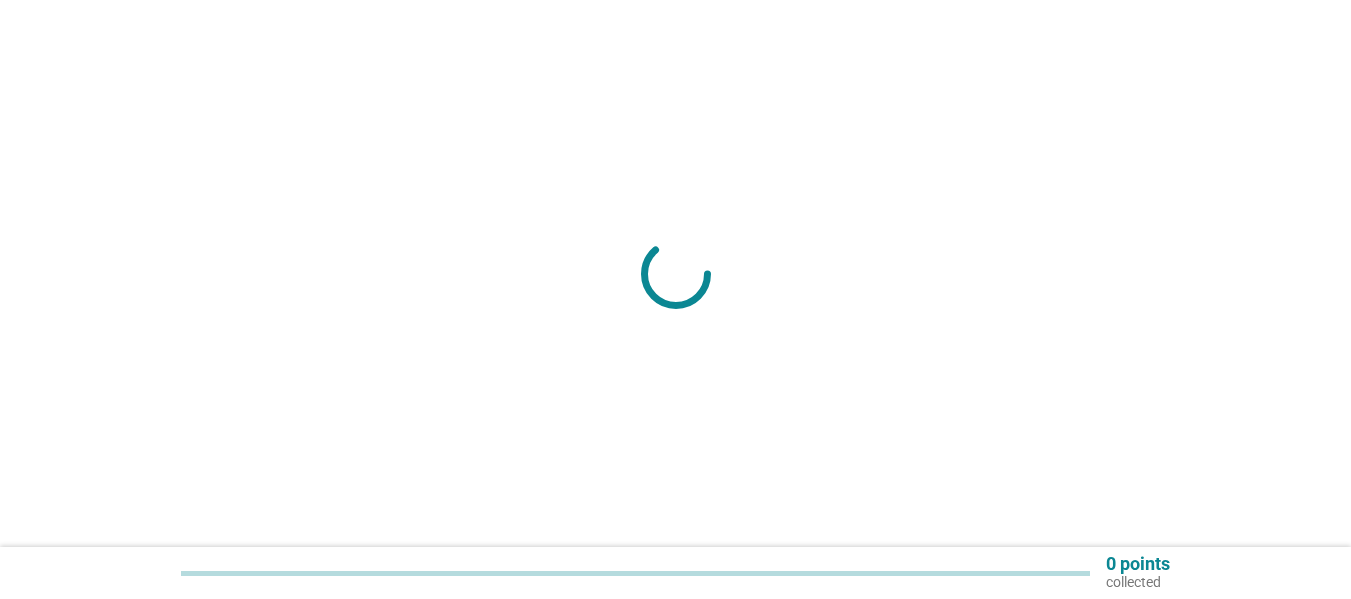 scroll, scrollTop: 0, scrollLeft: 0, axis: both 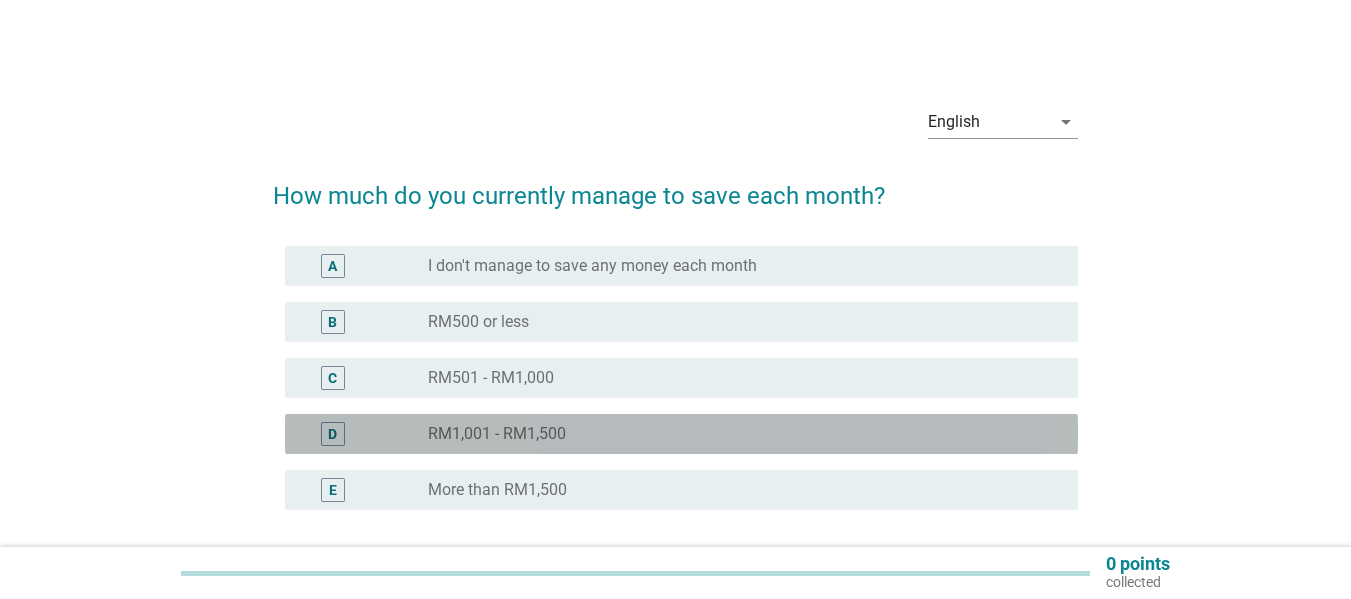 click on "radio_button_unchecked RM1,001 - RM1,500" at bounding box center [737, 434] 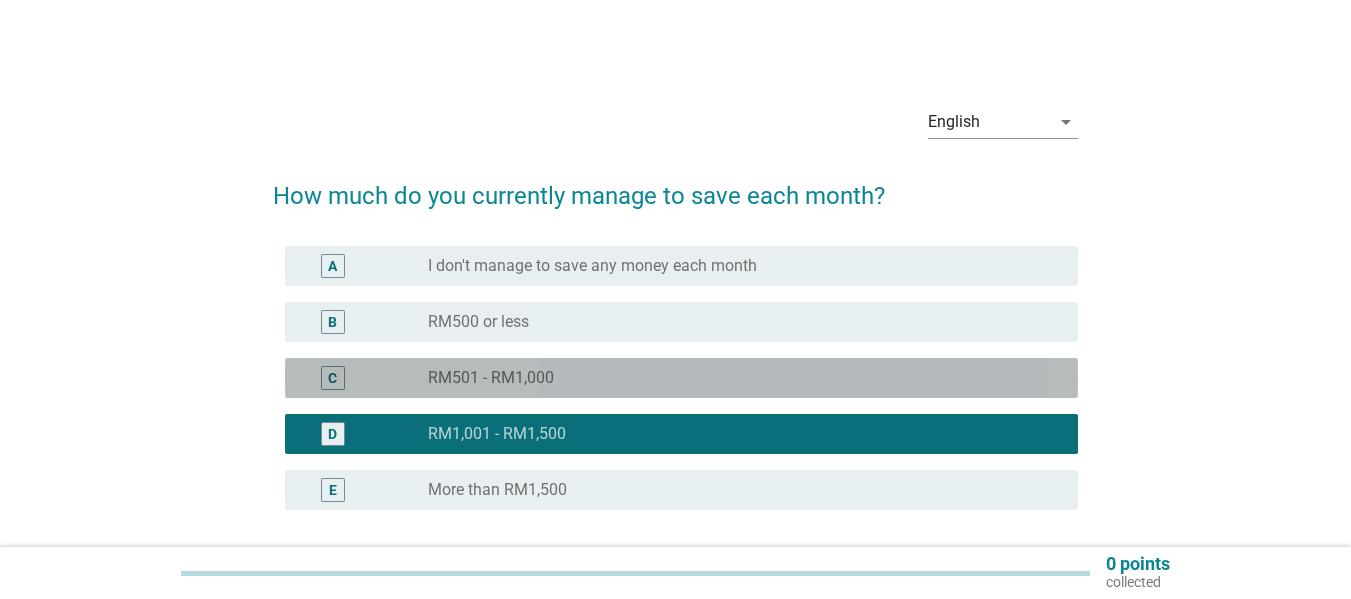 click on "radio_button_unchecked RM501 - RM1,000" at bounding box center [737, 378] 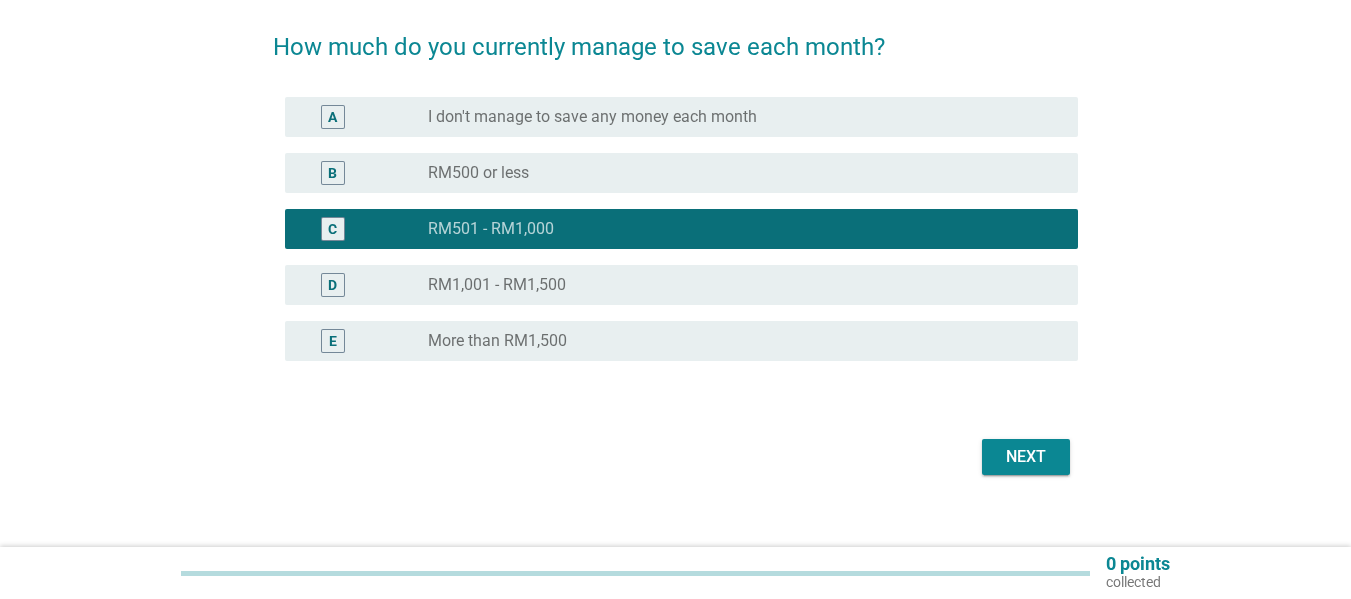 scroll, scrollTop: 173, scrollLeft: 0, axis: vertical 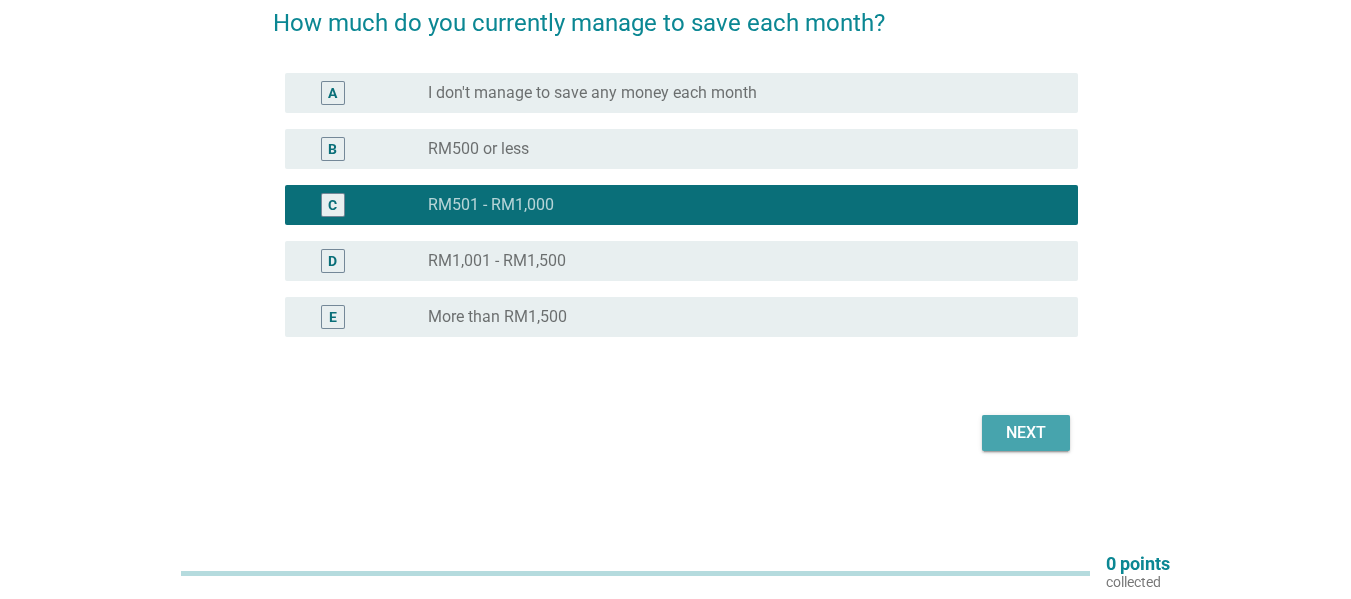 click on "Next" at bounding box center [1026, 433] 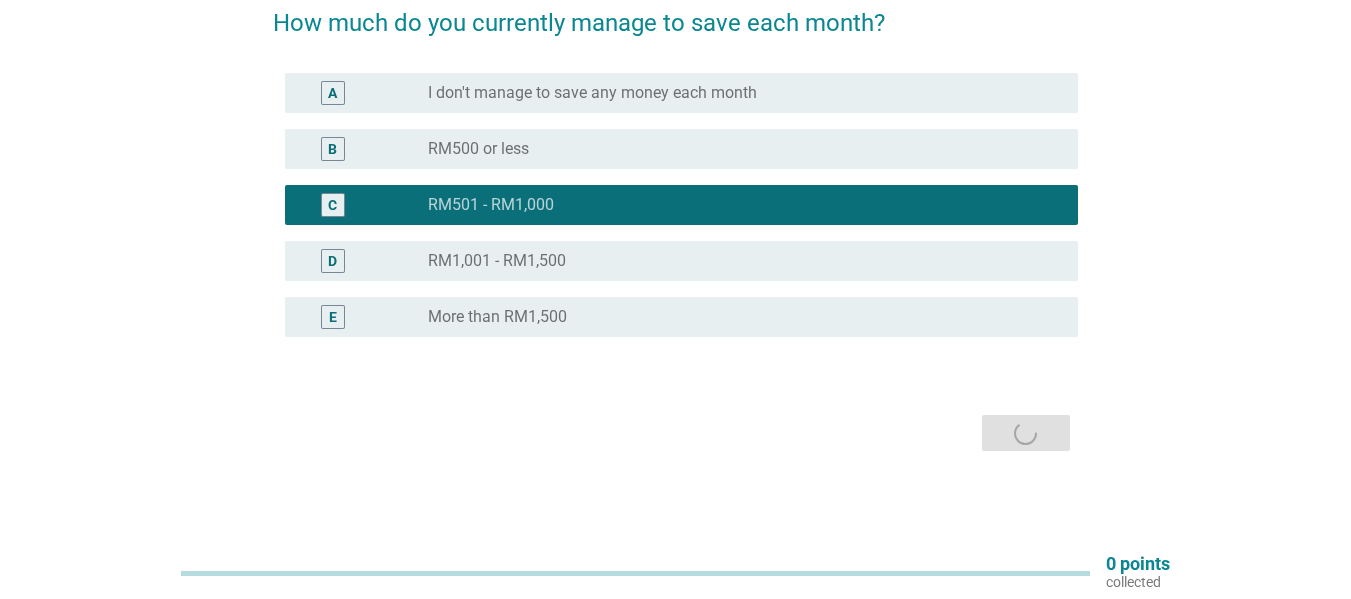 scroll, scrollTop: 0, scrollLeft: 0, axis: both 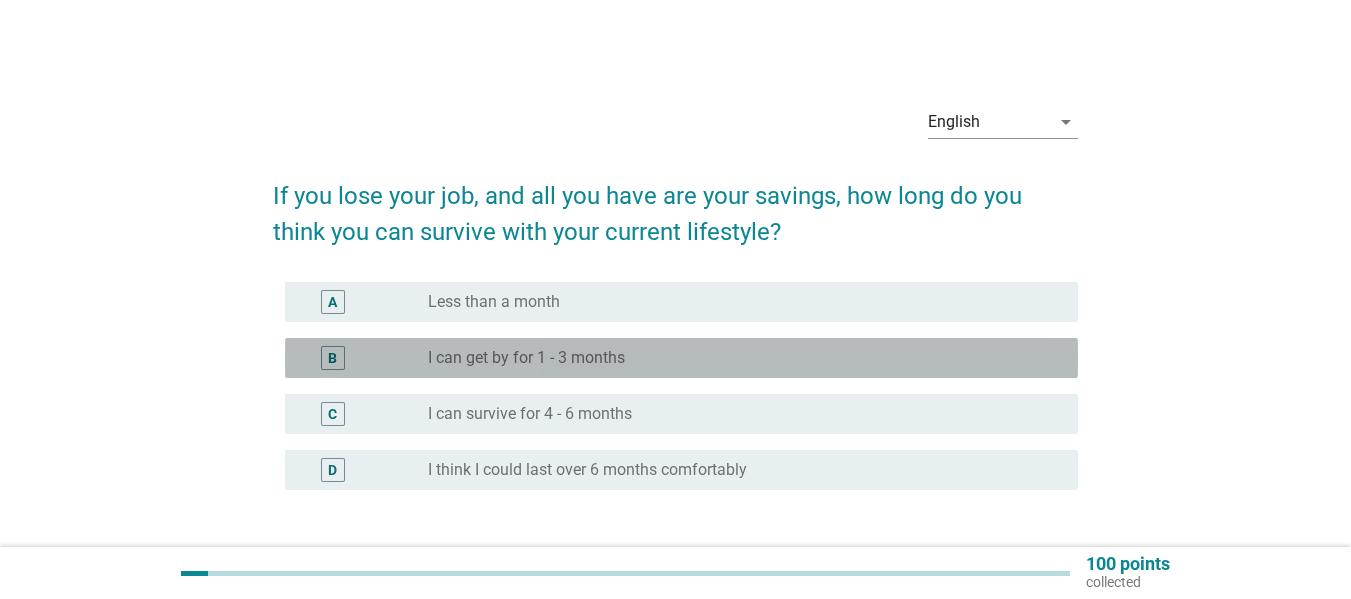 click on "I can get by for 1 - 3 months" at bounding box center (526, 358) 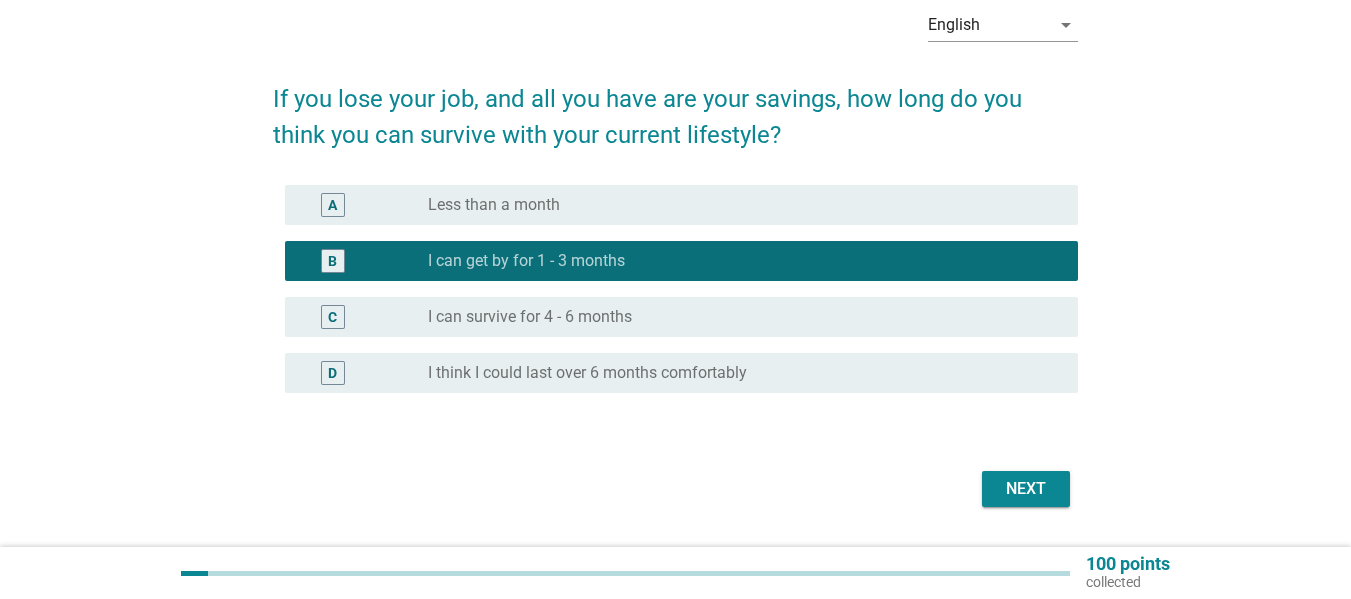 scroll, scrollTop: 101, scrollLeft: 0, axis: vertical 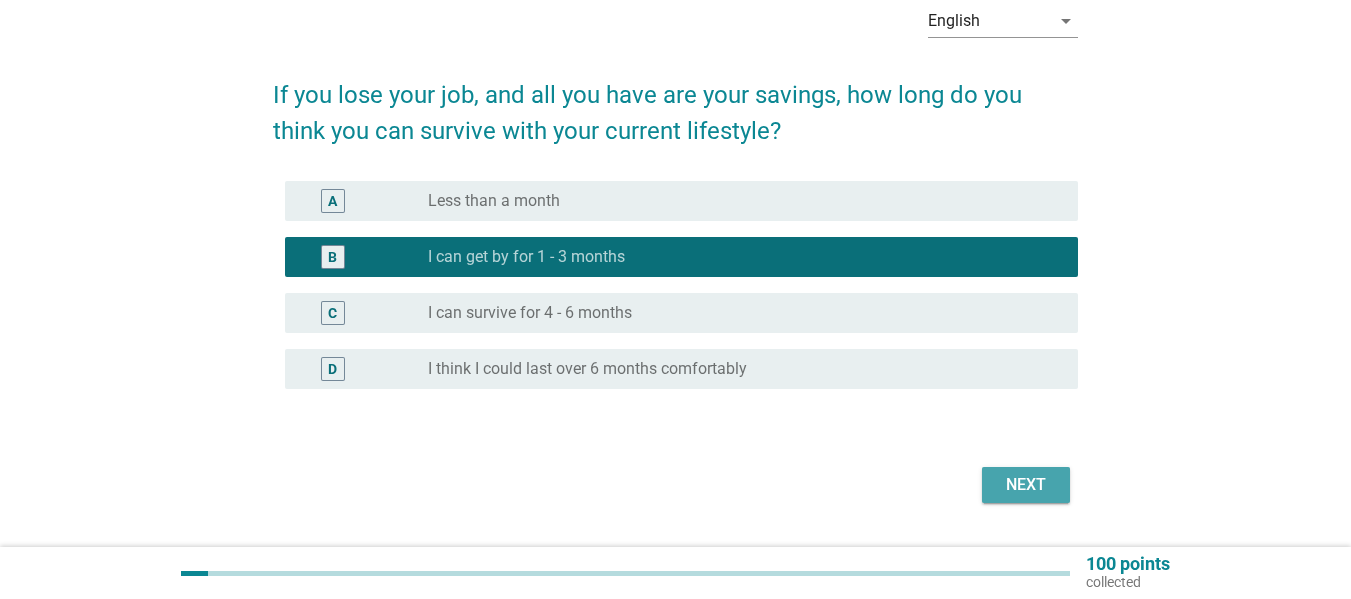 click on "Next" at bounding box center [1026, 485] 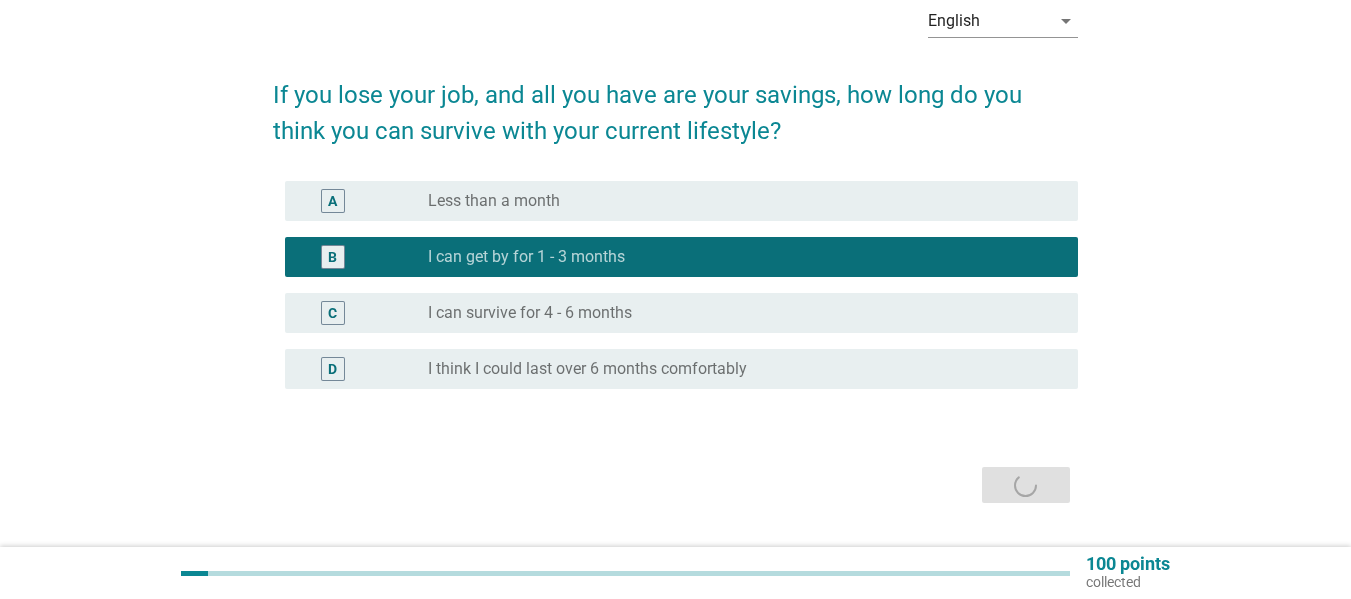 scroll, scrollTop: 0, scrollLeft: 0, axis: both 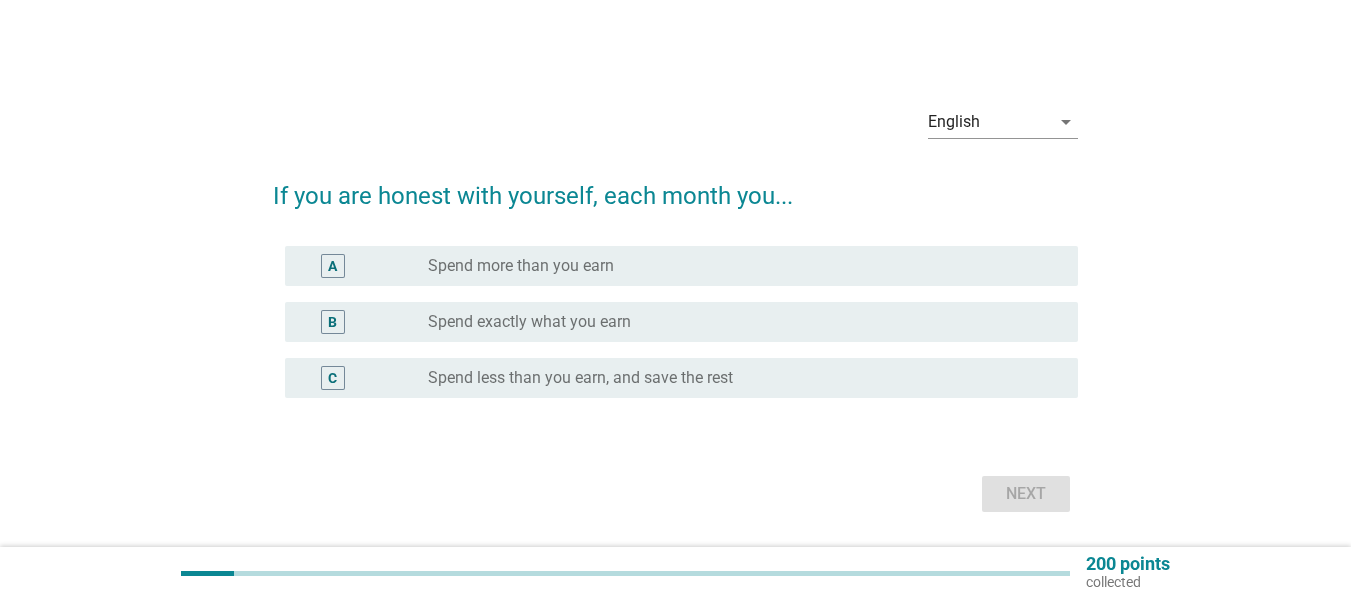 click on "radio_button_unchecked Spend exactly what you earn" at bounding box center [737, 322] 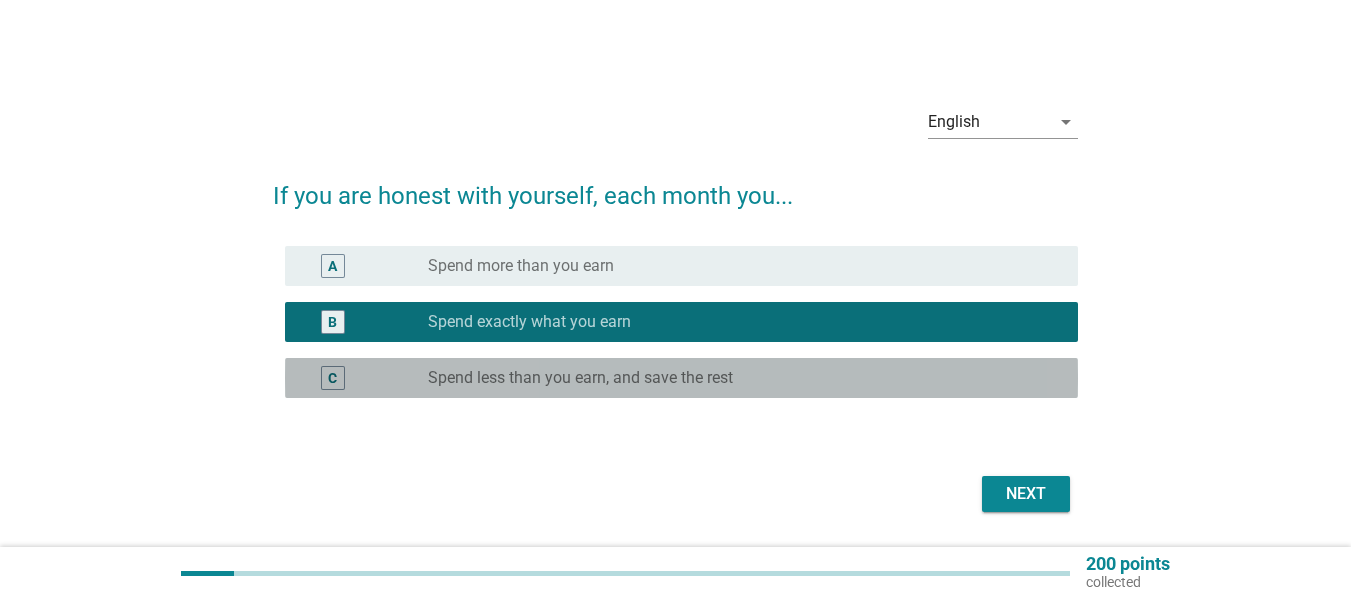 click on "C     radio_button_unchecked Spend less than you earn, and save the rest" at bounding box center (681, 378) 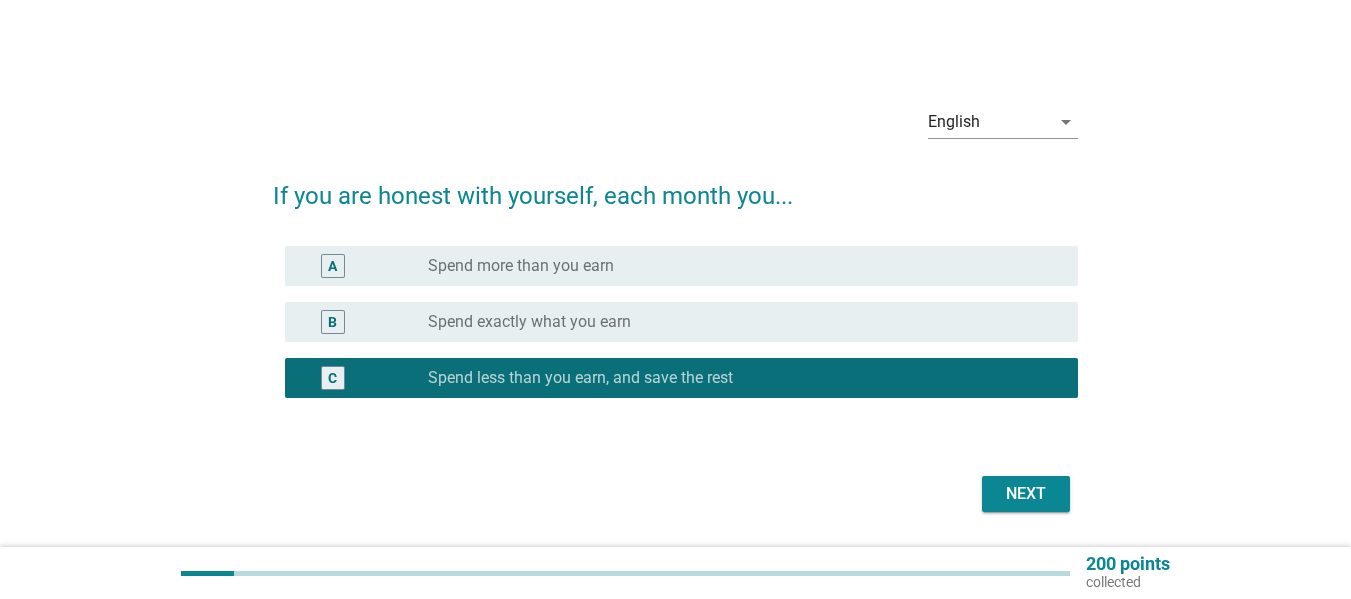click on "English arrow_drop_down   If you are honest with yourself, each month you...     A     radio_button_unchecked Spend more than you earn   B     radio_button_unchecked Spend exactly what you earn   C     radio_button_checked Spend less than you earn, and save the rest     Next" at bounding box center (675, 304) 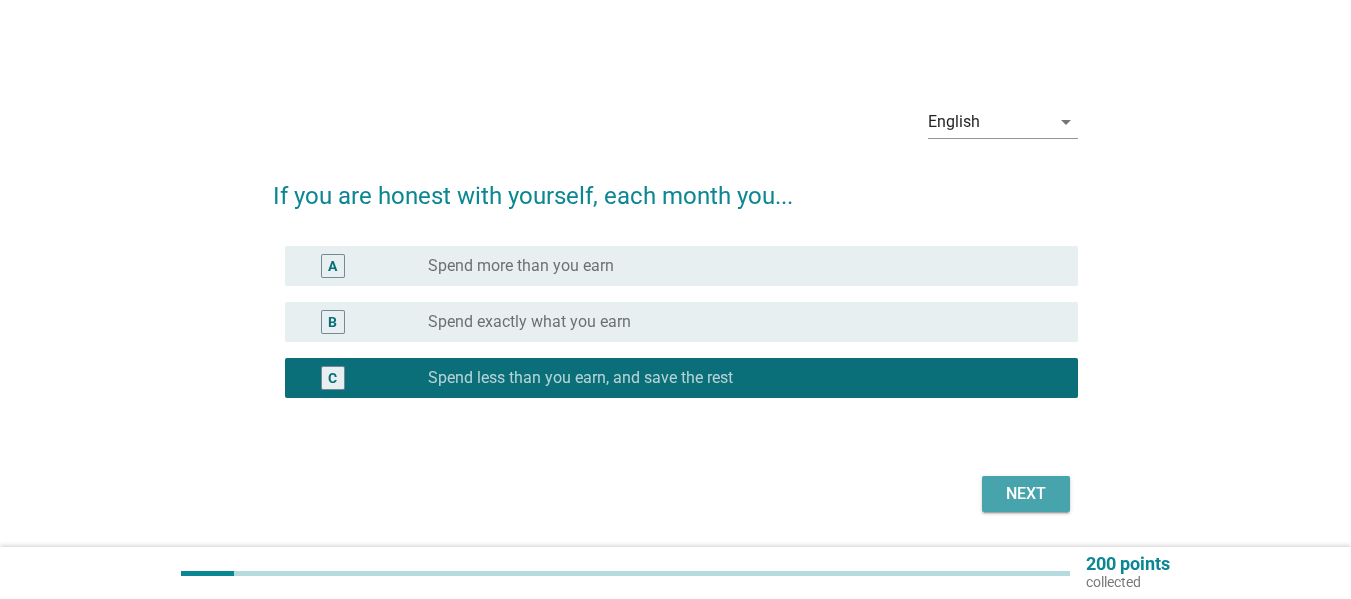 click on "Next" at bounding box center [1026, 494] 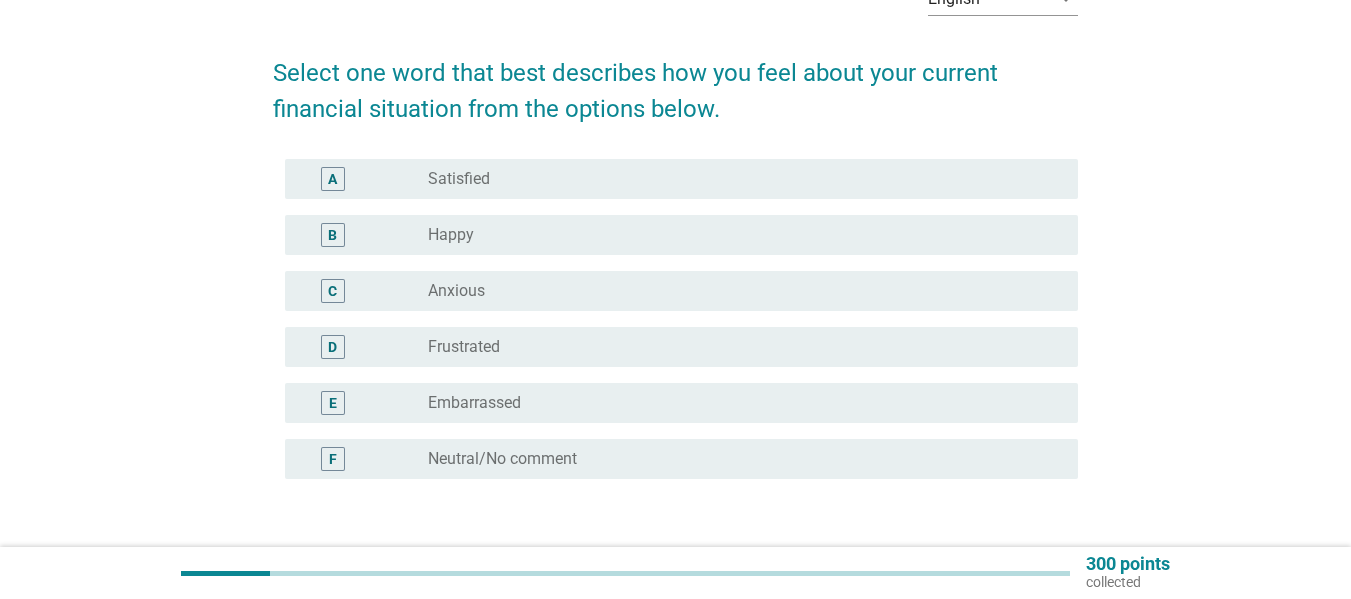 scroll, scrollTop: 124, scrollLeft: 0, axis: vertical 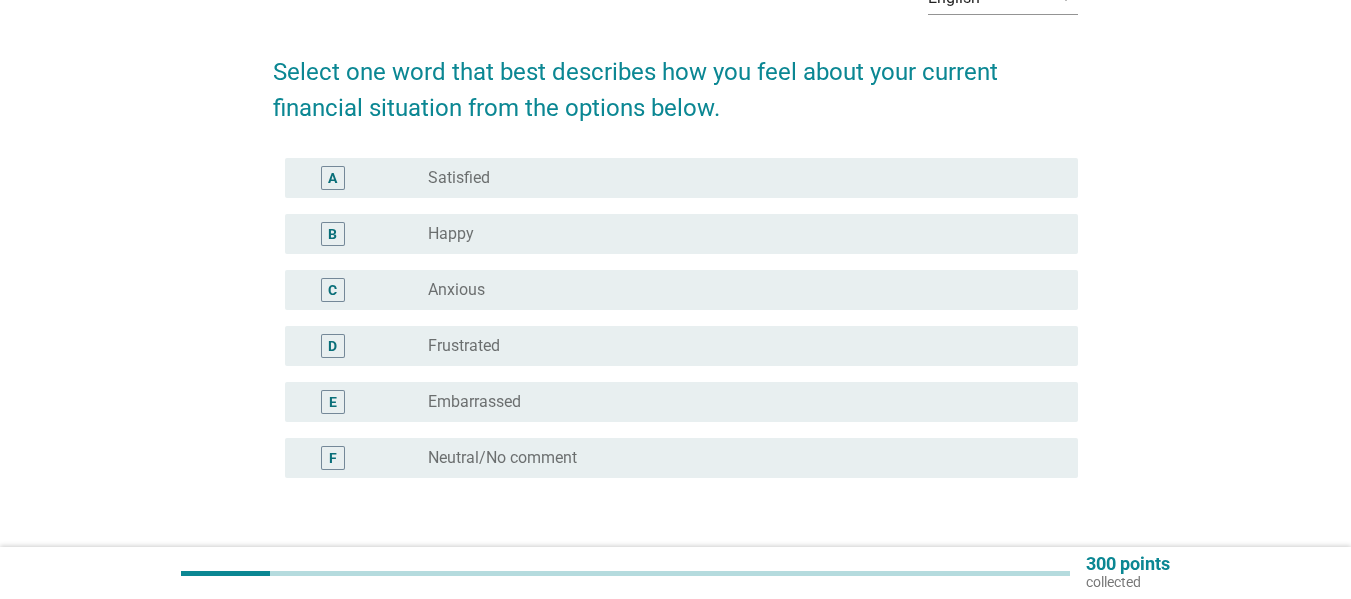 click on "C     radio_button_unchecked Anxious" at bounding box center (675, 290) 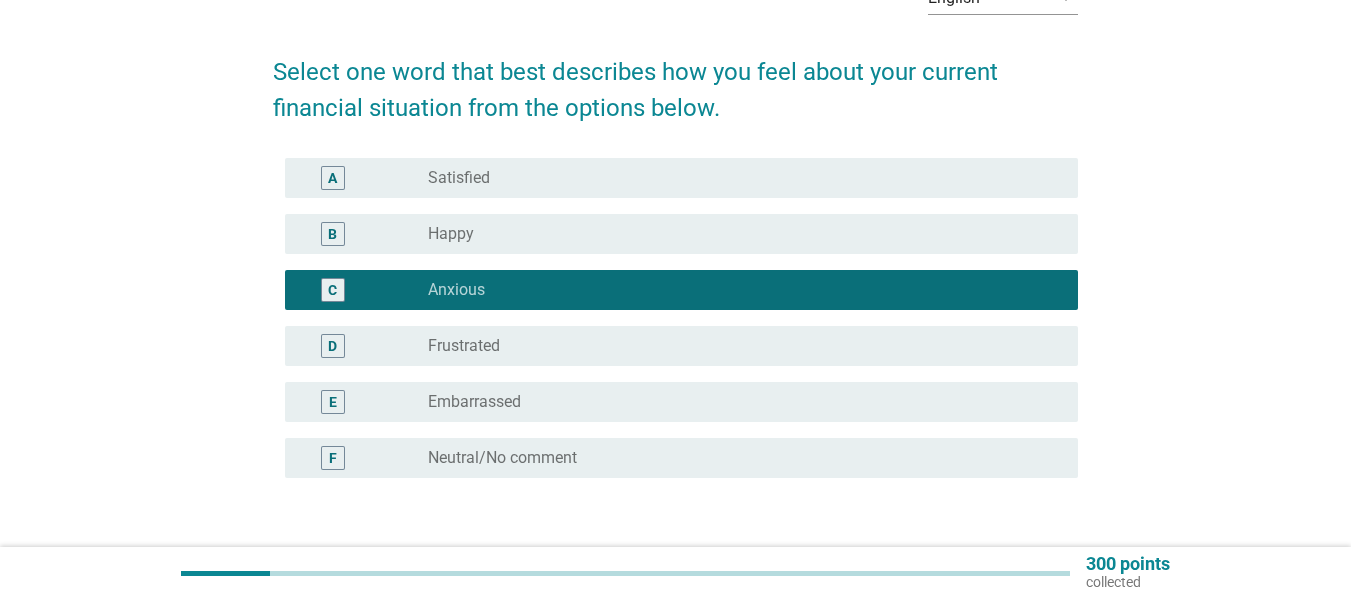 scroll, scrollTop: 265, scrollLeft: 0, axis: vertical 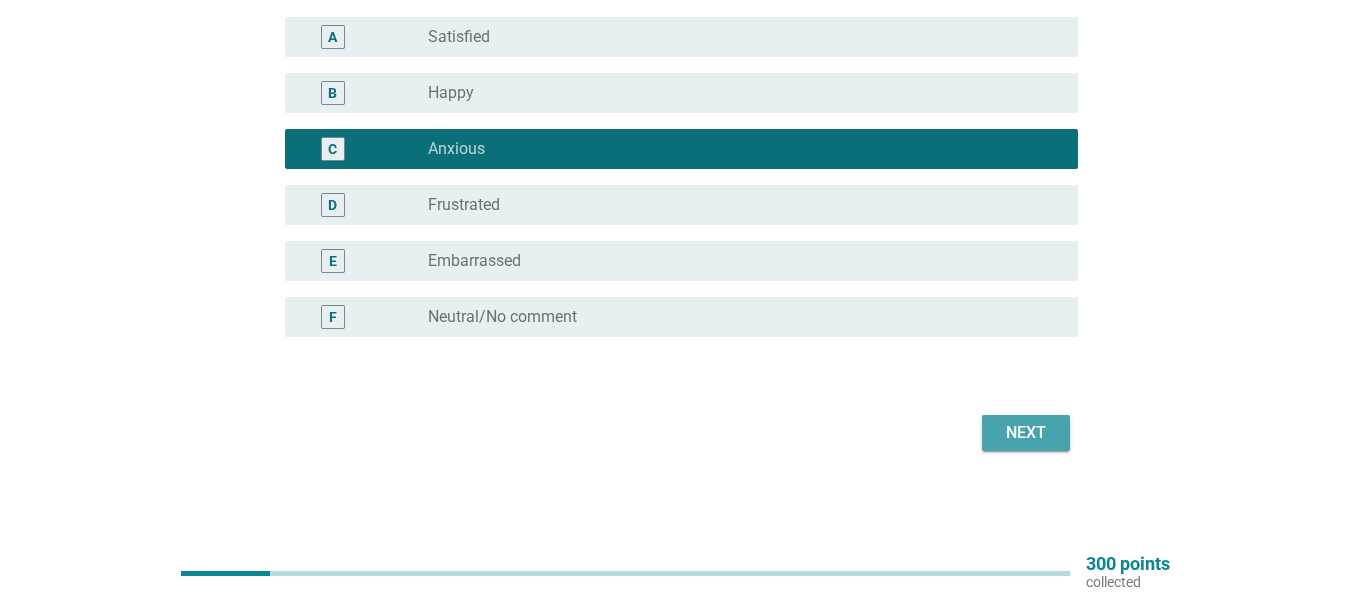 click on "Next" at bounding box center [1026, 433] 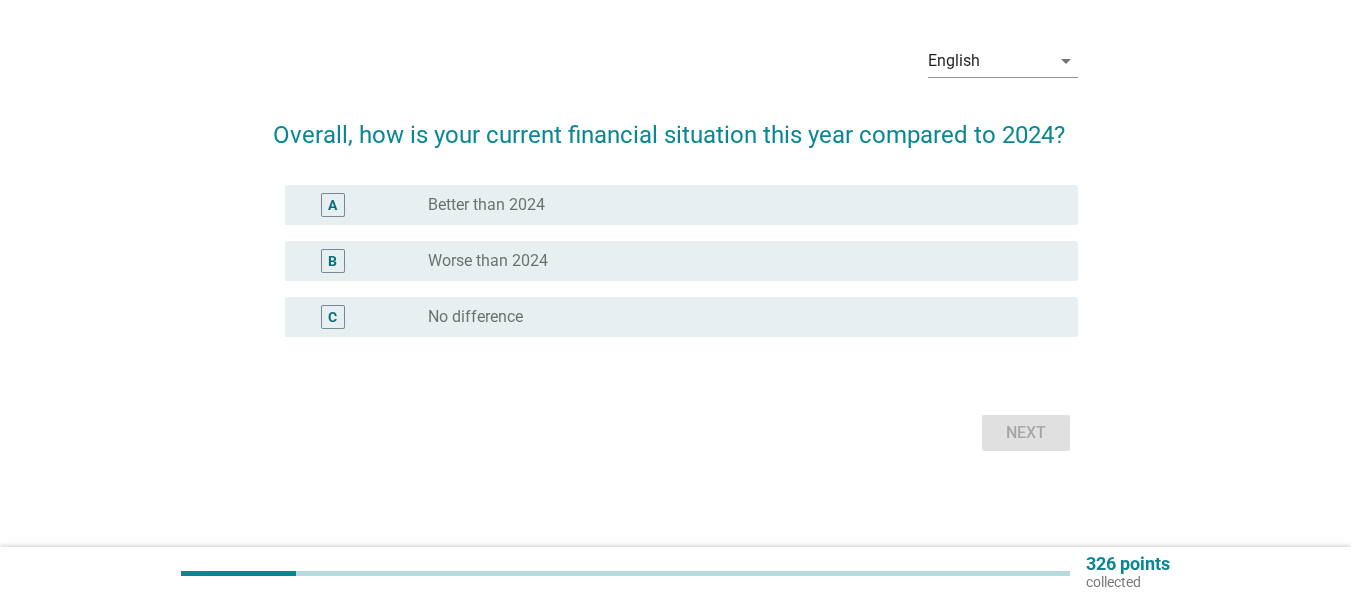 scroll, scrollTop: 0, scrollLeft: 0, axis: both 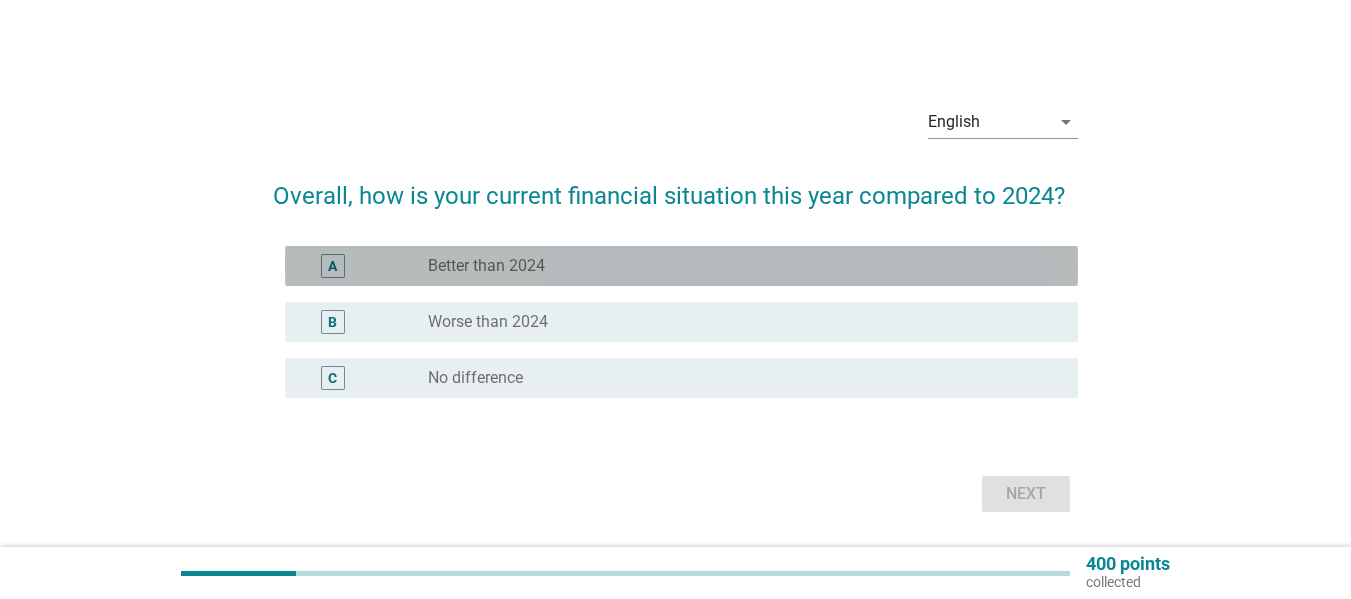 click on "A     radio_button_unchecked Better than 2024" at bounding box center (681, 266) 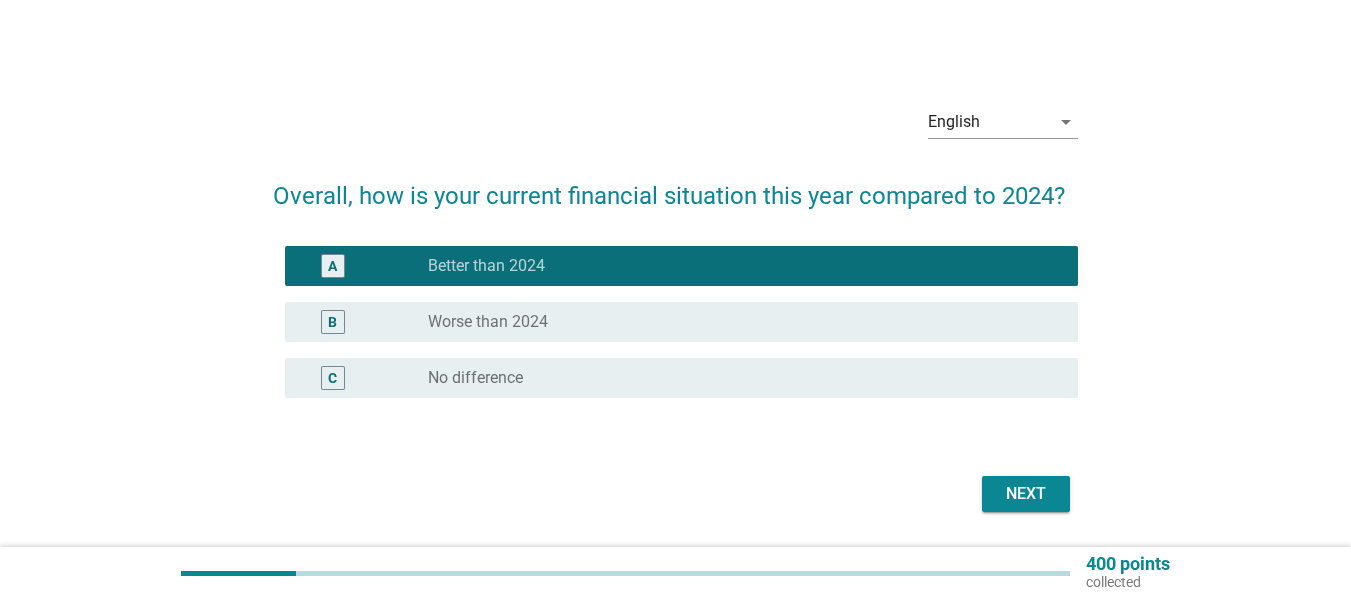 click on "Next" at bounding box center [1026, 494] 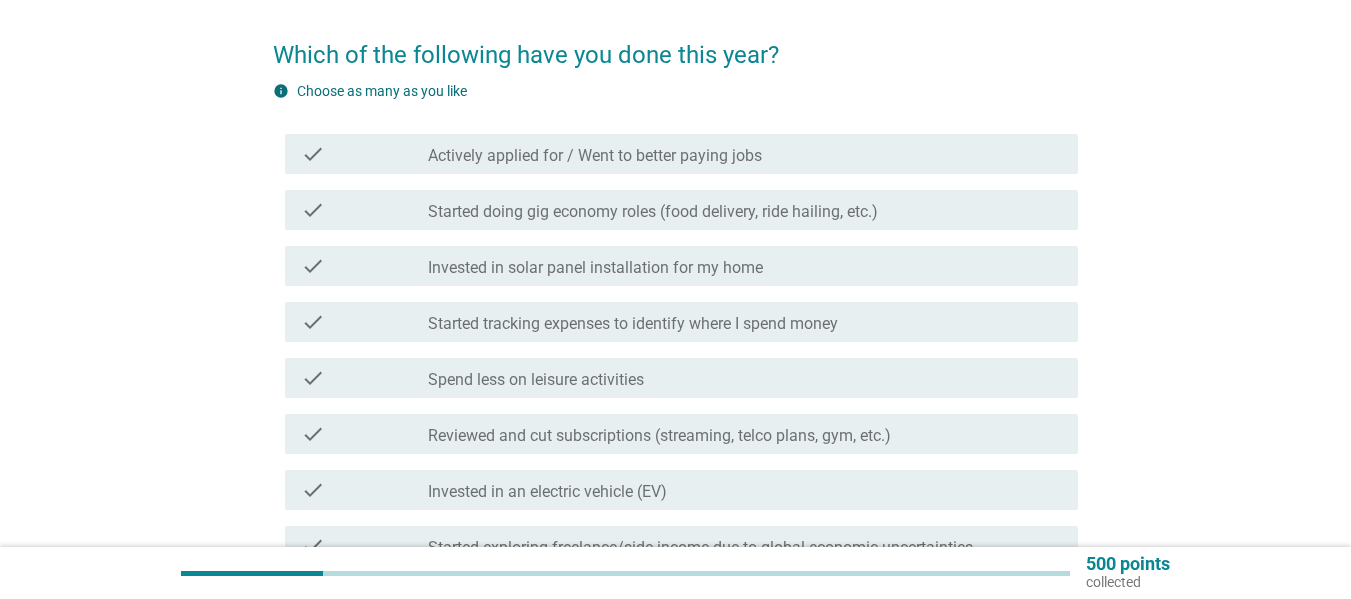 scroll, scrollTop: 146, scrollLeft: 0, axis: vertical 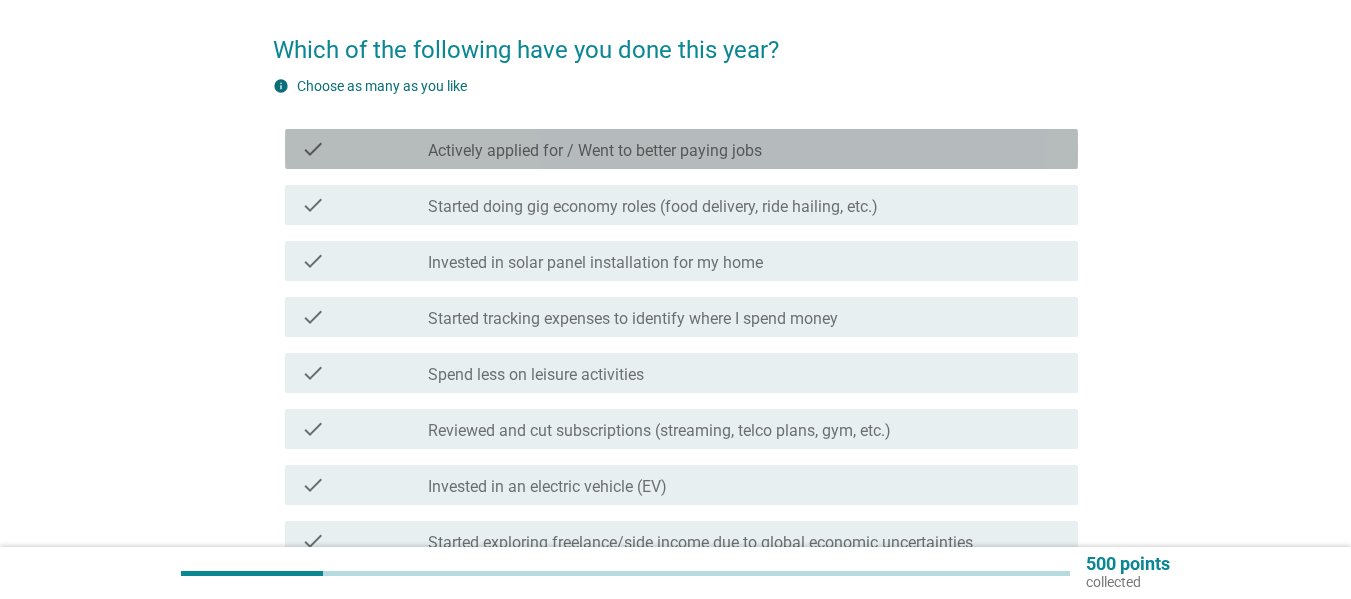 click on "Actively applied for / Went to better paying jobs" at bounding box center [595, 151] 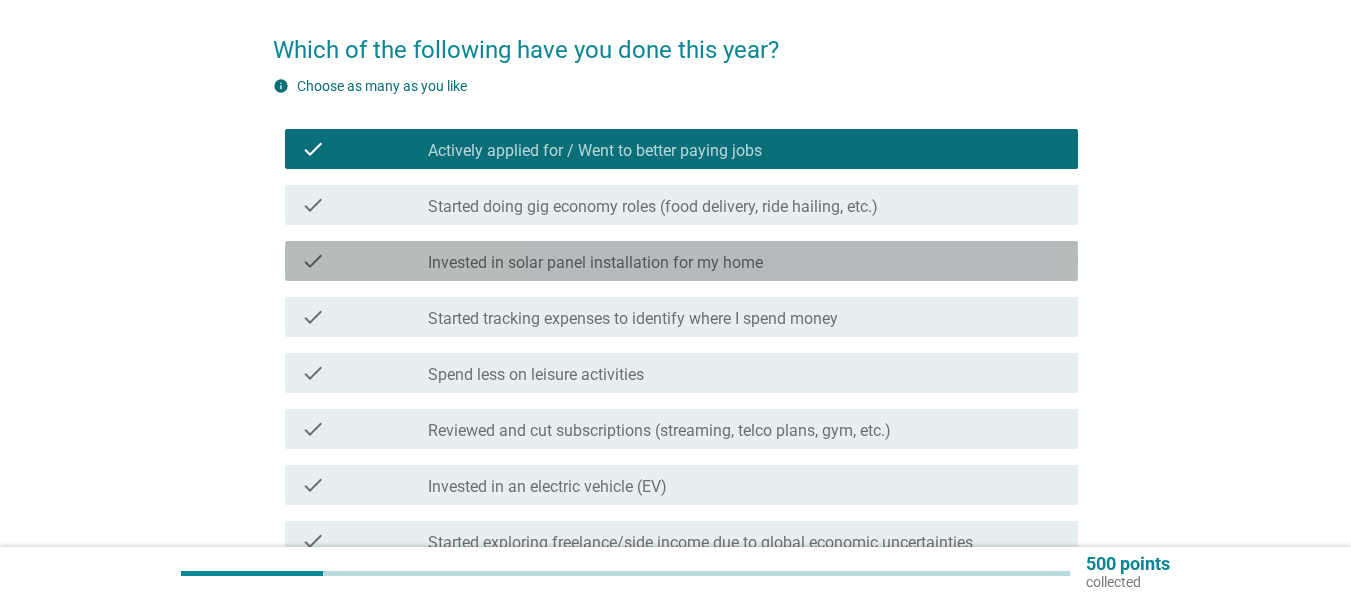 click on "Invested in solar panel installation for my home" at bounding box center (595, 263) 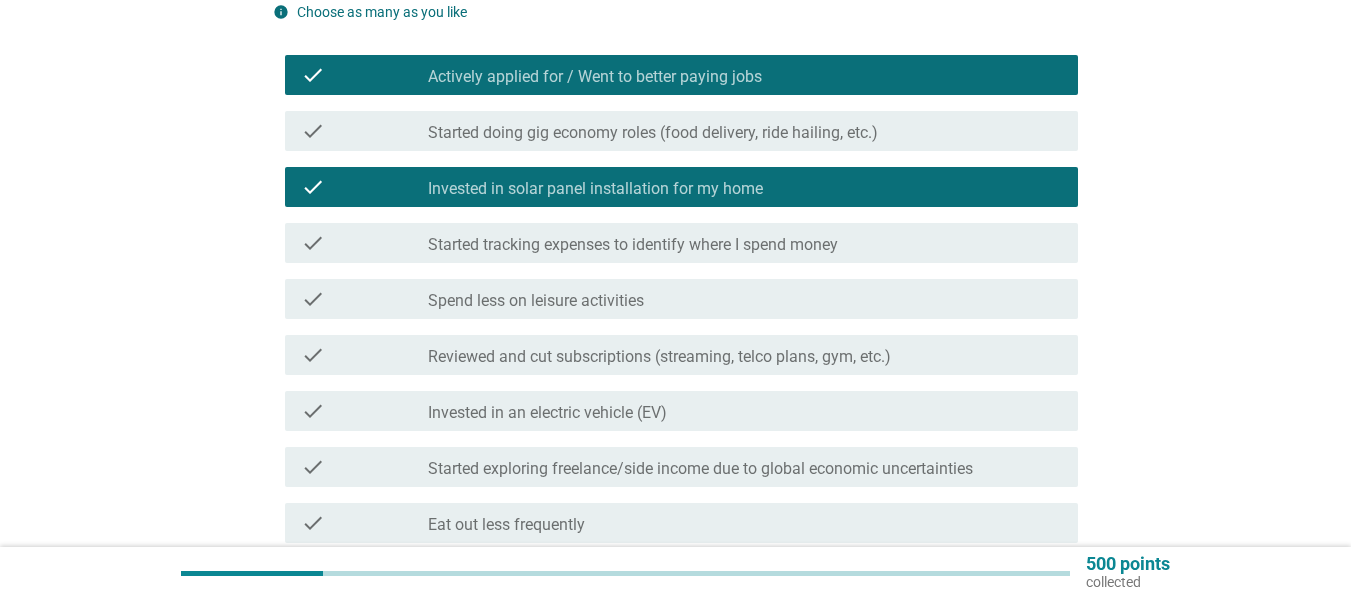scroll, scrollTop: 221, scrollLeft: 0, axis: vertical 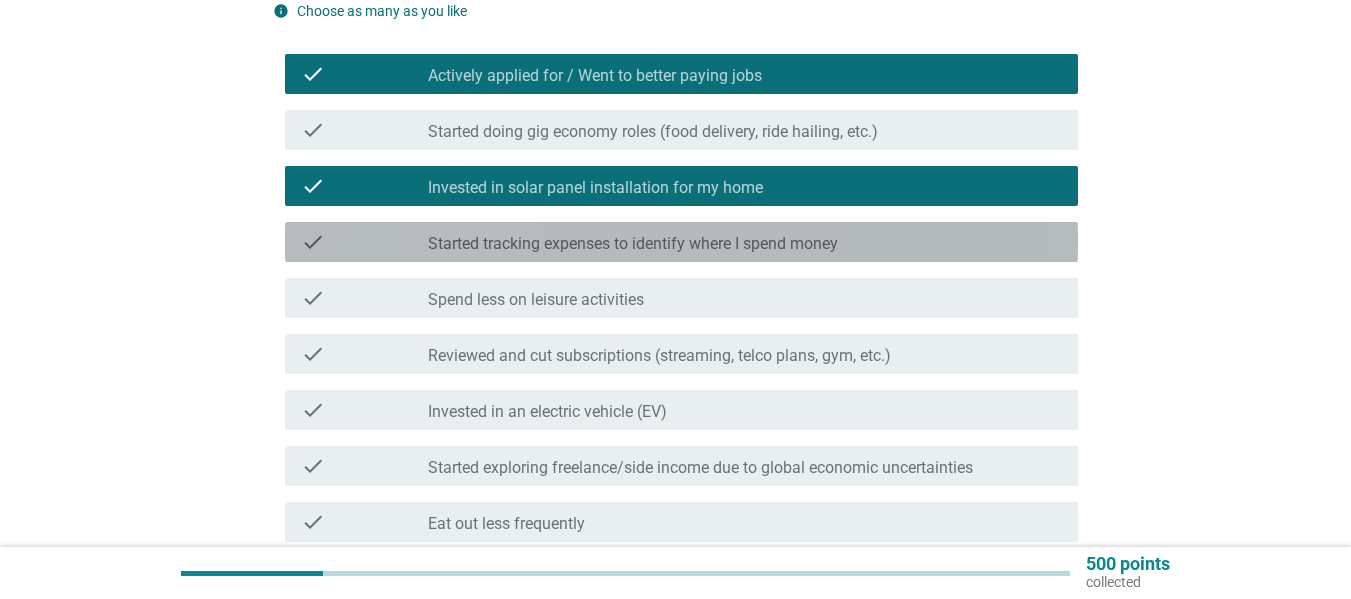click on "check     check_box_outline_blank Started tracking expenses to identify where I spend money" at bounding box center [681, 242] 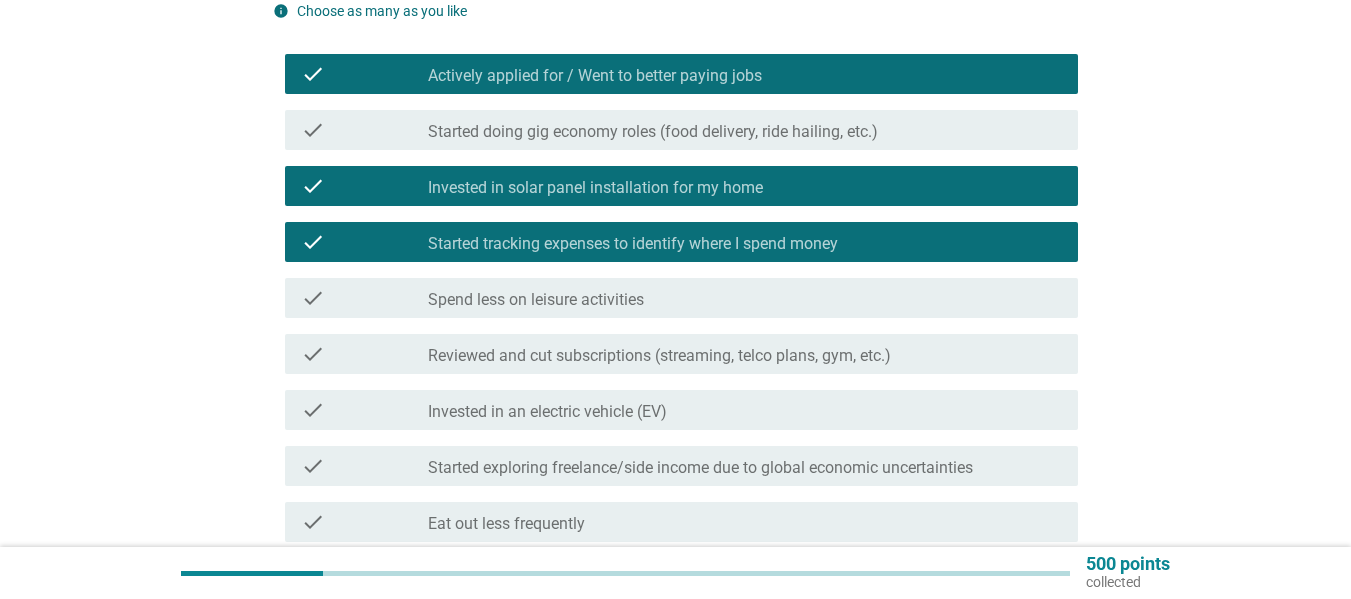 click on "check     check_box_outline_blank Spend less on leisure activities" at bounding box center (681, 298) 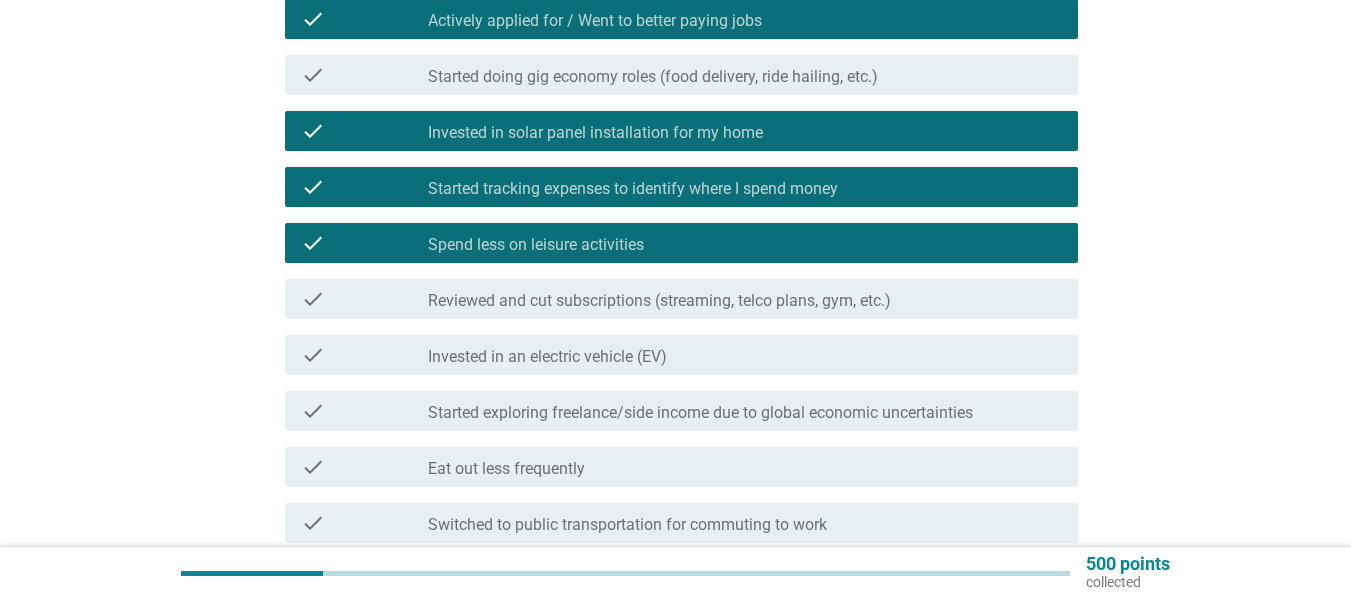 scroll, scrollTop: 277, scrollLeft: 0, axis: vertical 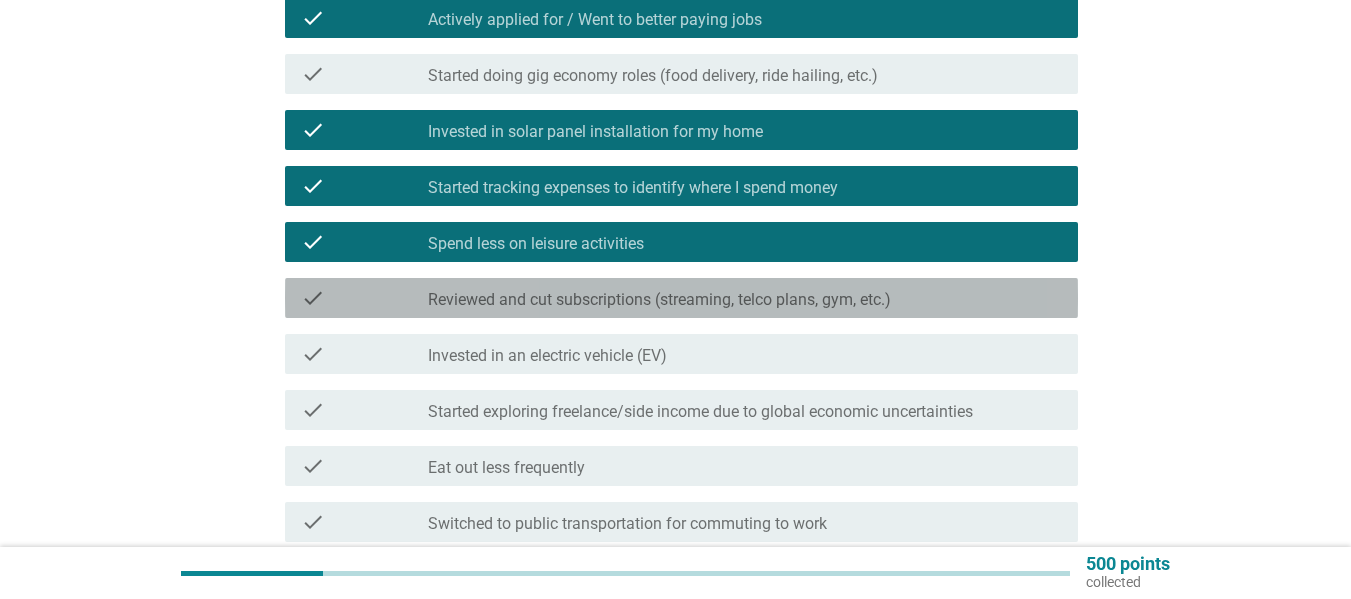 click on "check     check_box_outline_blank Reviewed and cut subscriptions (streaming, telco plans, gym, etc.)" at bounding box center (681, 298) 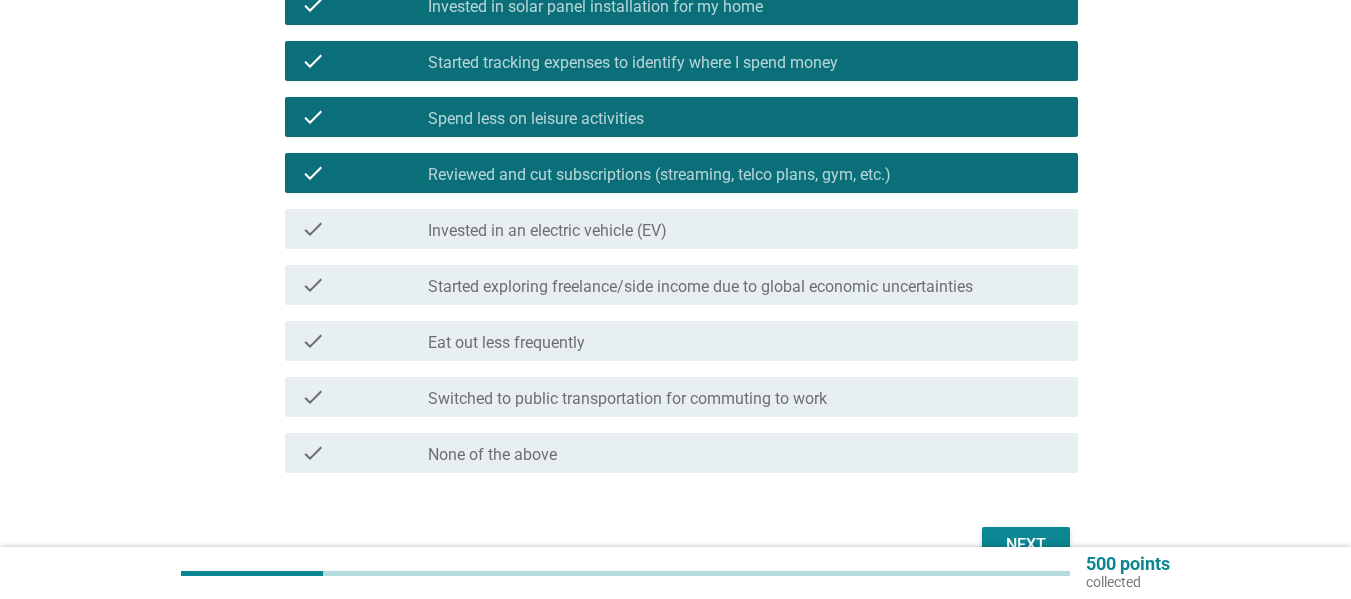scroll, scrollTop: 403, scrollLeft: 0, axis: vertical 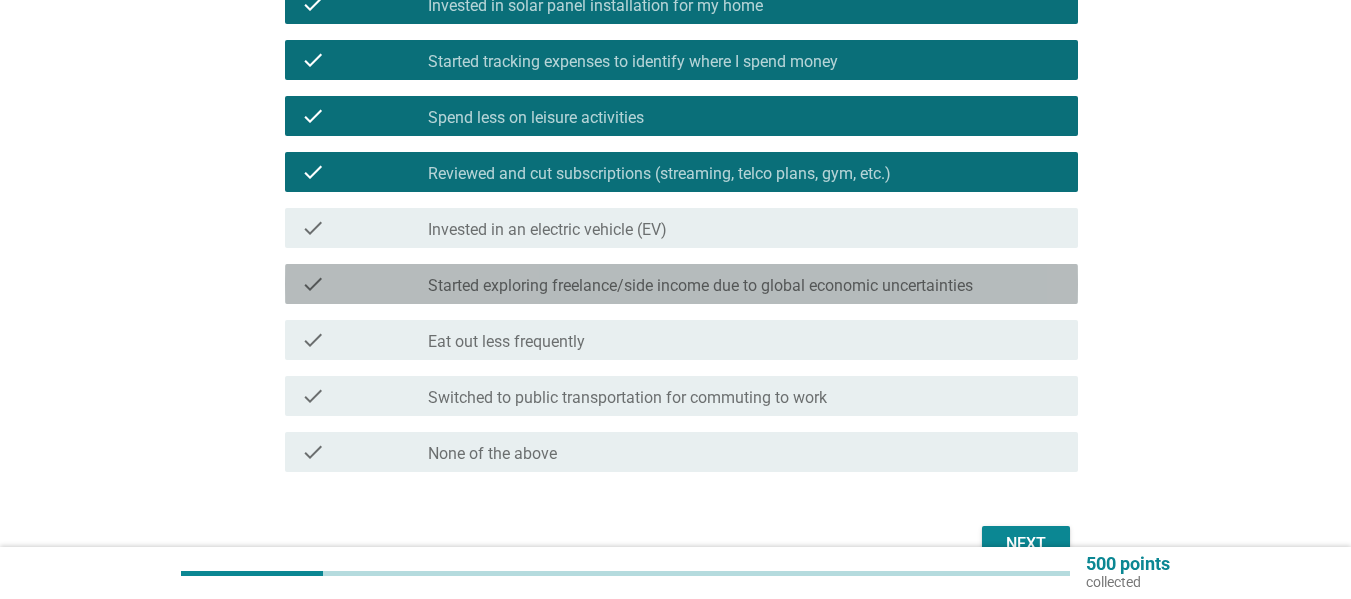 click on "Started exploring freelance/side income due to global economic uncertainties" at bounding box center [700, 286] 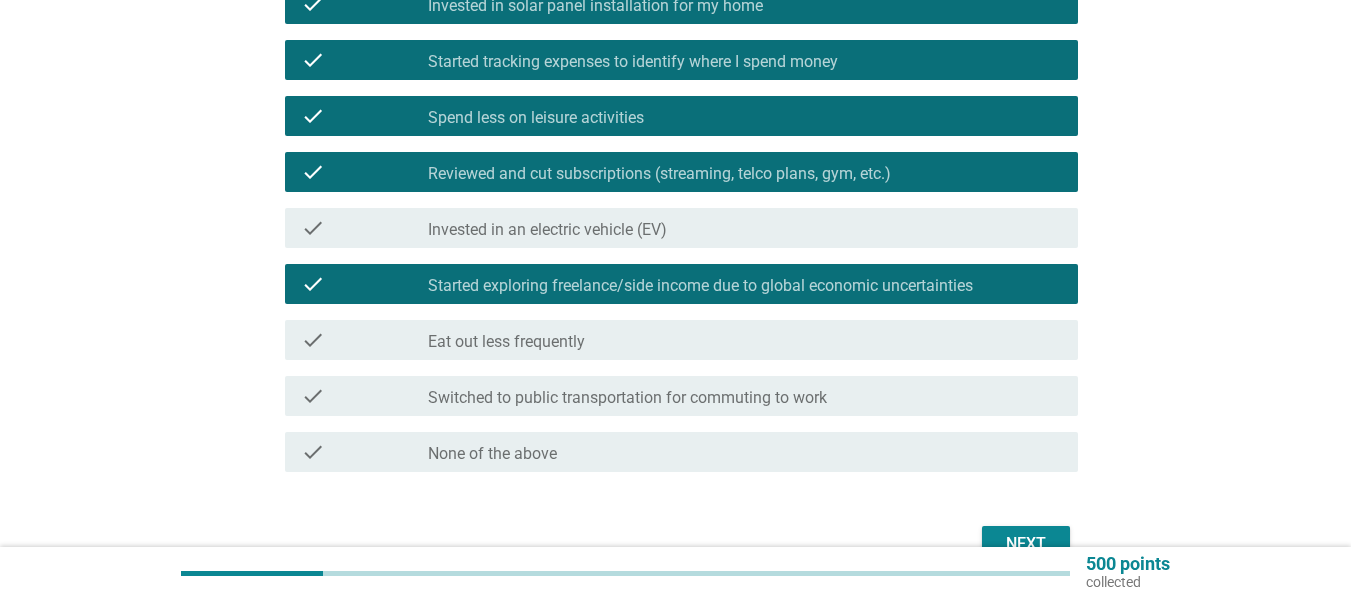 click on "check     check_box_outline_blank Eat out less frequently" at bounding box center [675, 340] 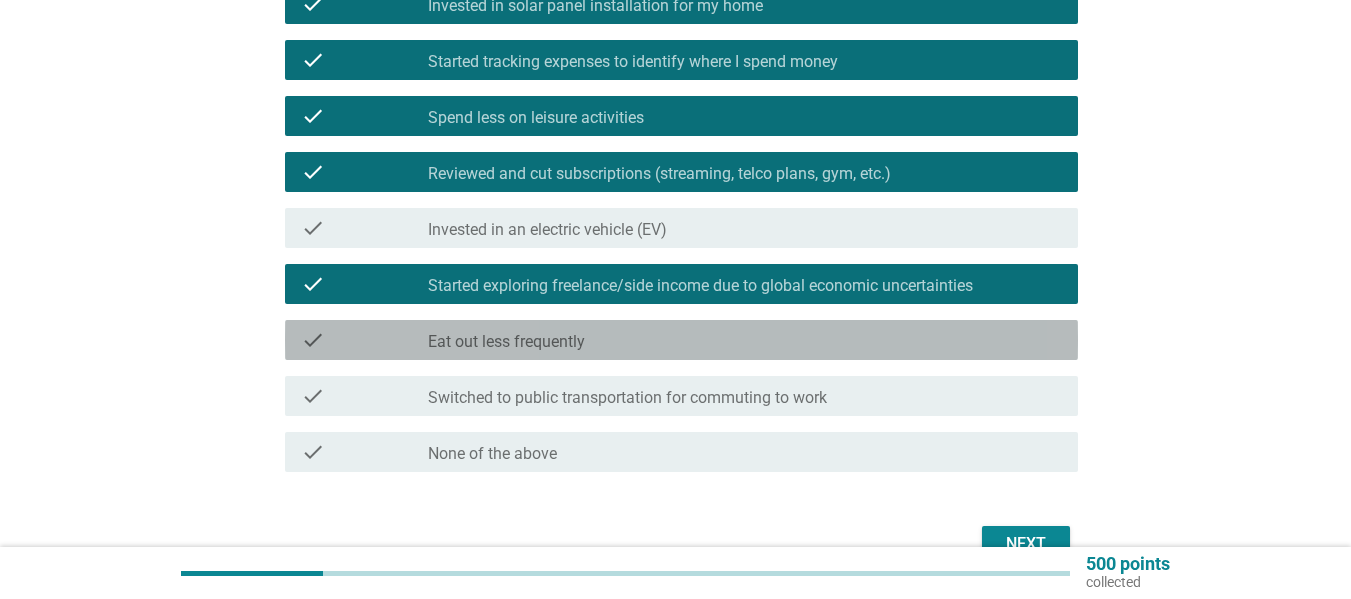 click on "check     check_box_outline_blank Eat out less frequently" at bounding box center [681, 340] 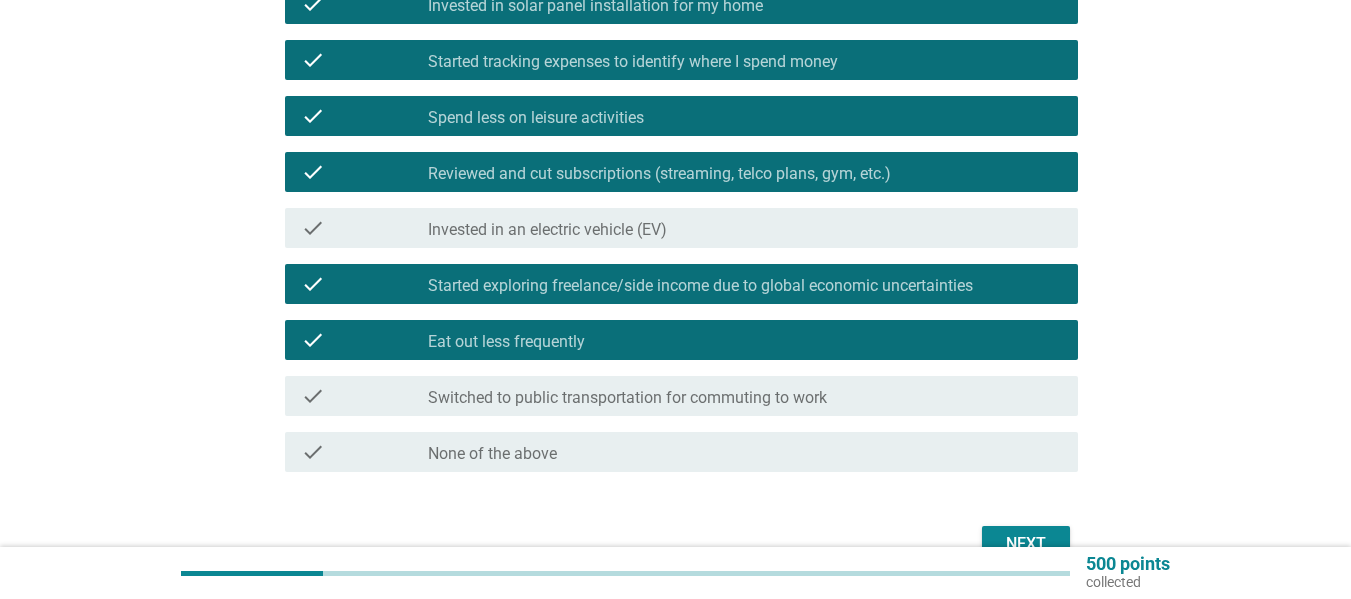 click on "check     check_box_outline_blank Eat out less frequently" at bounding box center [675, 340] 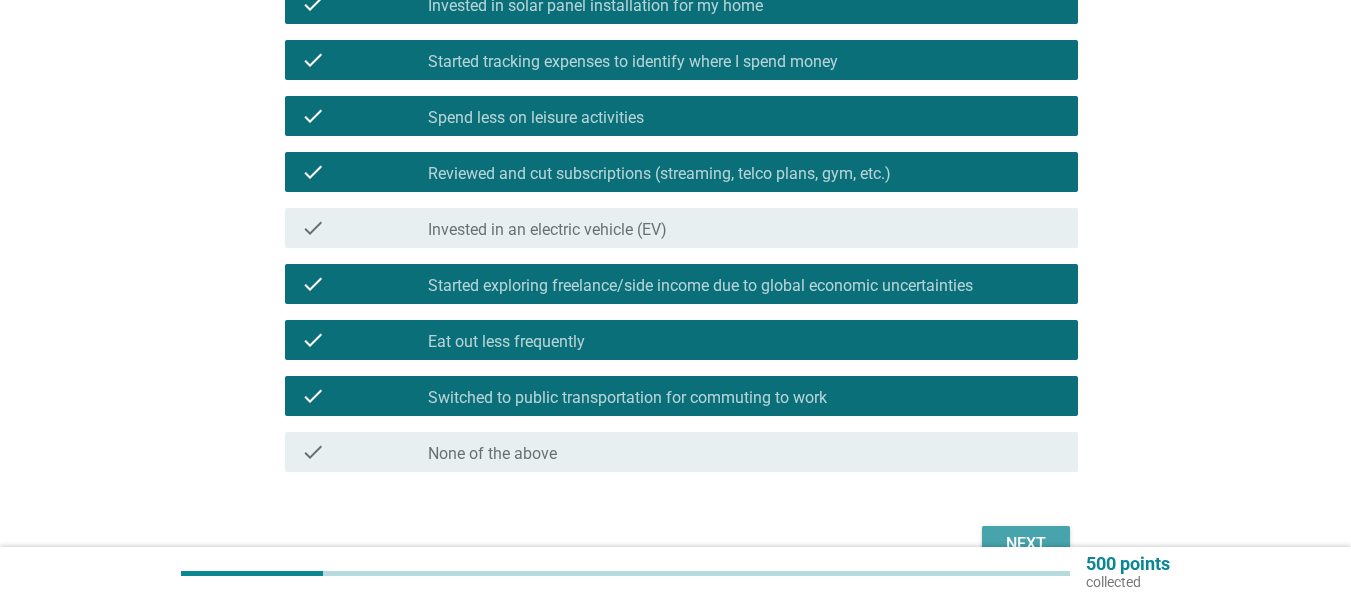 click on "Next" at bounding box center [1026, 544] 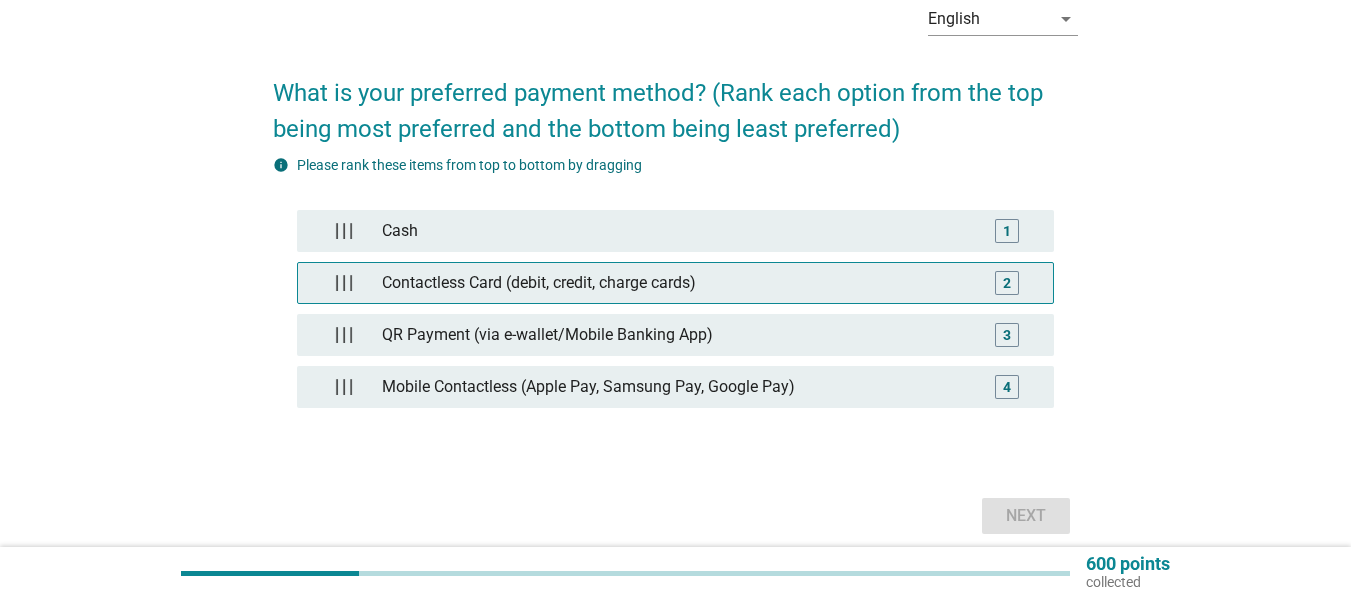 scroll, scrollTop: 106, scrollLeft: 0, axis: vertical 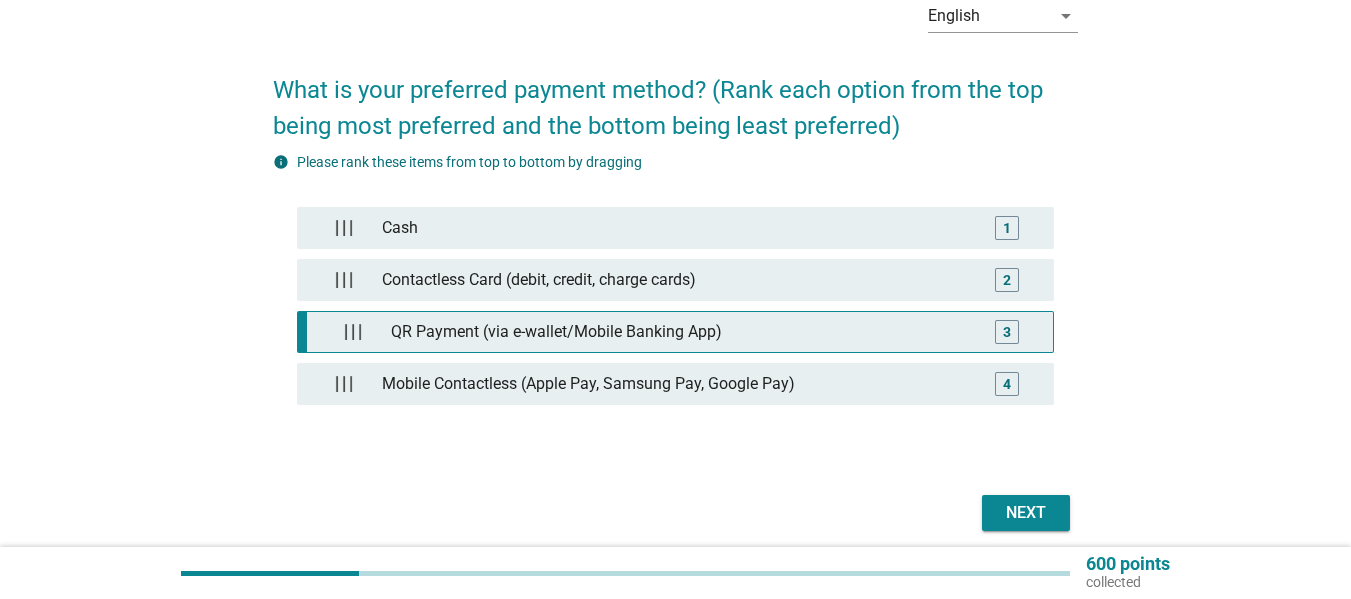 type 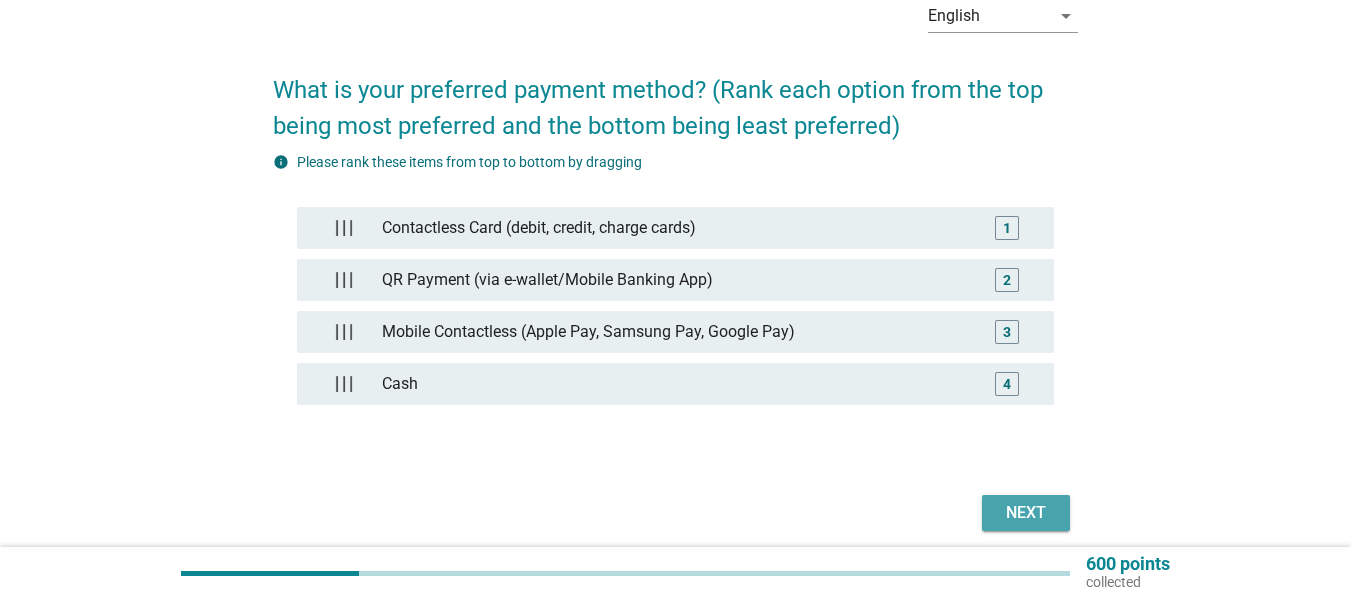 click on "Next" at bounding box center [1026, 513] 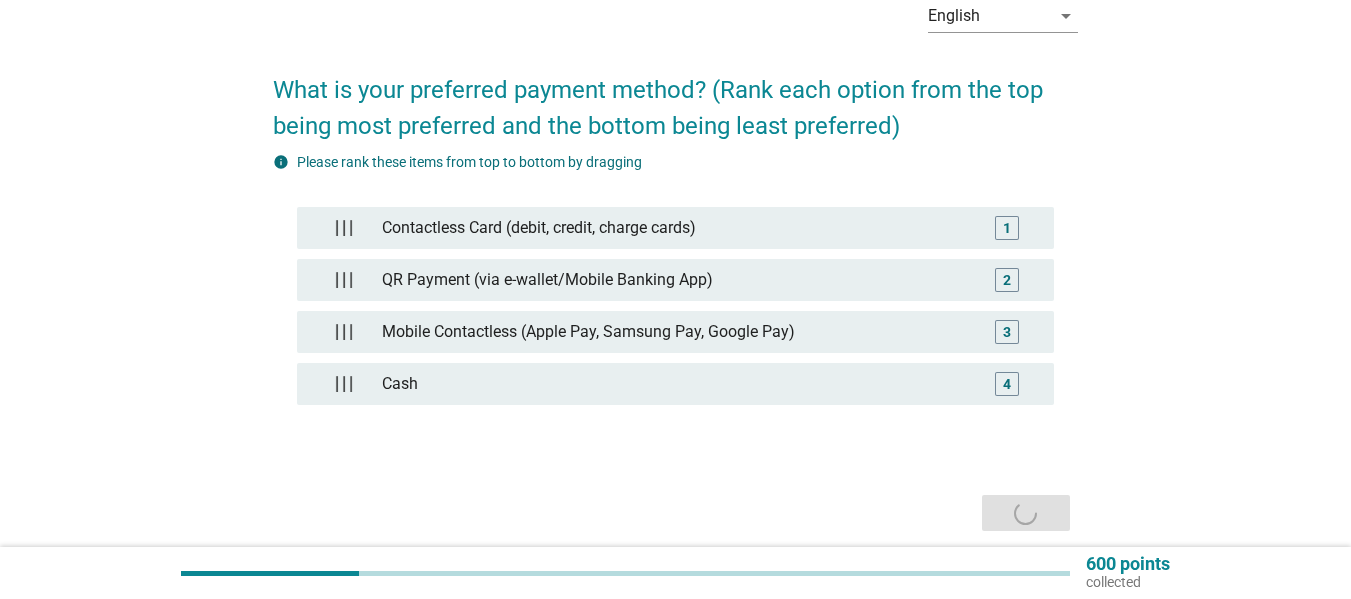 scroll, scrollTop: 0, scrollLeft: 0, axis: both 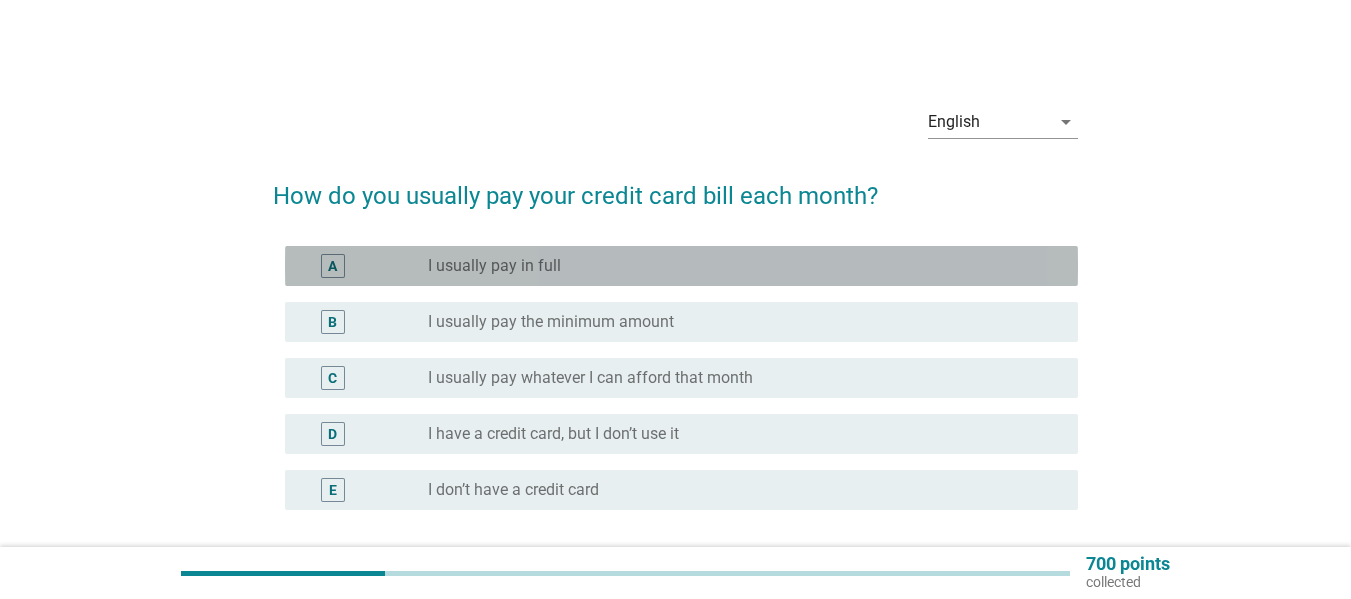 click on "A     radio_button_unchecked I usually pay in full" at bounding box center (681, 266) 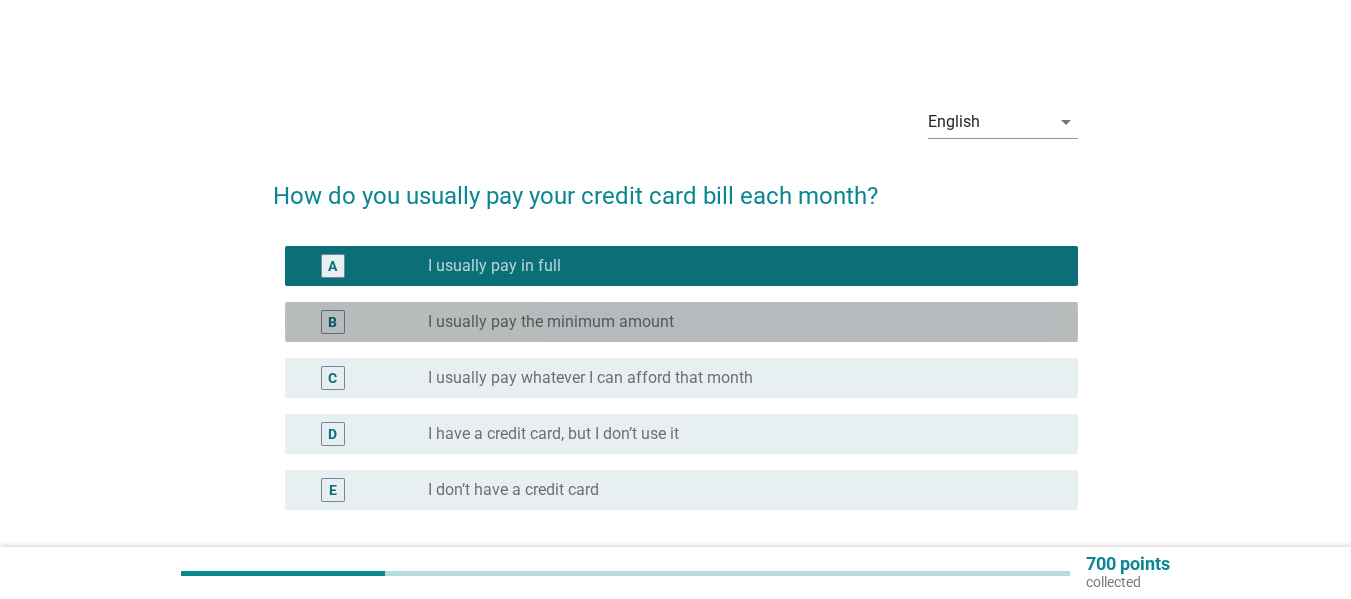 click on "I usually pay the minimum amount" at bounding box center [551, 322] 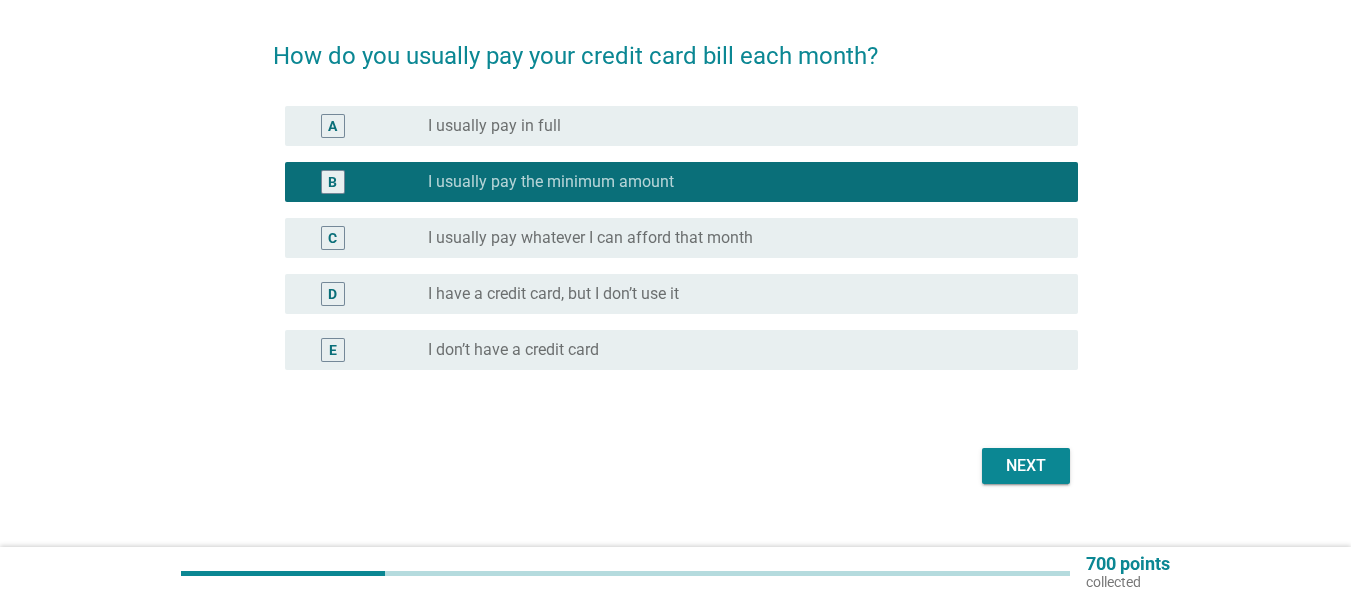 scroll, scrollTop: 159, scrollLeft: 0, axis: vertical 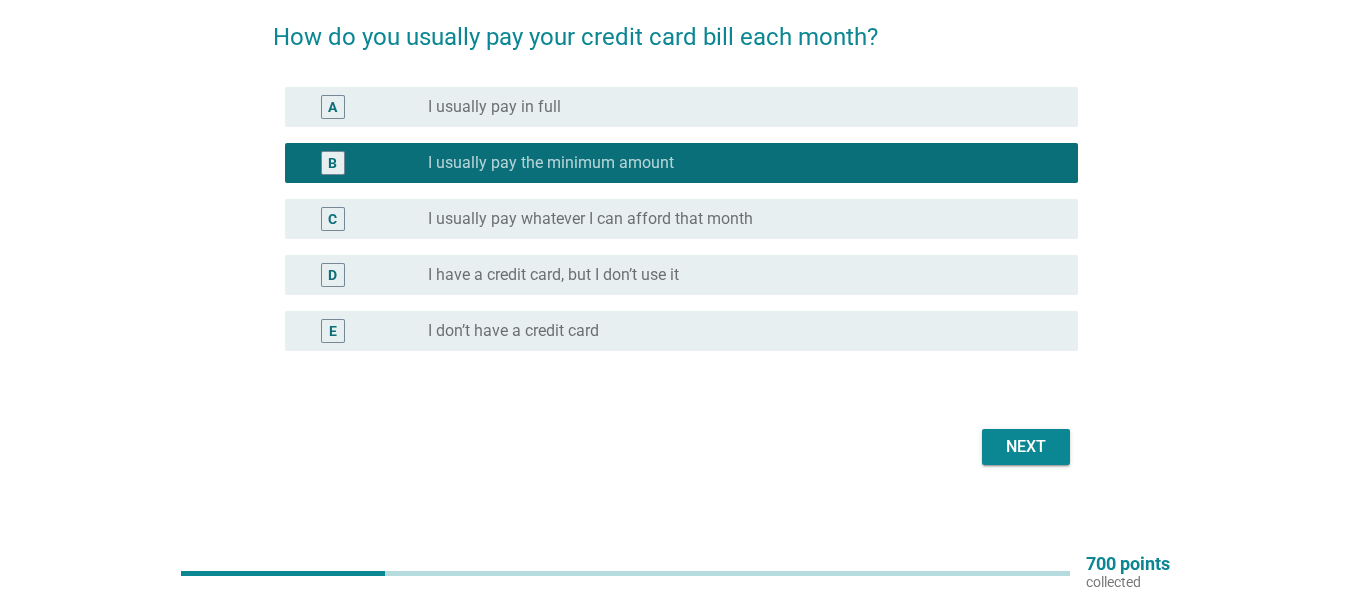 drag, startPoint x: 1101, startPoint y: 435, endPoint x: 1042, endPoint y: 452, distance: 61.400326 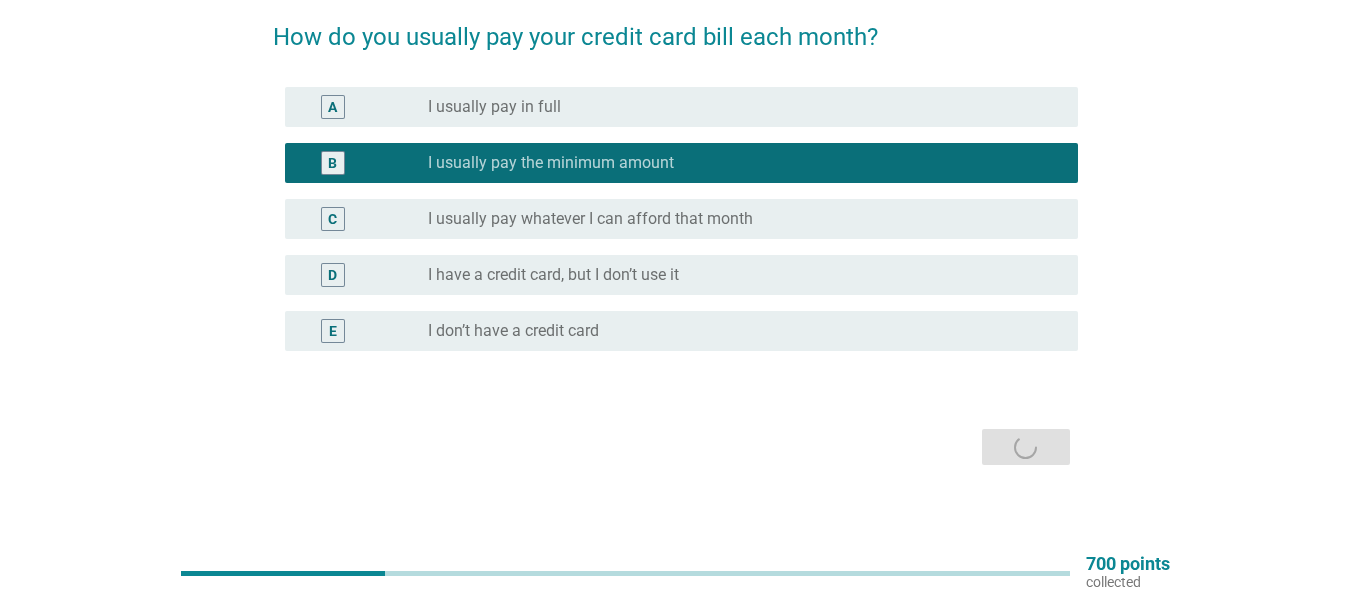 scroll, scrollTop: 0, scrollLeft: 0, axis: both 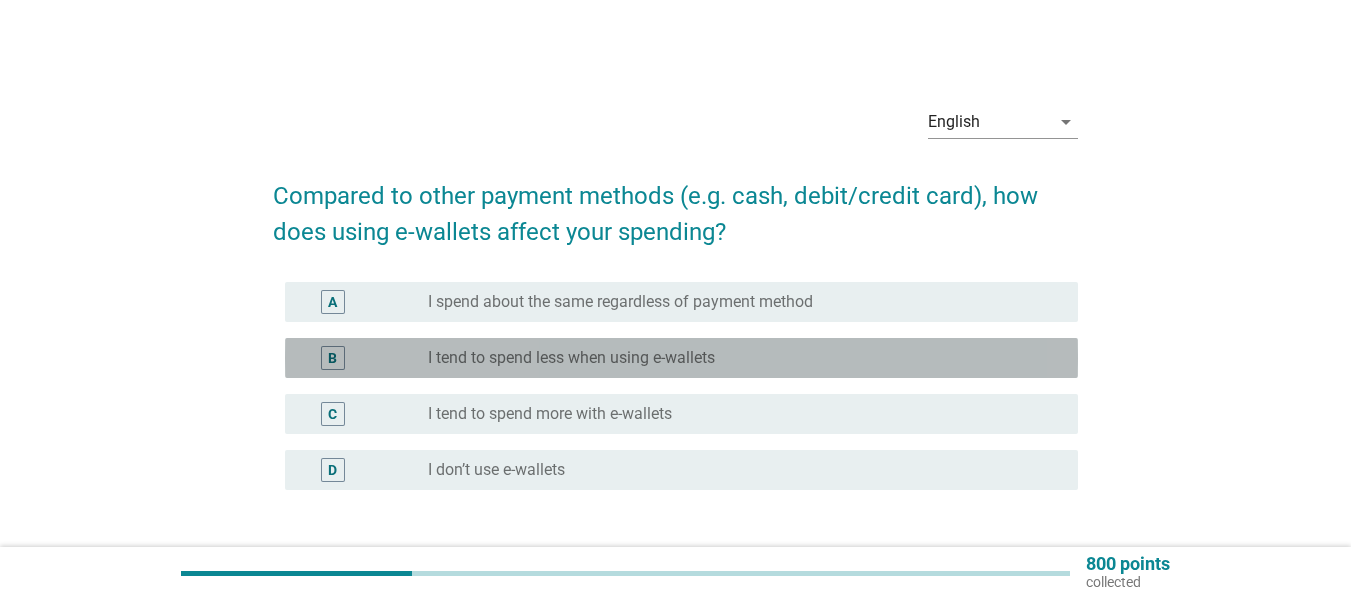 click on "B     radio_button_unchecked I tend to spend less when using e-wallets" at bounding box center [681, 358] 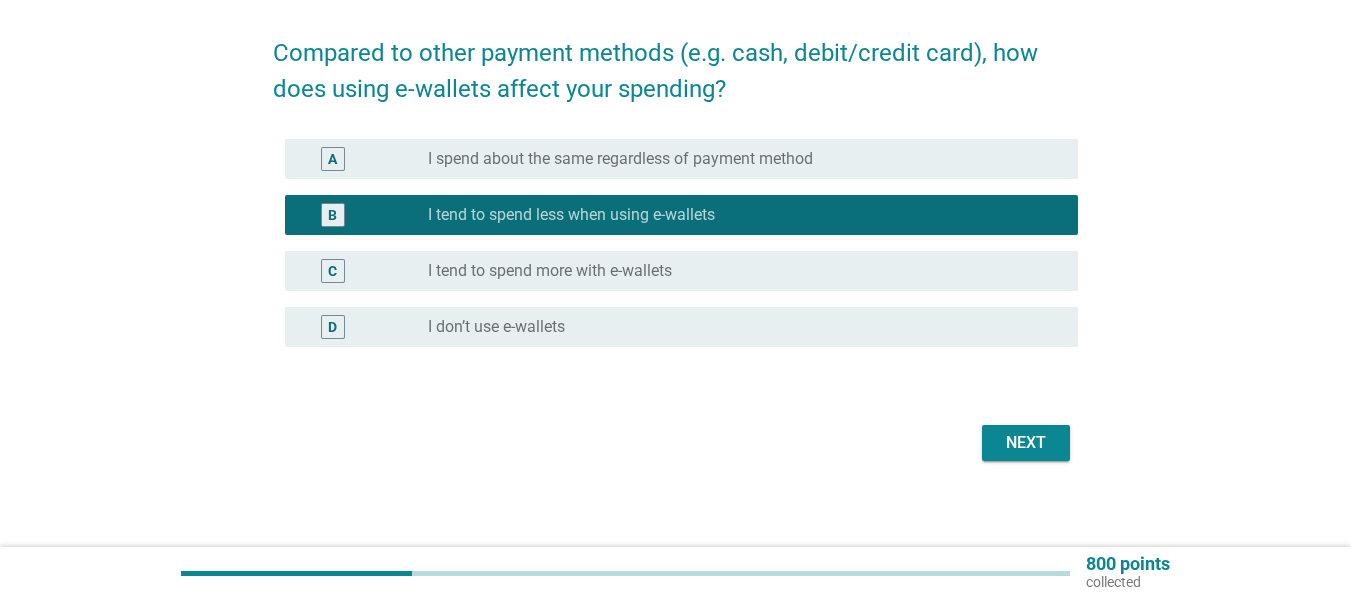 scroll, scrollTop: 153, scrollLeft: 0, axis: vertical 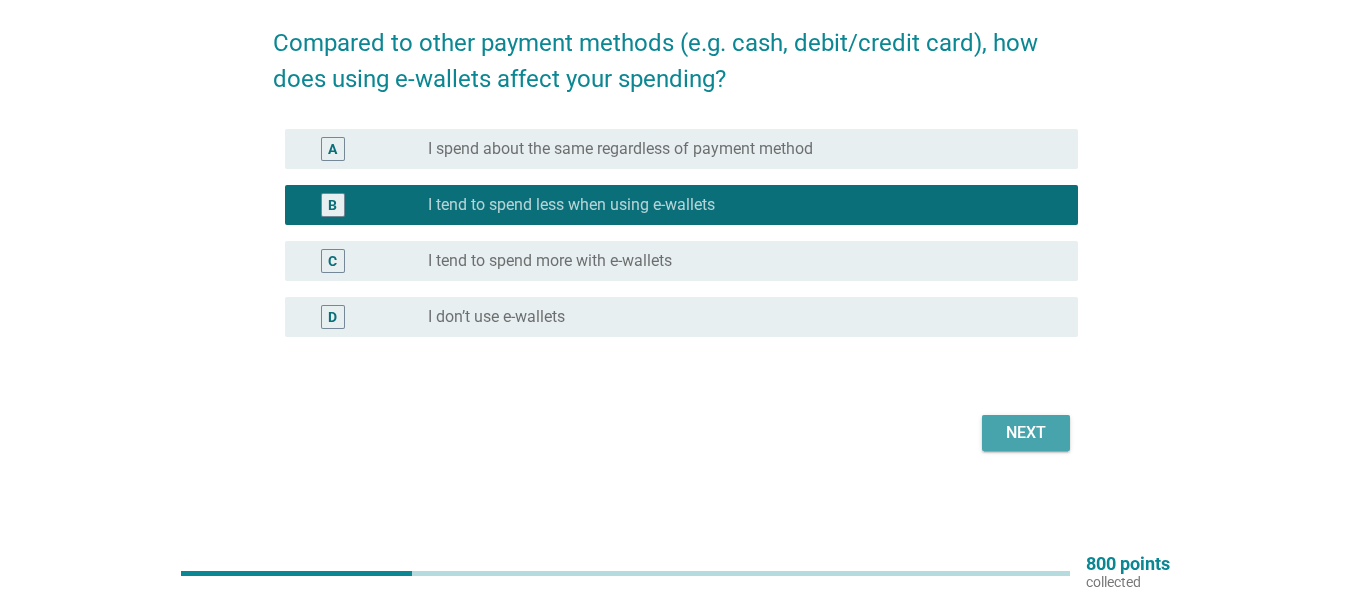 click on "Next" at bounding box center [1026, 433] 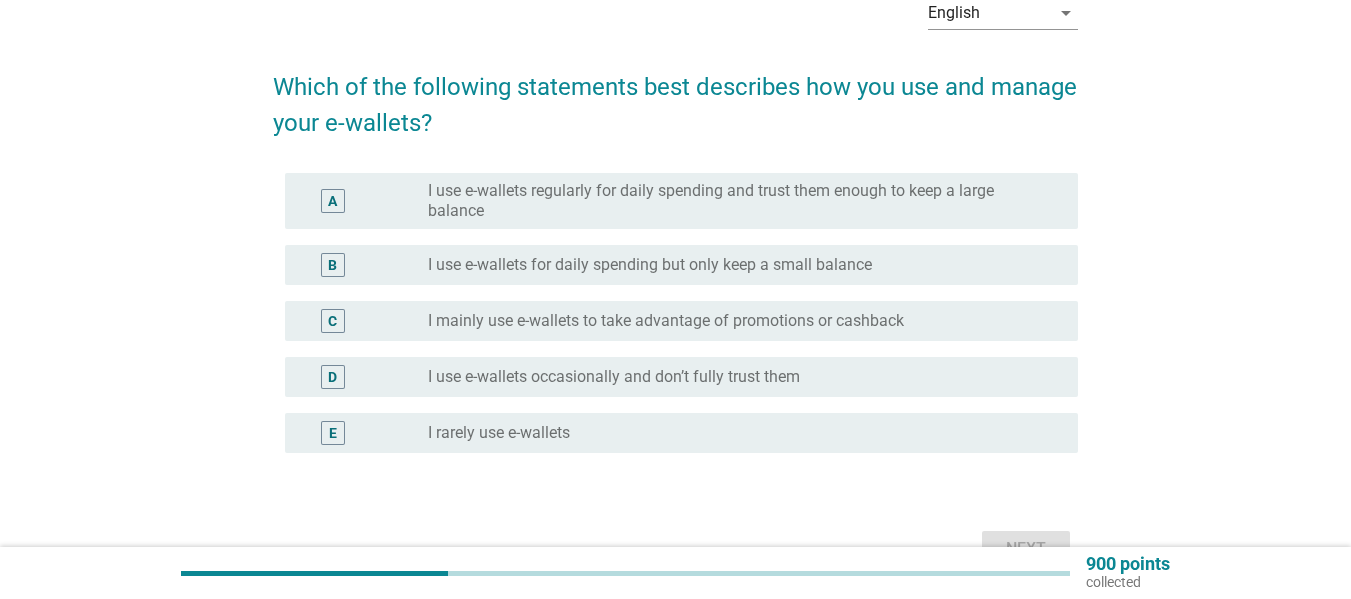 scroll, scrollTop: 110, scrollLeft: 0, axis: vertical 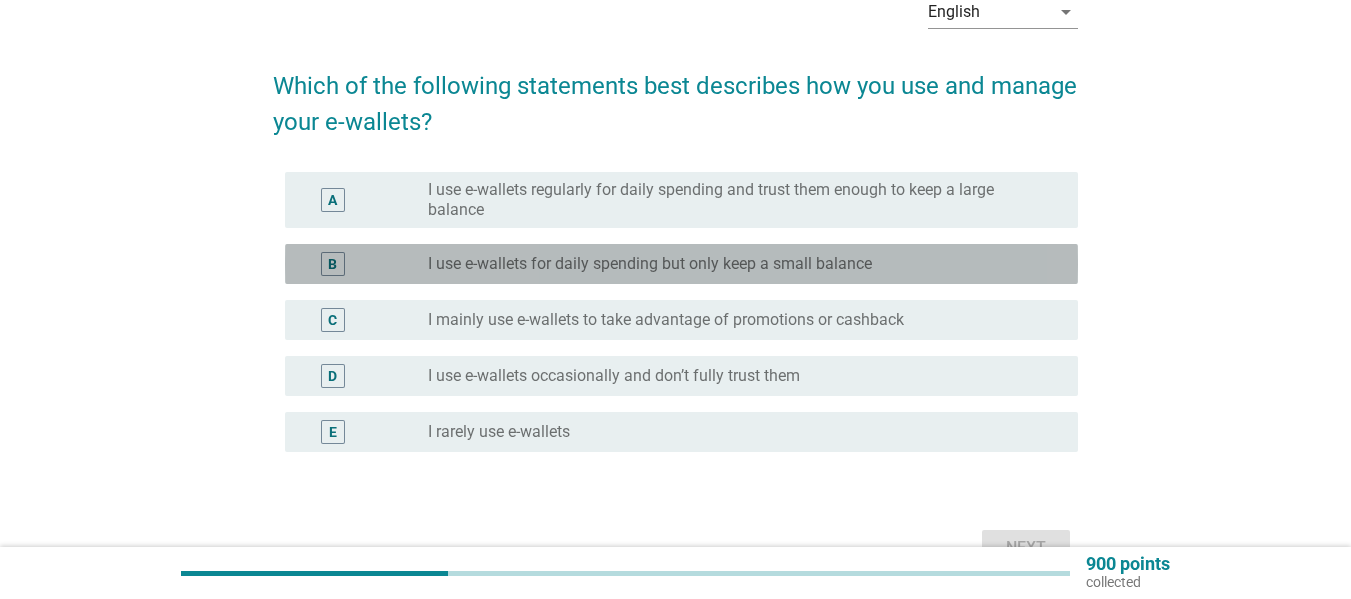 click on "radio_button_unchecked I use e-wallets for daily spending but only keep a small balance" at bounding box center (745, 264) 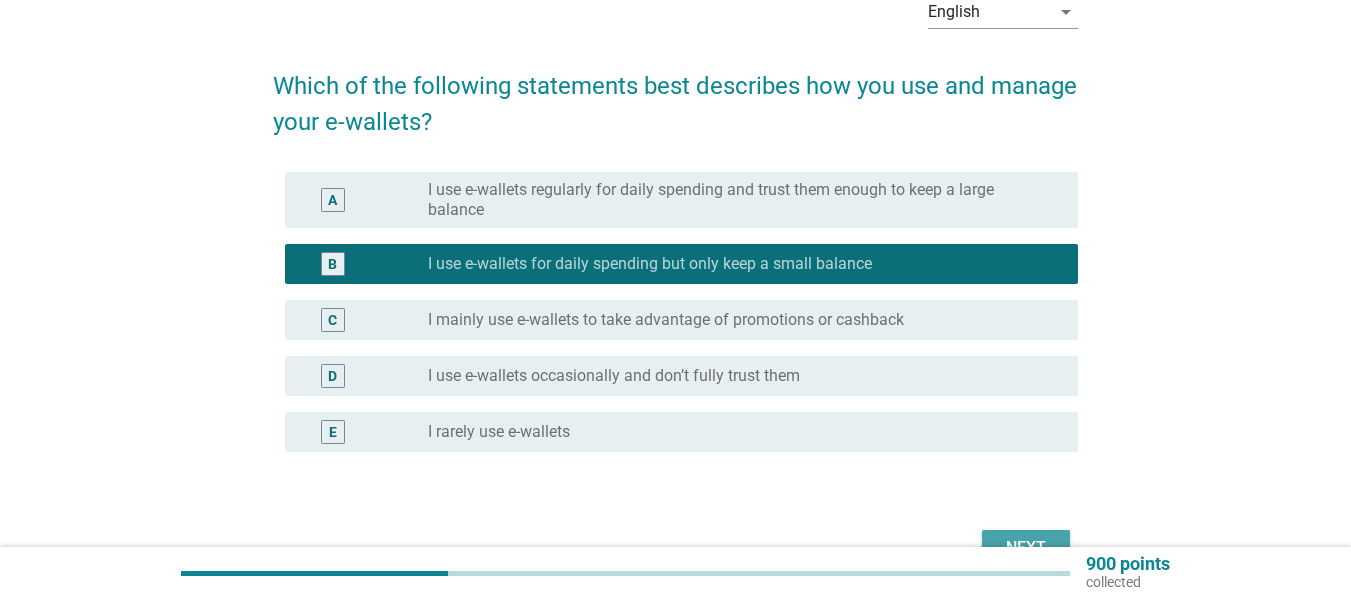 click on "Next" at bounding box center [1026, 548] 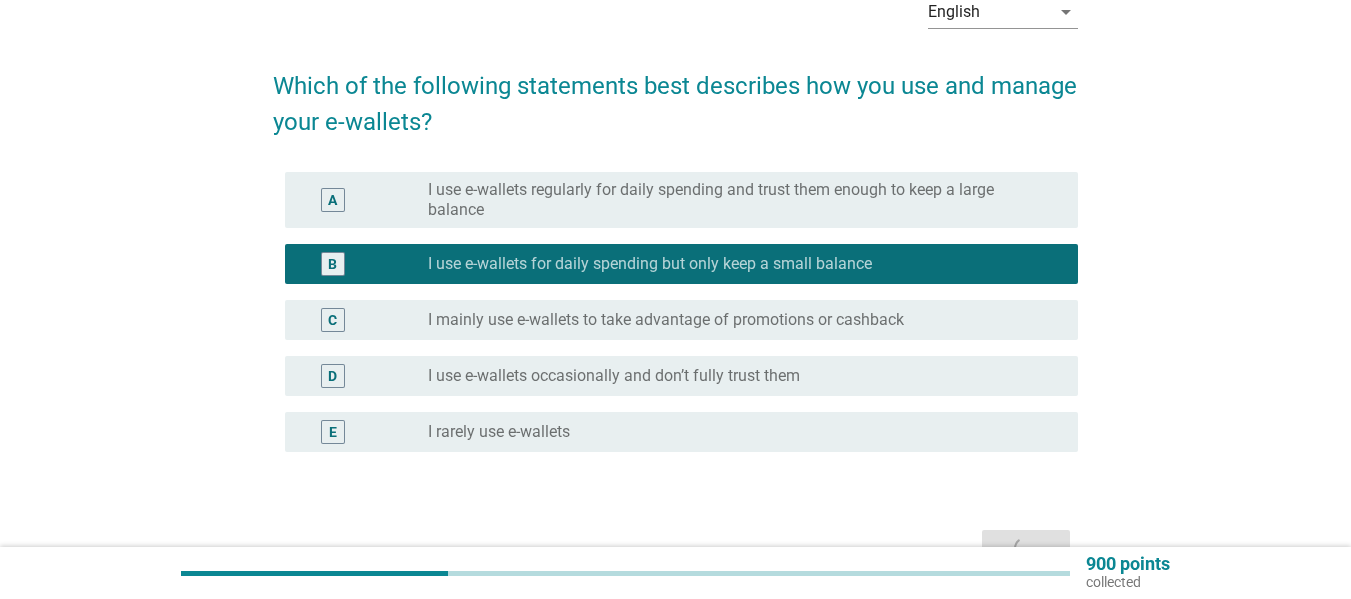 scroll, scrollTop: 0, scrollLeft: 0, axis: both 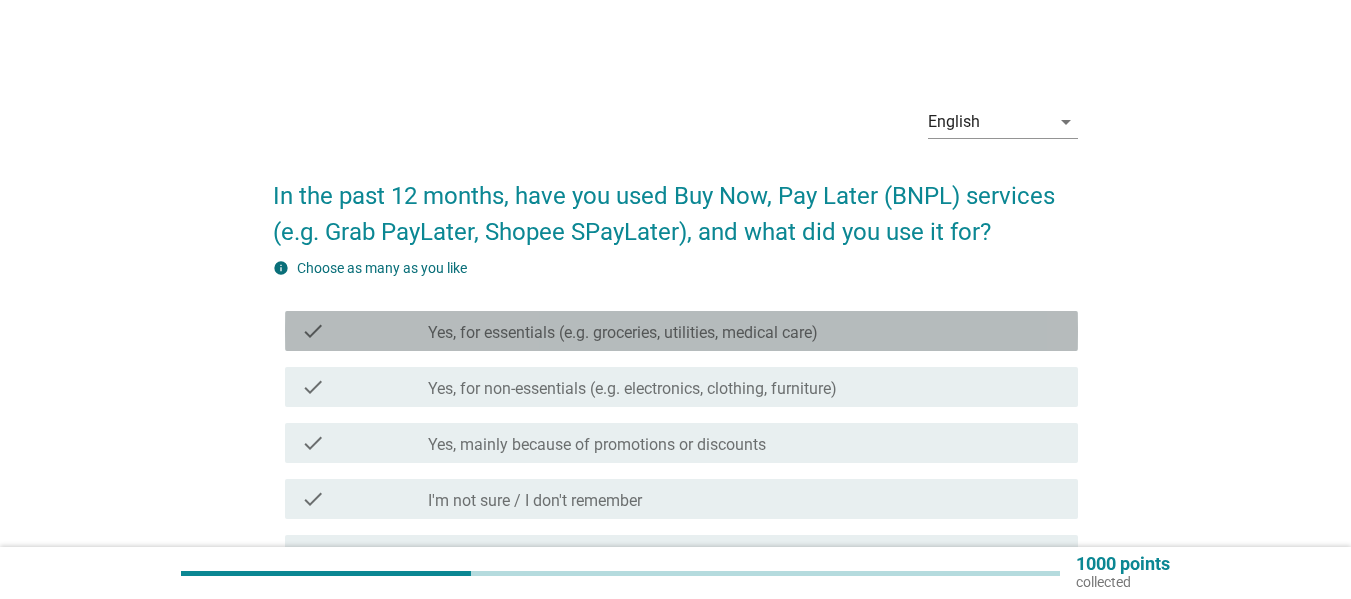 click on "Yes, for essentials (e.g. groceries, utilities, medical care)" at bounding box center (623, 333) 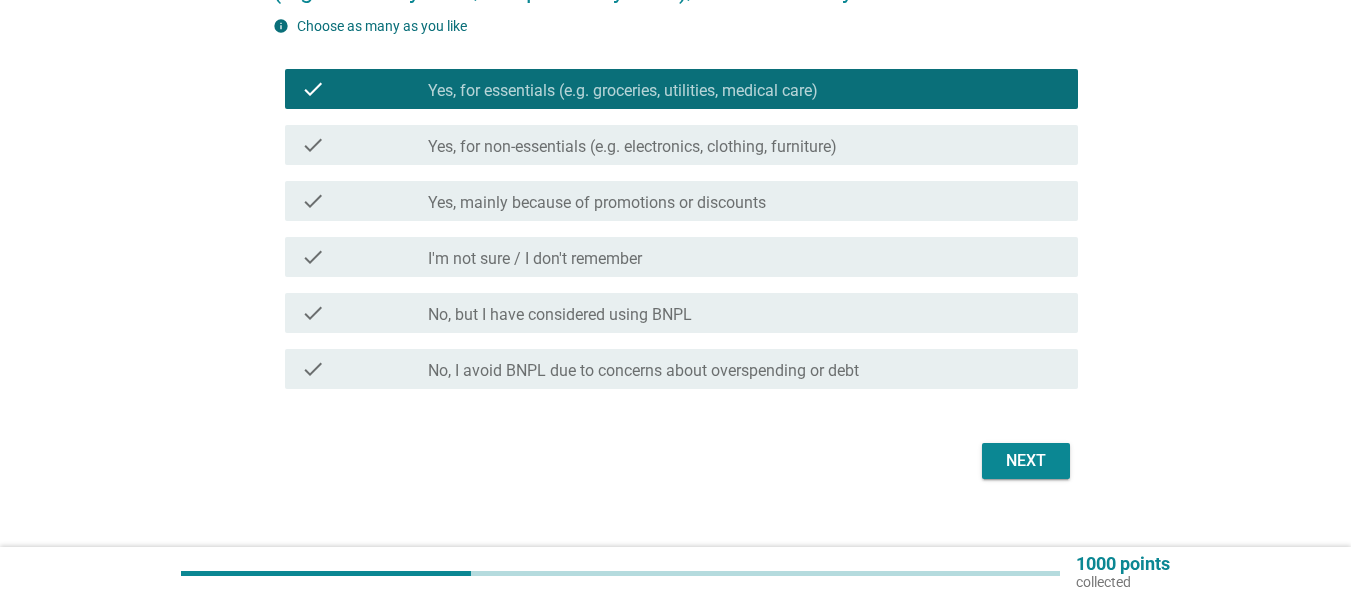 scroll, scrollTop: 270, scrollLeft: 0, axis: vertical 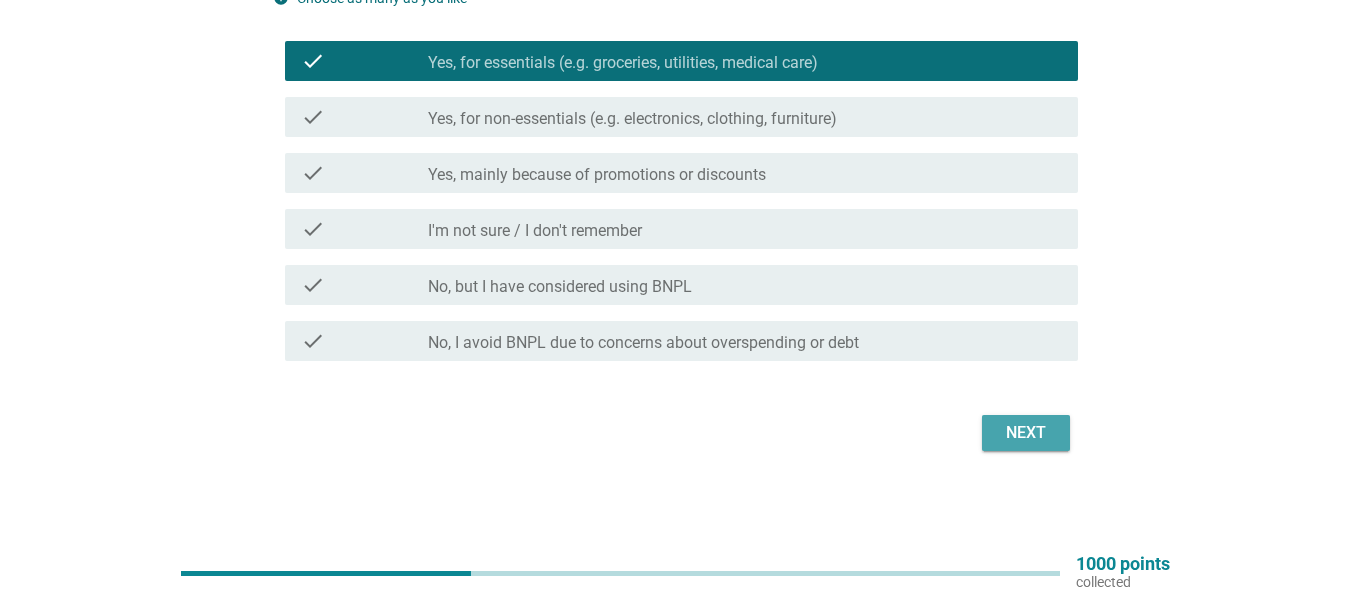 click on "Next" at bounding box center [1026, 433] 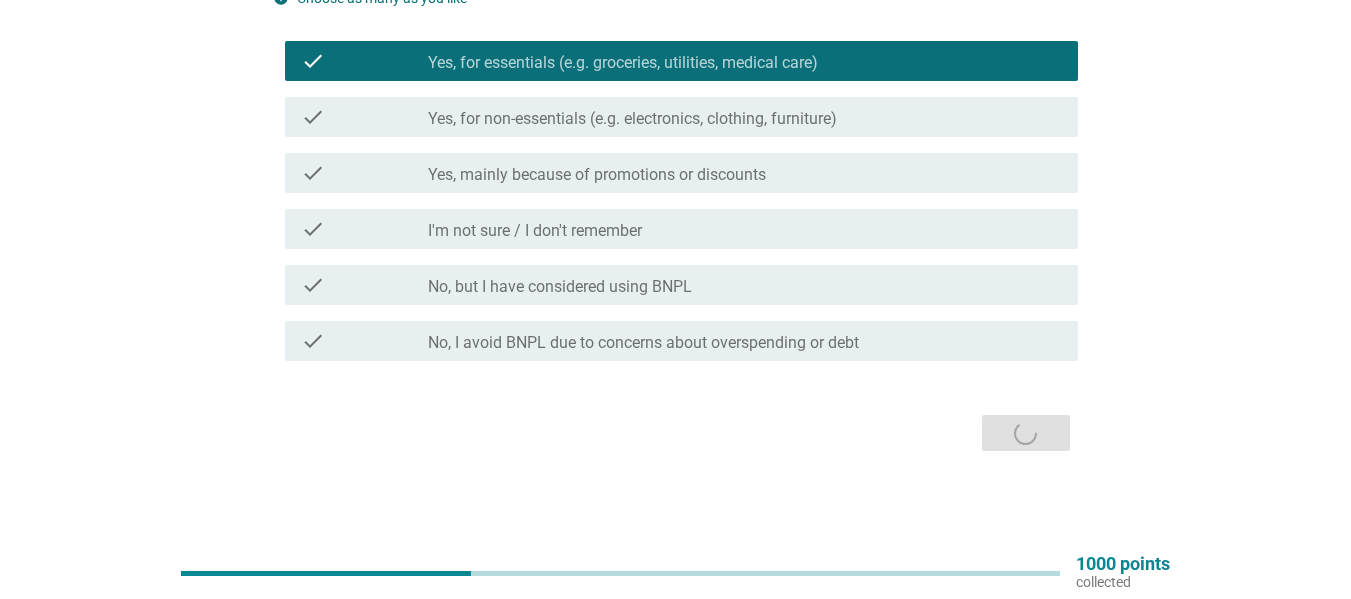 scroll, scrollTop: 0, scrollLeft: 0, axis: both 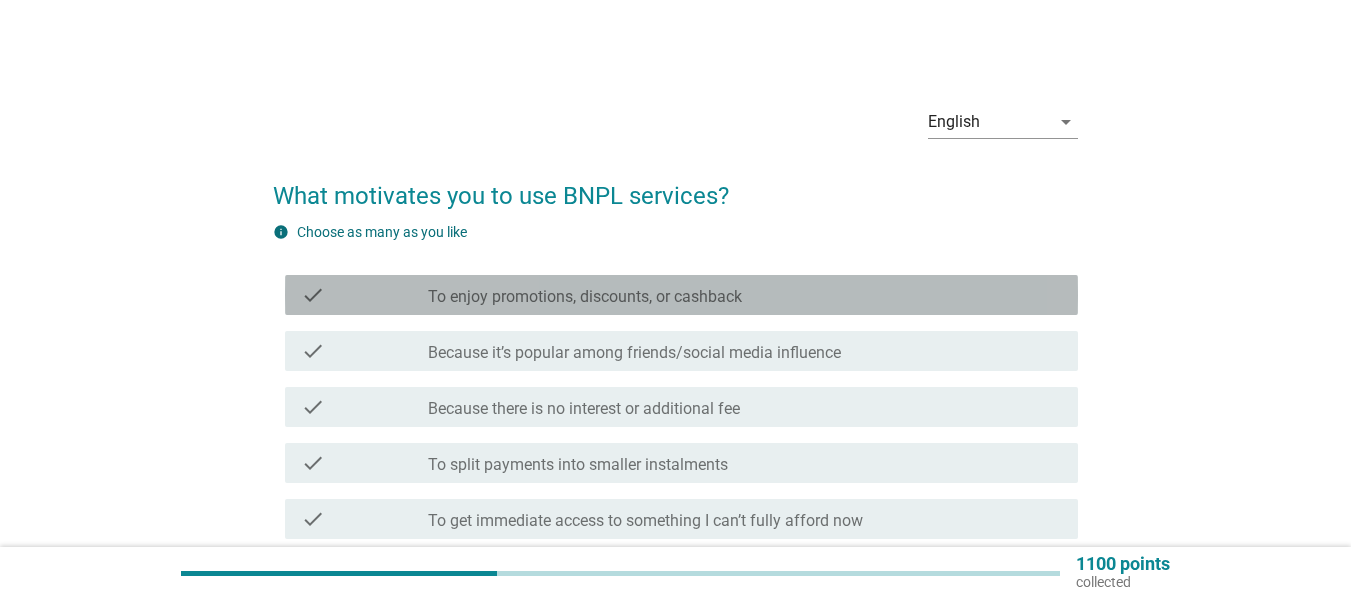 click on "To enjoy promotions, discounts, or cashback" at bounding box center (585, 297) 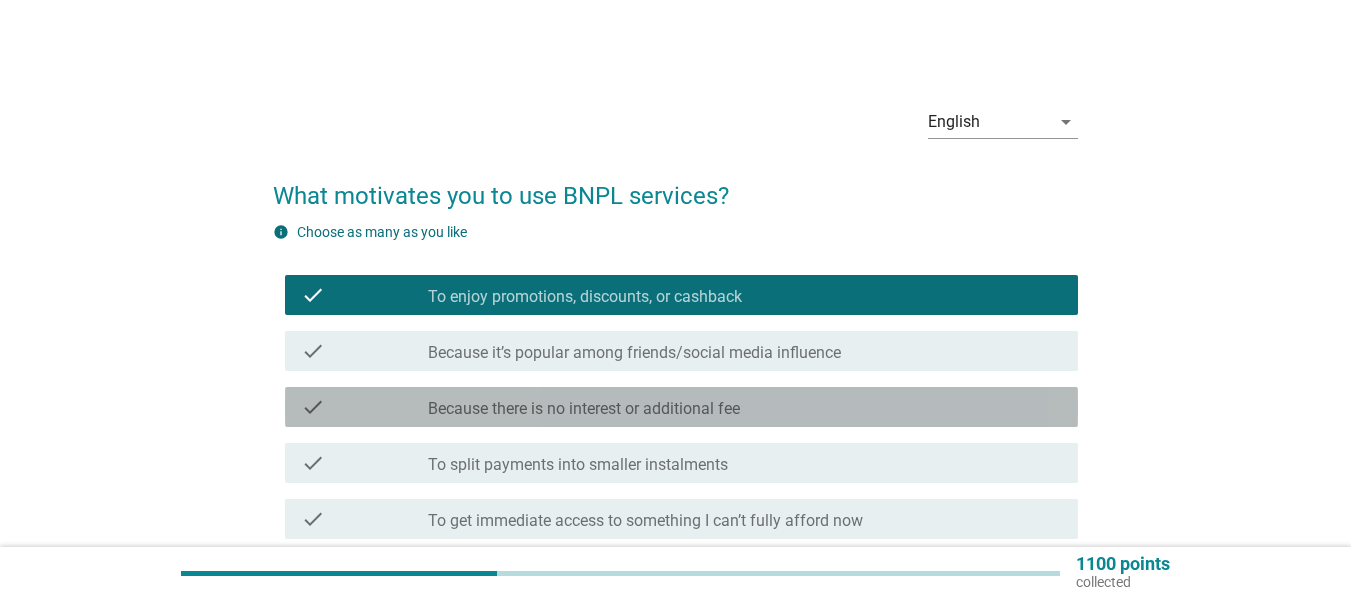 click on "check     check_box_outline_blank Because there is no interest or additional fee" at bounding box center [681, 407] 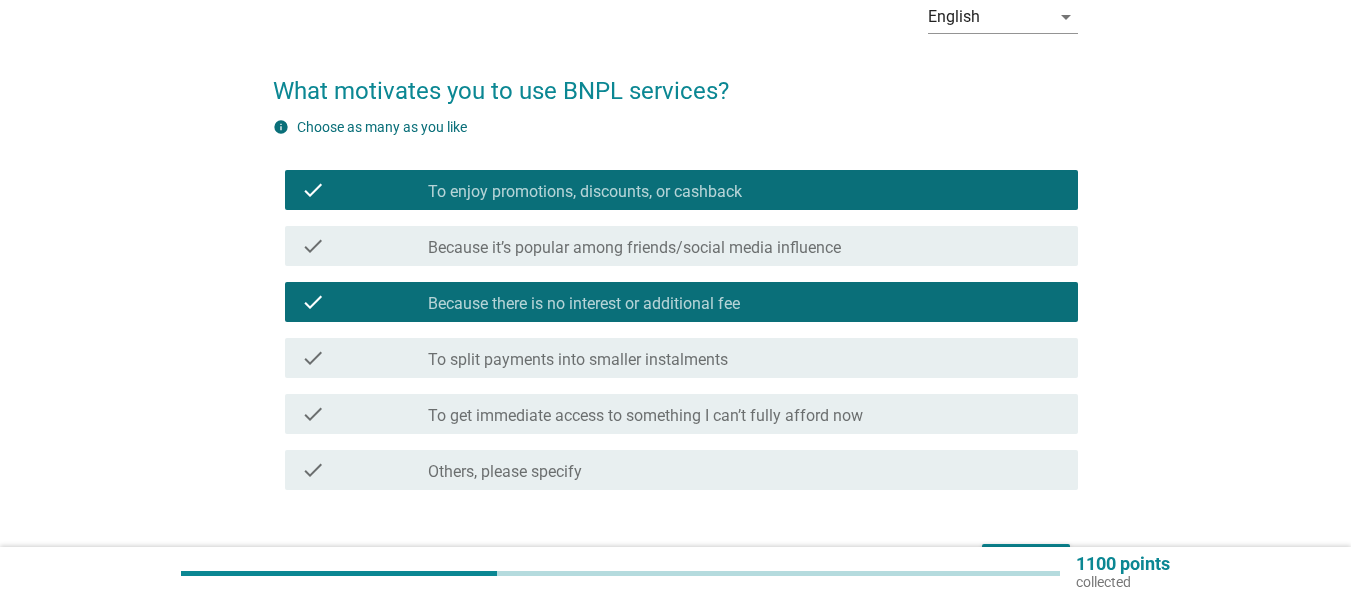 scroll, scrollTop: 106, scrollLeft: 0, axis: vertical 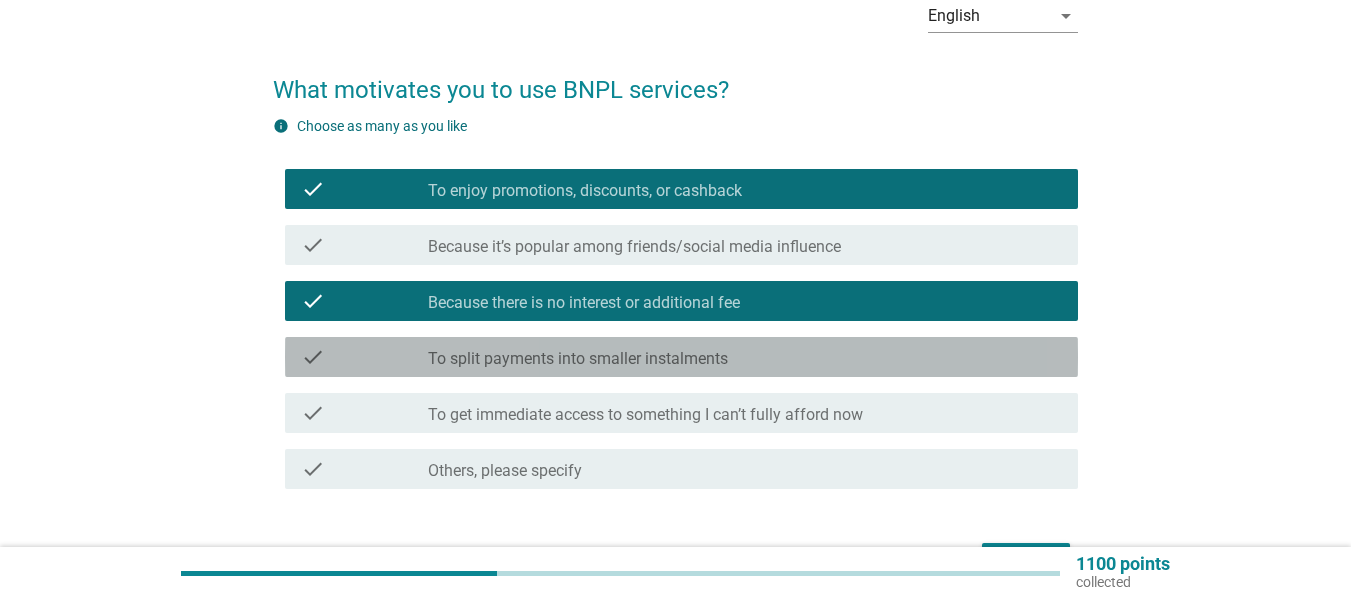 click on "check     check_box_outline_blank To split payments into smaller instalments" at bounding box center [681, 357] 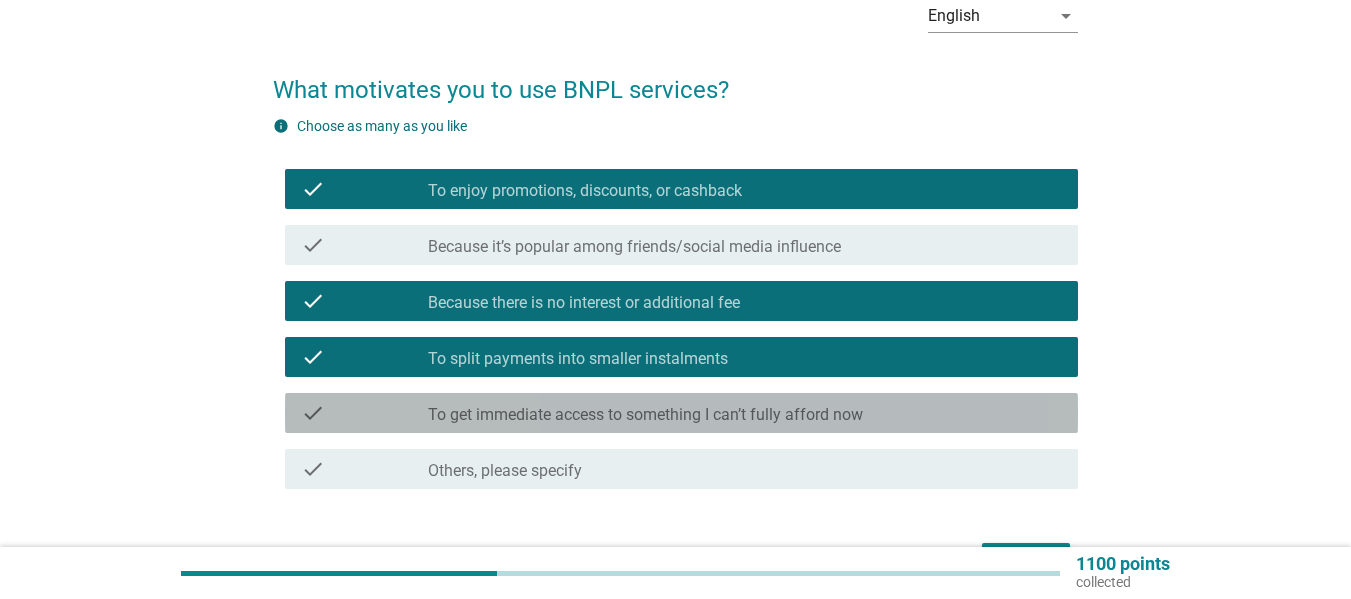 click on "check_box_outline_blank To get immediate access to something I can’t fully afford now" at bounding box center [745, 413] 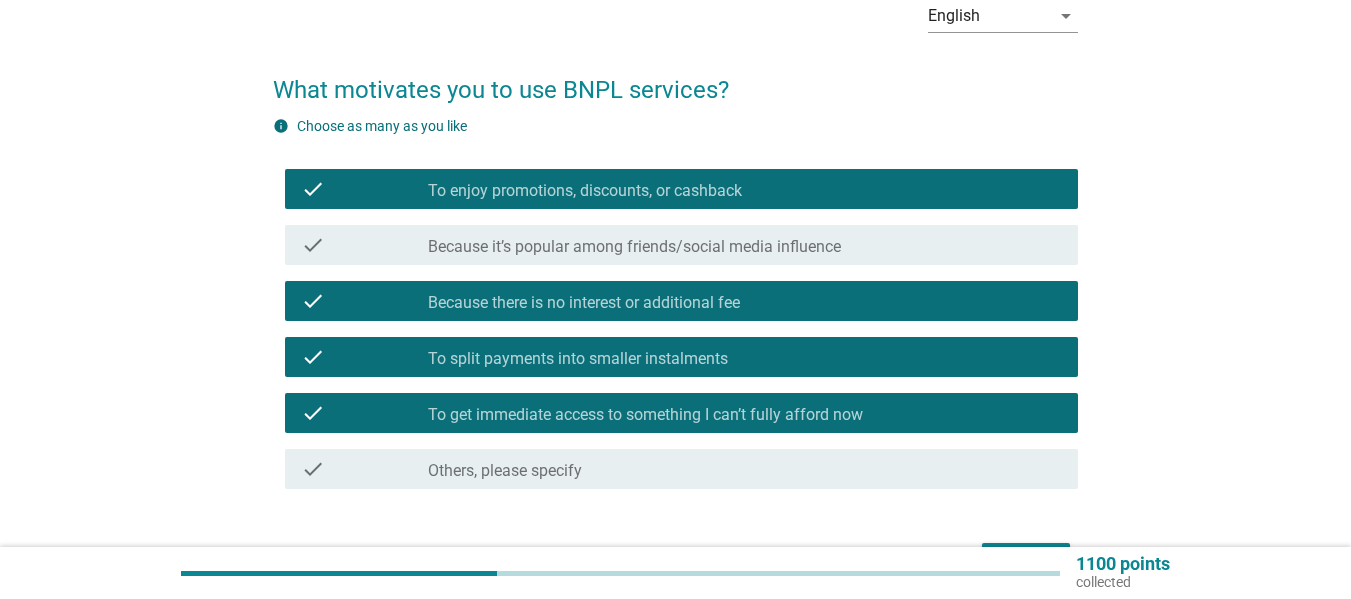 scroll, scrollTop: 234, scrollLeft: 0, axis: vertical 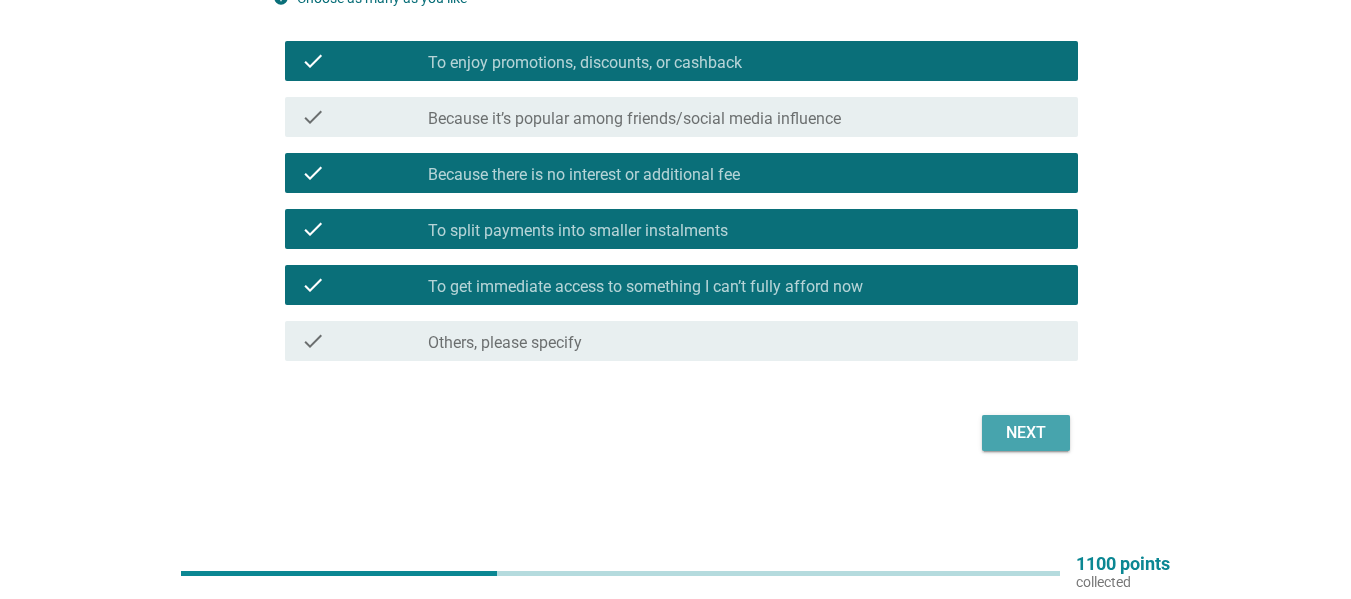 click on "Next" at bounding box center [1026, 433] 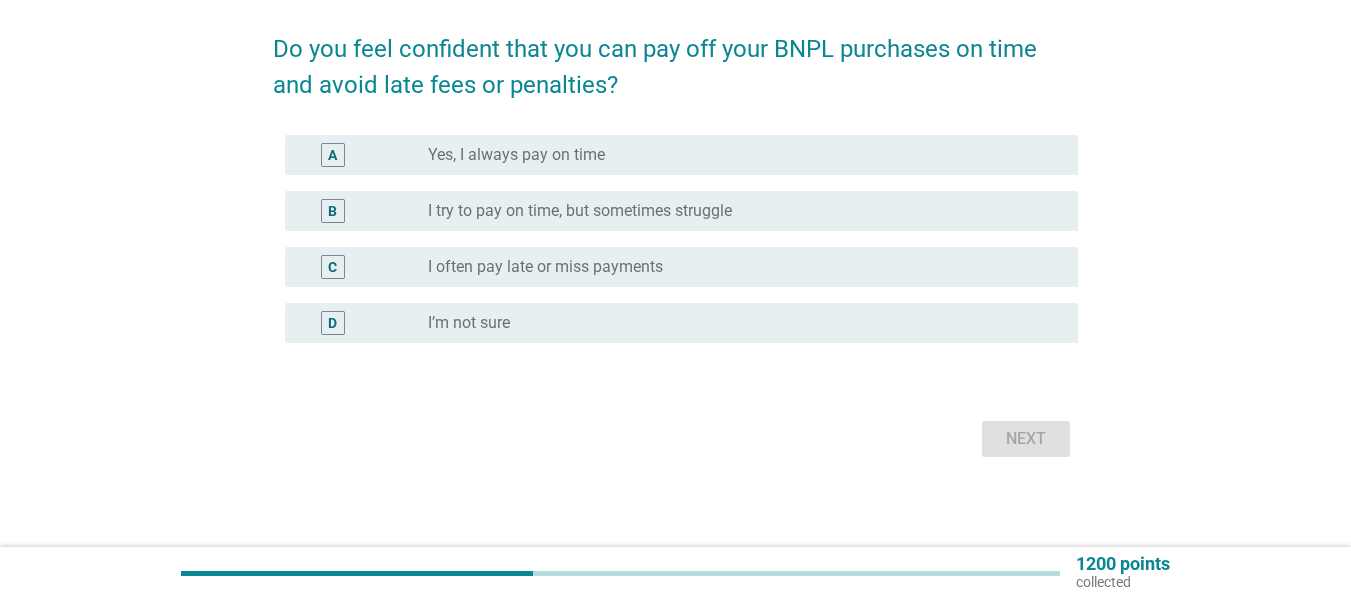 scroll, scrollTop: 148, scrollLeft: 0, axis: vertical 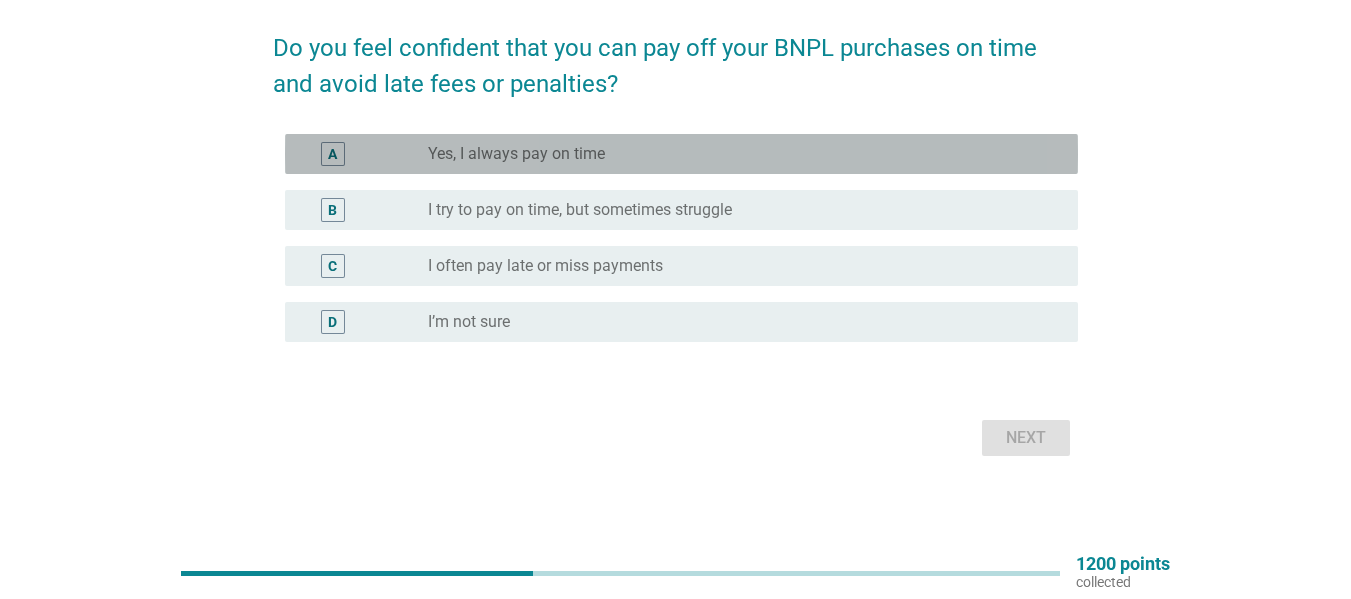 click on "A     radio_button_unchecked Yes, I always pay on time" at bounding box center [681, 154] 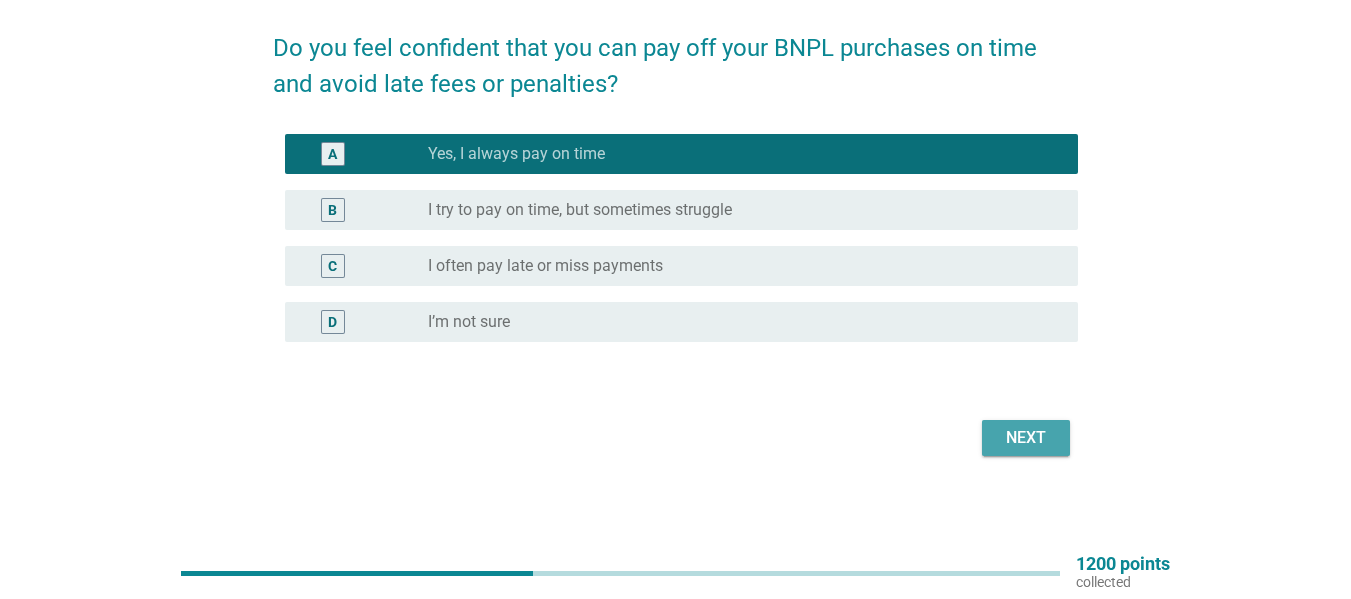 click on "Next" at bounding box center [1026, 438] 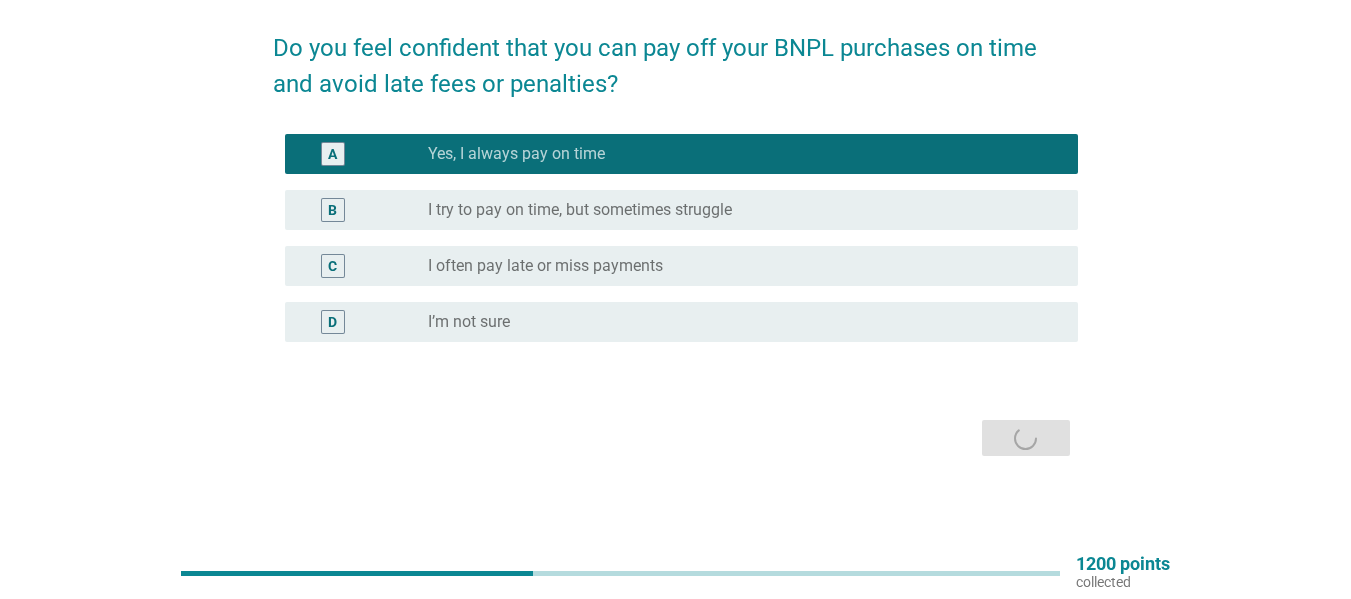 scroll, scrollTop: 0, scrollLeft: 0, axis: both 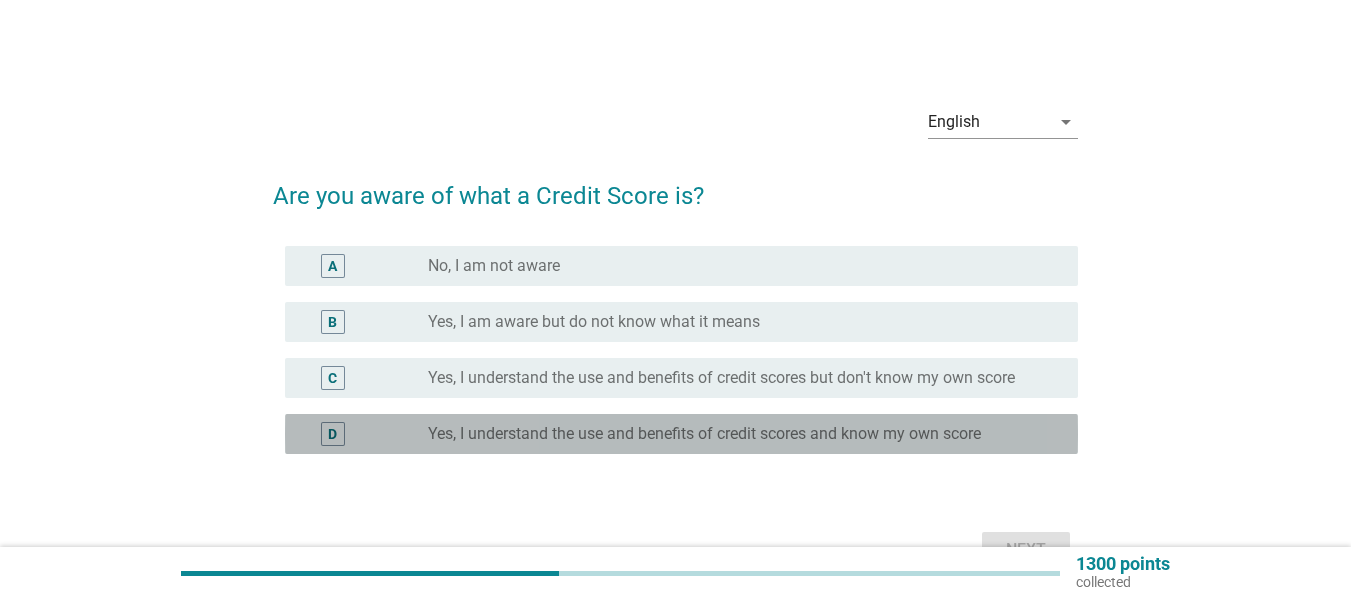 click on "Yes, I understand the use and benefits of credit scores and know my own score" at bounding box center (704, 434) 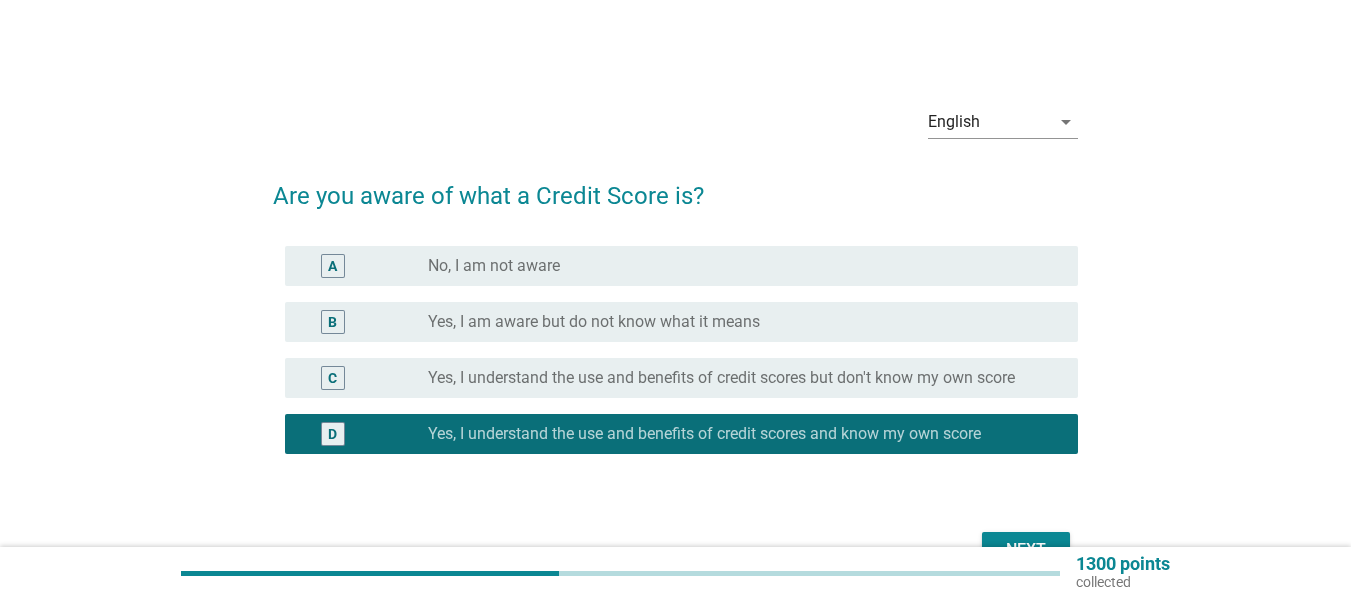 scroll, scrollTop: 117, scrollLeft: 0, axis: vertical 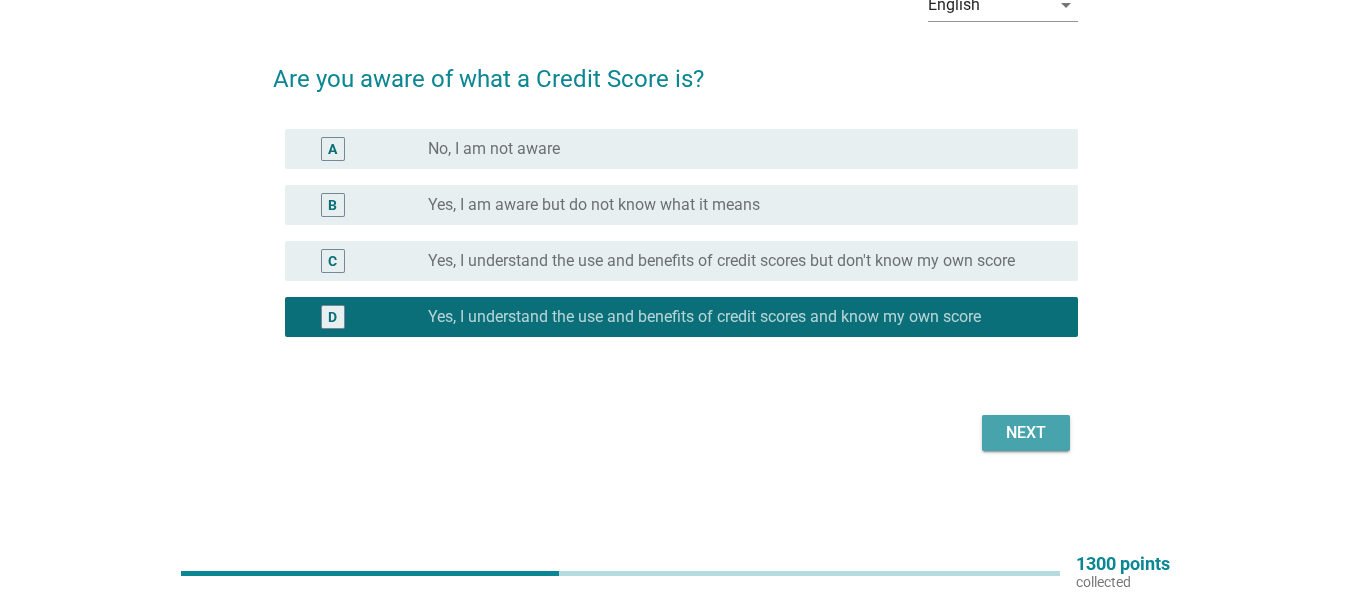 click on "Next" at bounding box center [1026, 433] 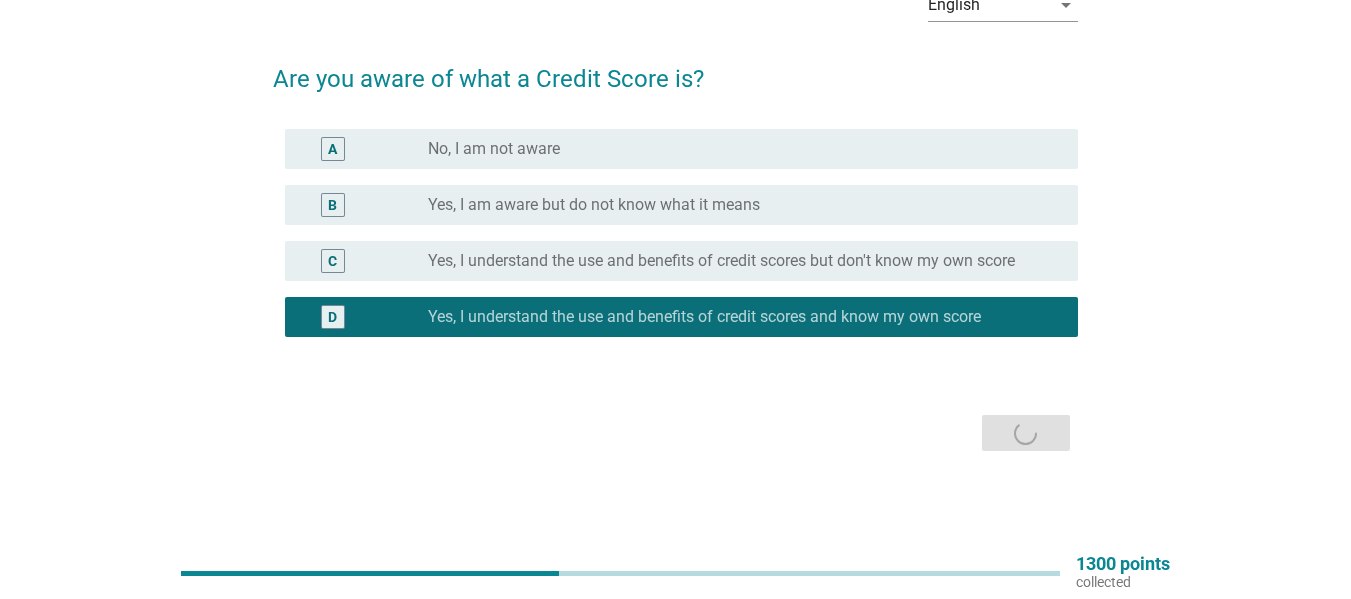 scroll, scrollTop: 0, scrollLeft: 0, axis: both 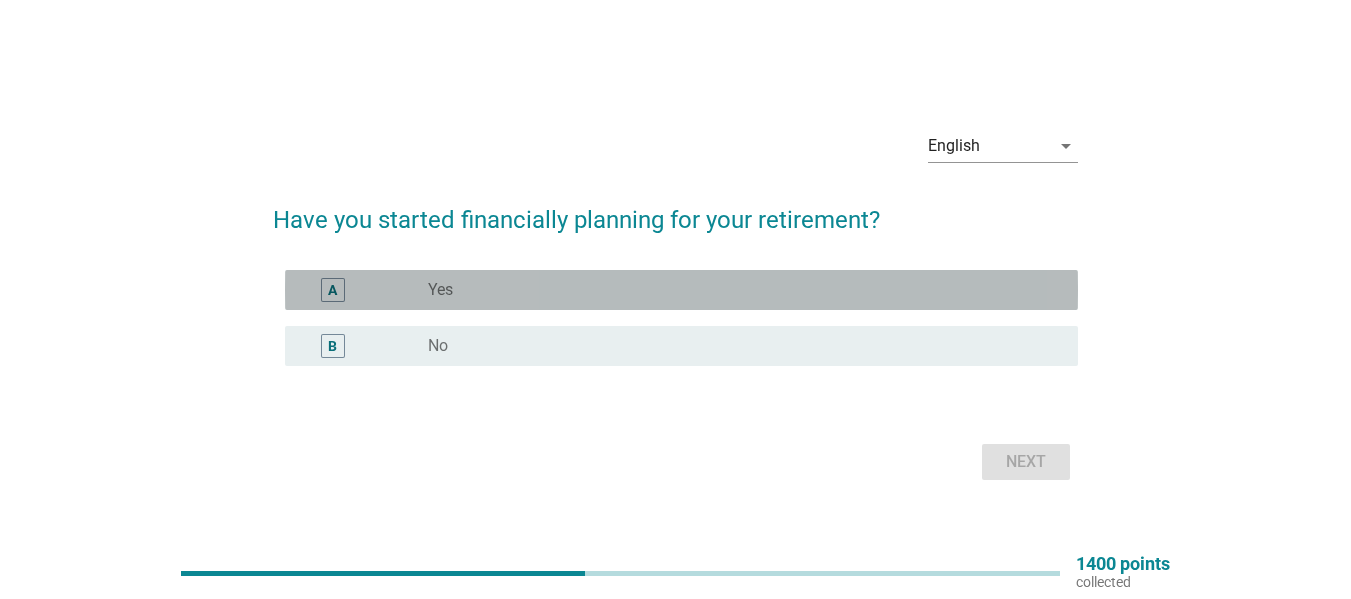 click on "radio_button_unchecked Yes" at bounding box center [737, 290] 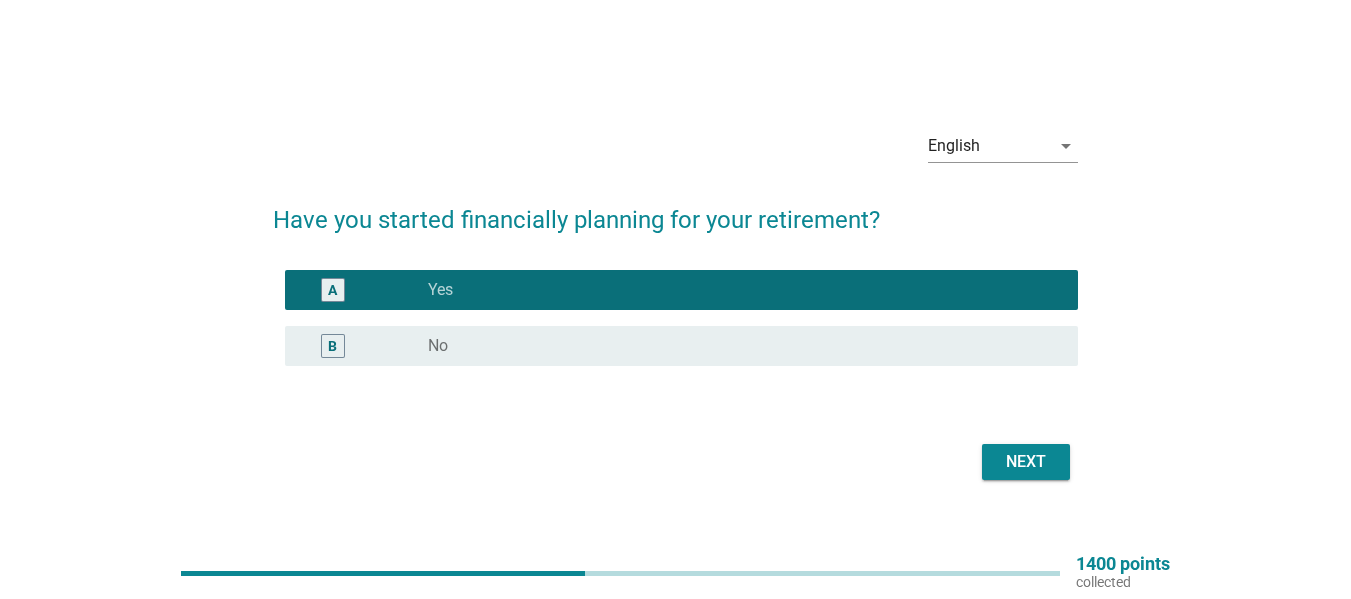 click on "English arrow_drop_down   Have you started financially planning for your retirement?     A     radio_button_checked Yes   B     radio_button_unchecked No     Next" at bounding box center [675, 300] 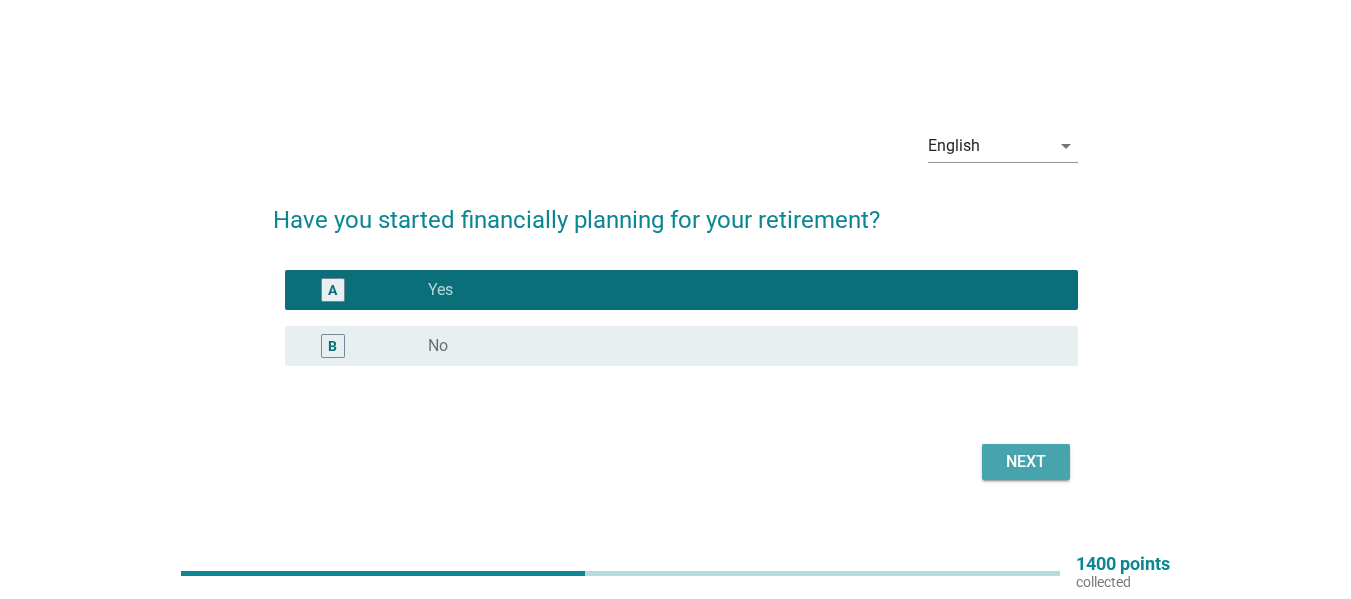 click on "Next" at bounding box center [1026, 462] 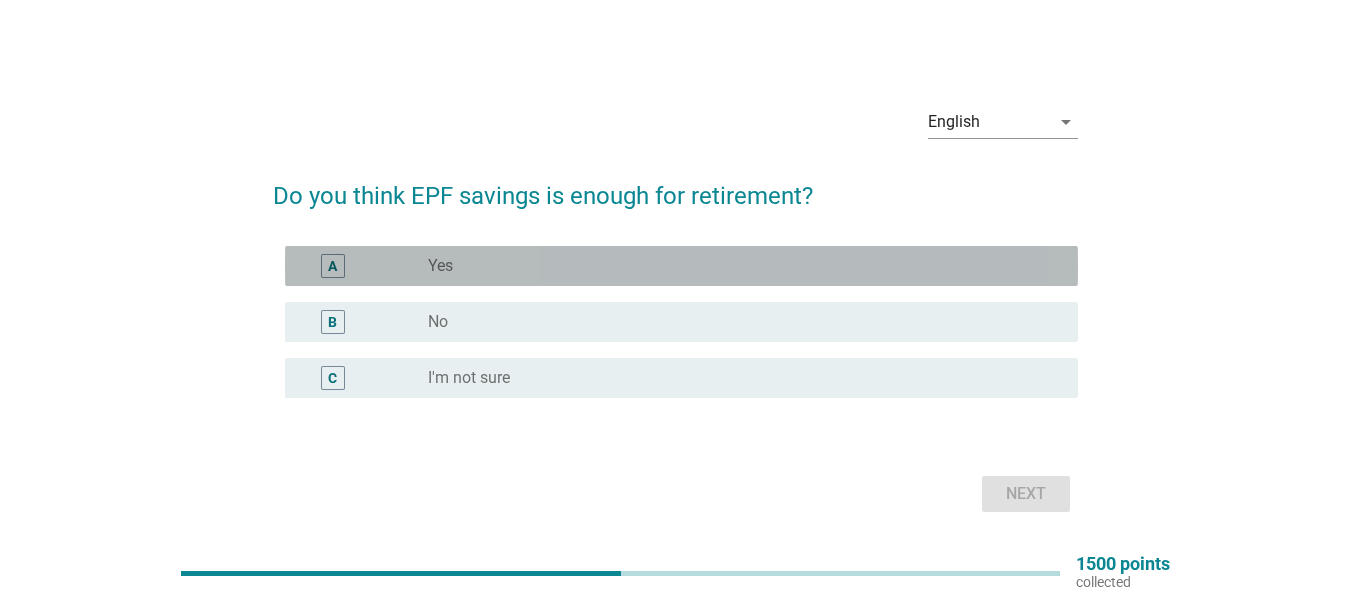 click on "radio_button_unchecked Yes" at bounding box center (737, 266) 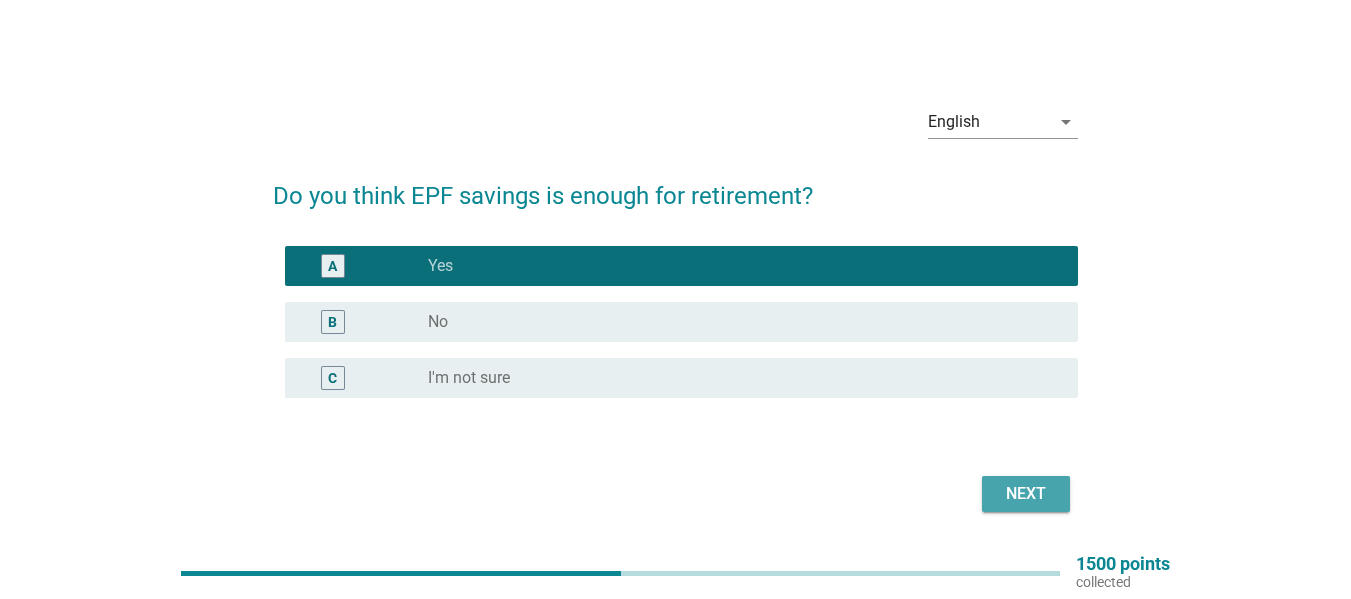 click on "Next" at bounding box center [1026, 494] 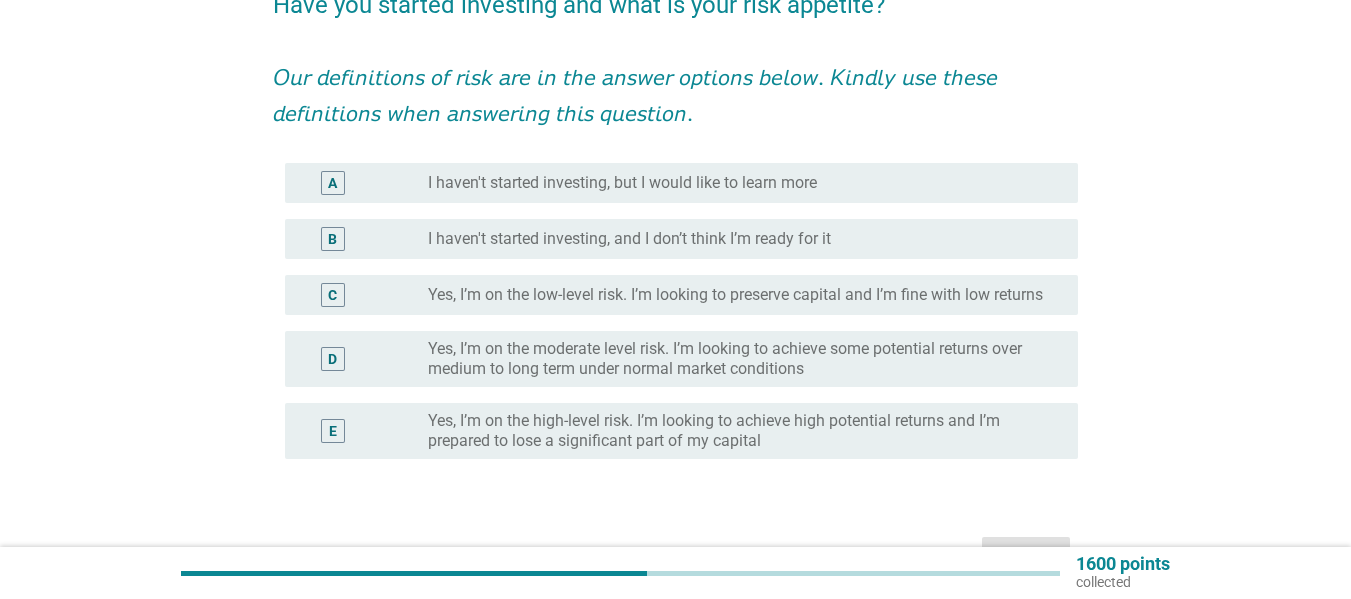 scroll, scrollTop: 192, scrollLeft: 0, axis: vertical 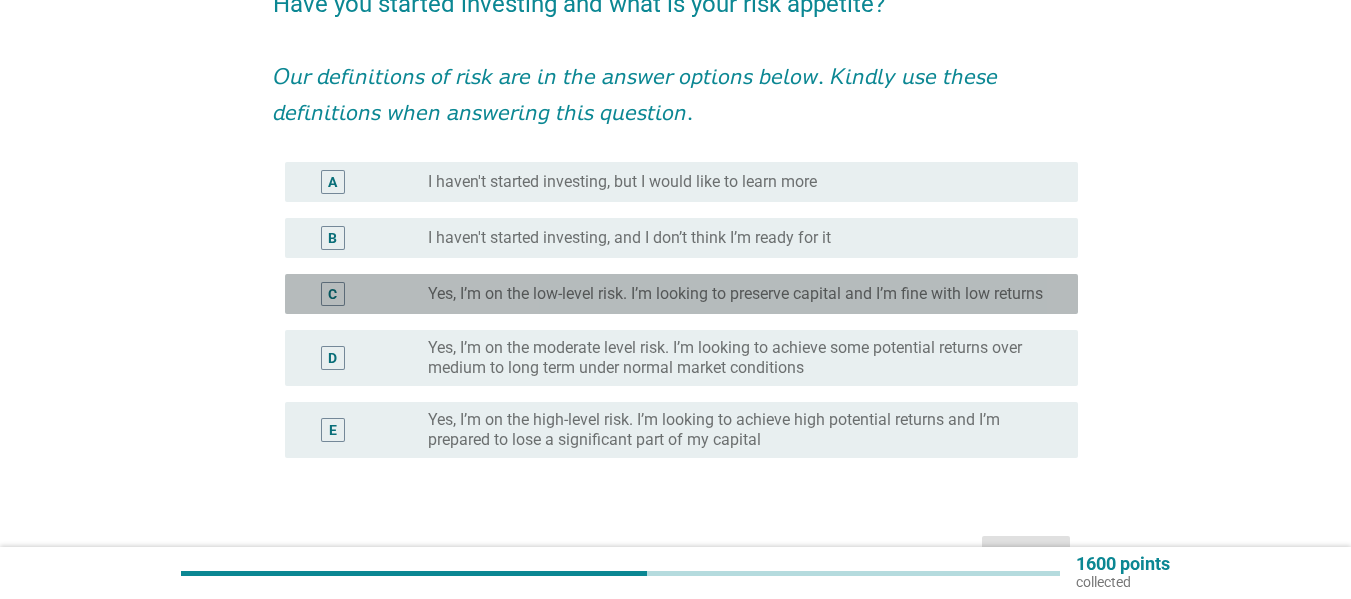 click on "Yes, I’m on the low-level risk. I’m looking to preserve capital and I’m fine with low returns" at bounding box center [735, 294] 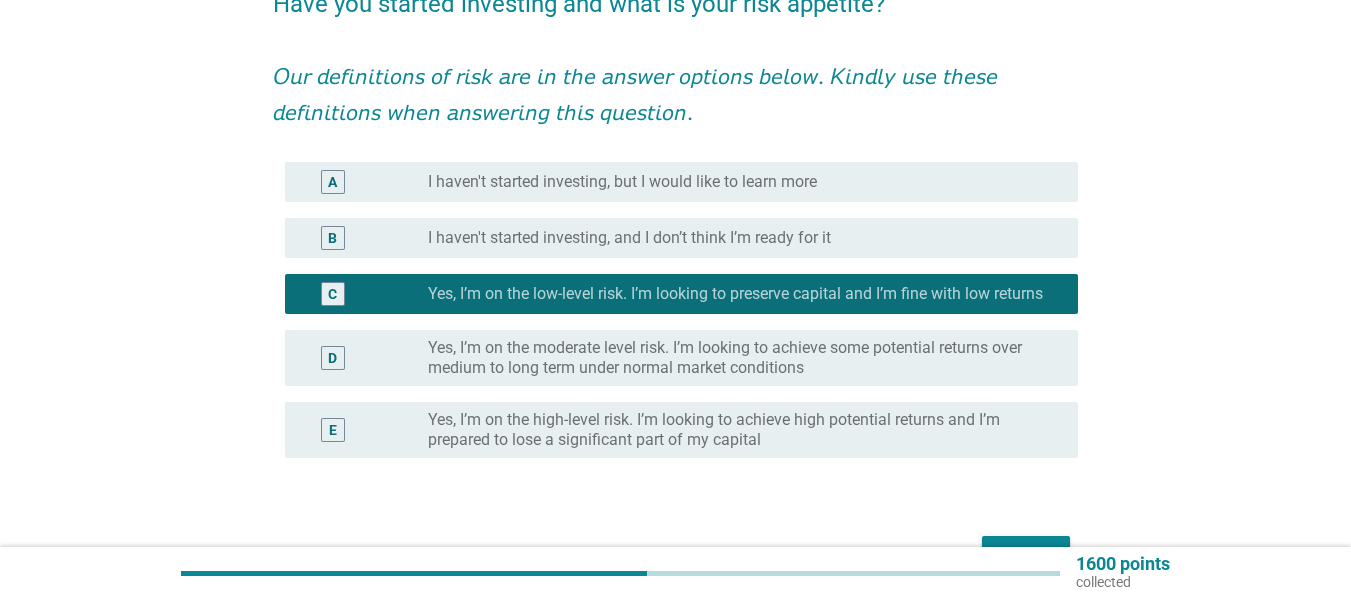 scroll, scrollTop: 329, scrollLeft: 0, axis: vertical 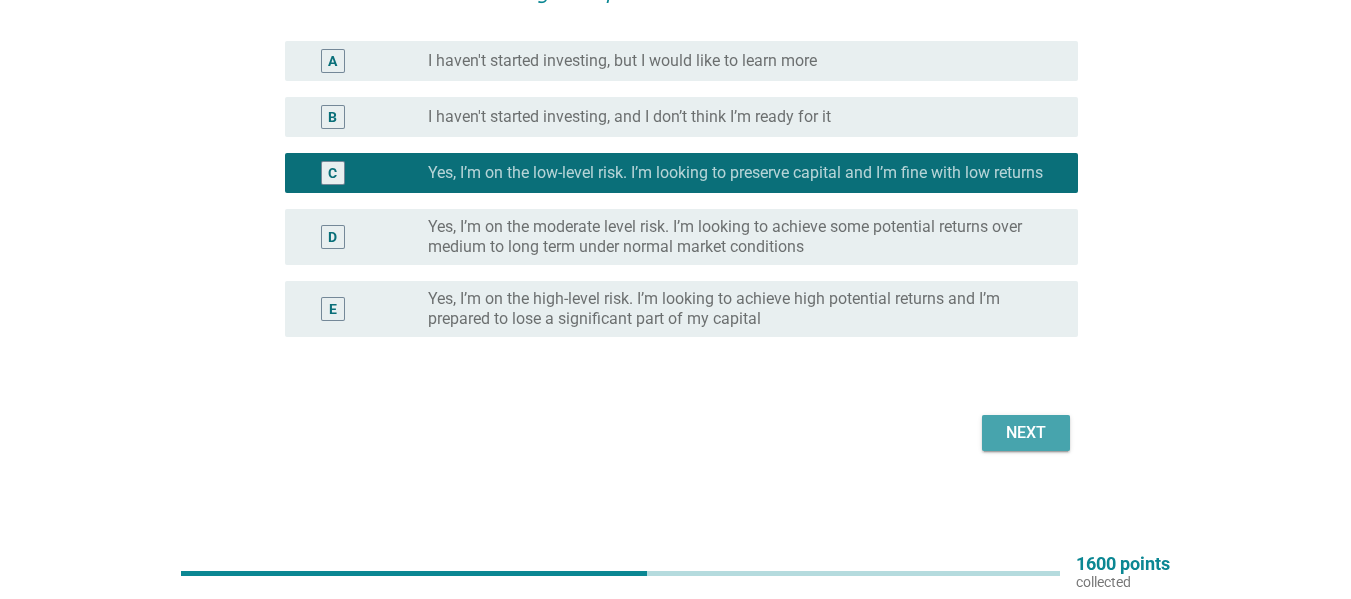click on "Next" at bounding box center (1026, 433) 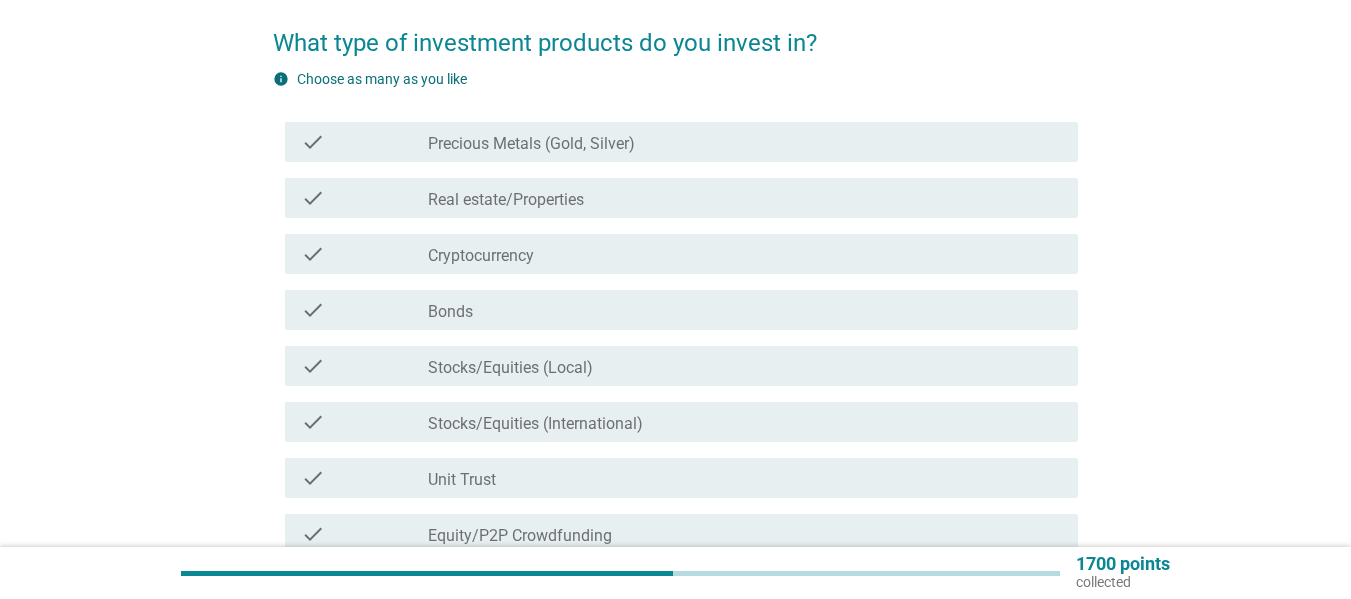 scroll, scrollTop: 154, scrollLeft: 0, axis: vertical 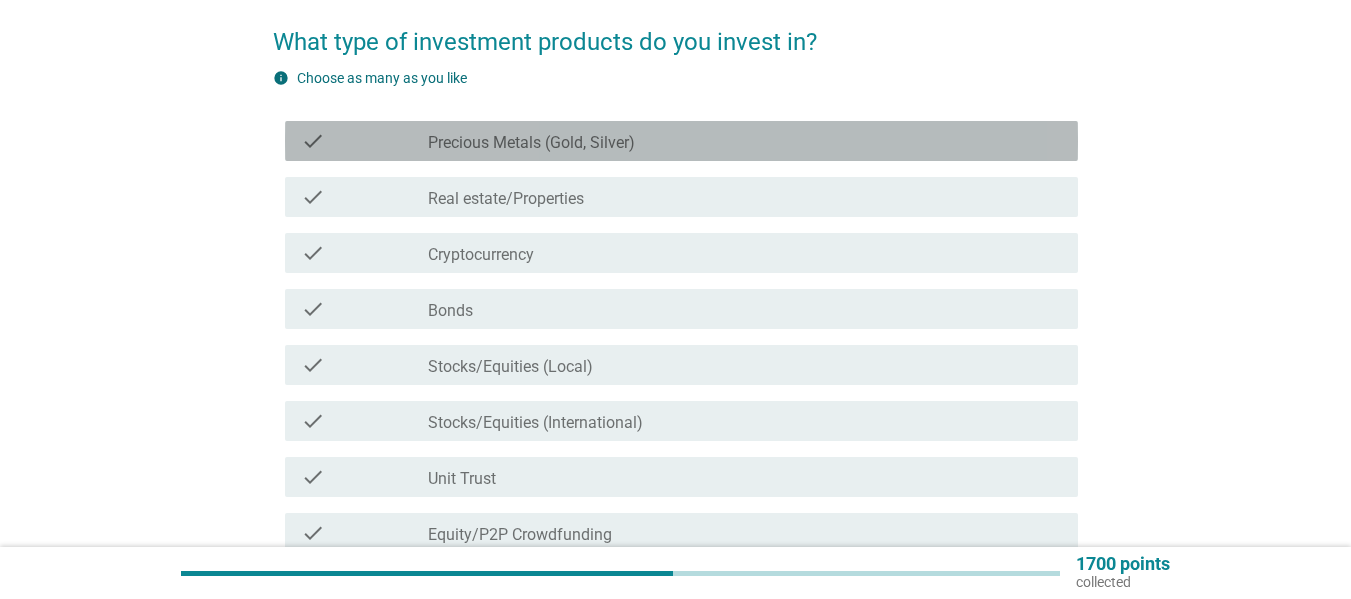 click on "Precious Metals (Gold, Silver)" at bounding box center (531, 143) 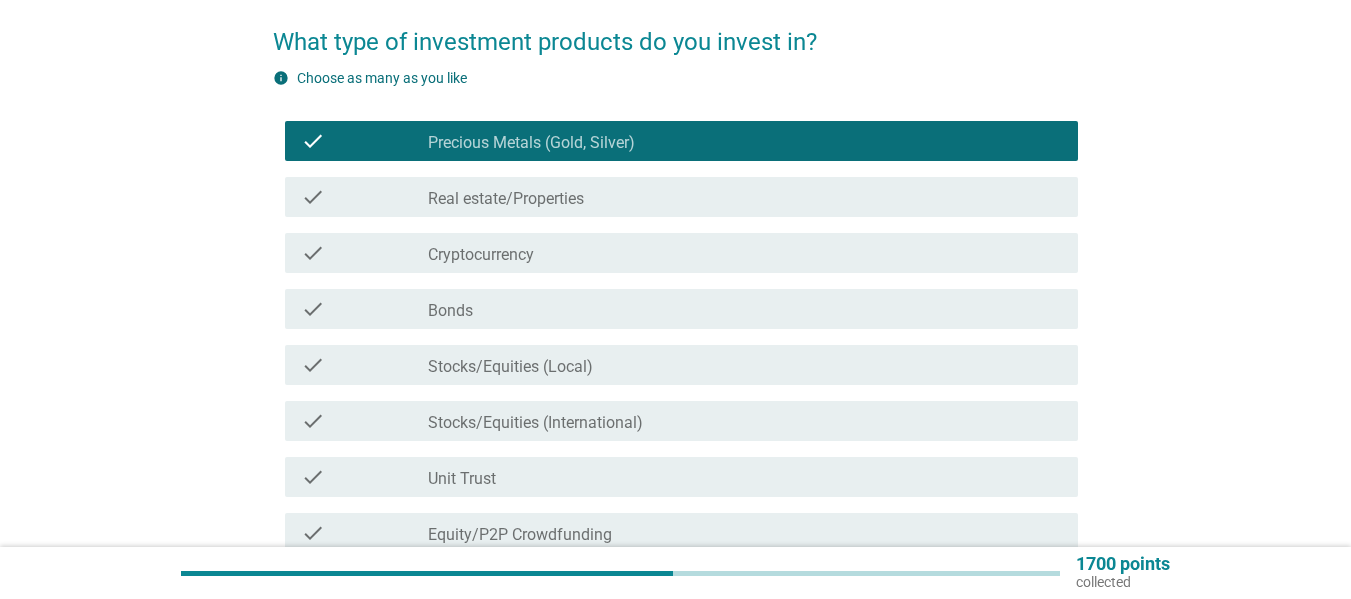 click on "check     check_box_outline_blank Real estate/Properties" at bounding box center [675, 197] 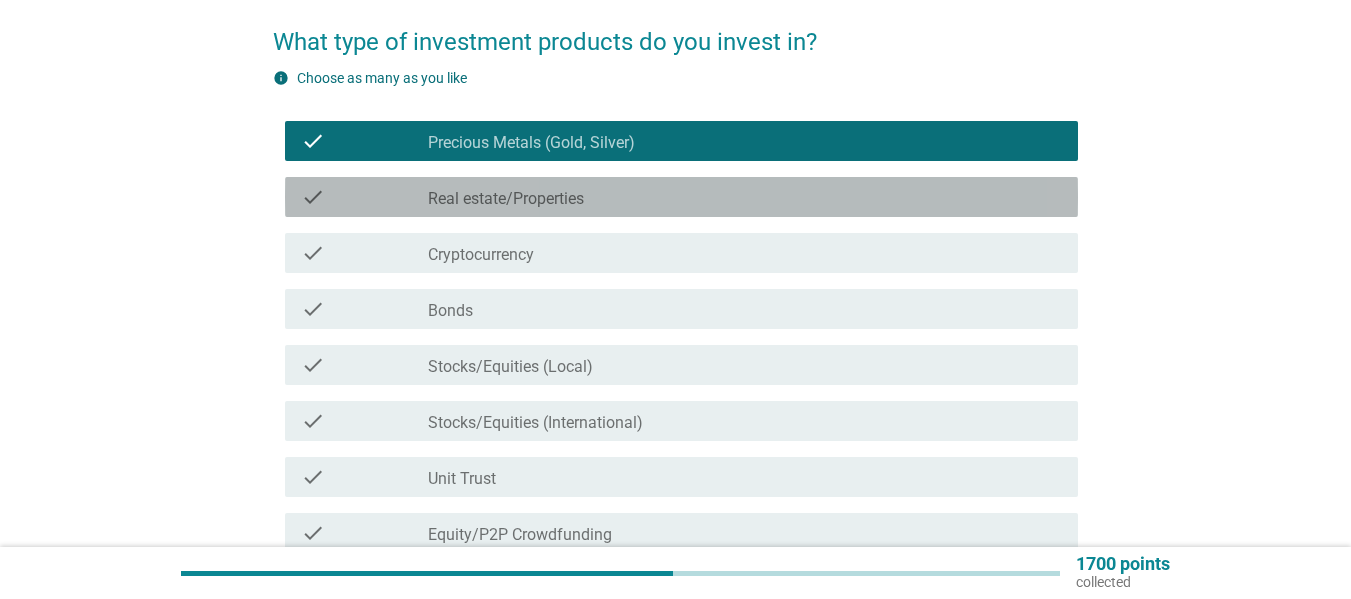 click on "check     check_box_outline_blank Real estate/Properties" at bounding box center (681, 197) 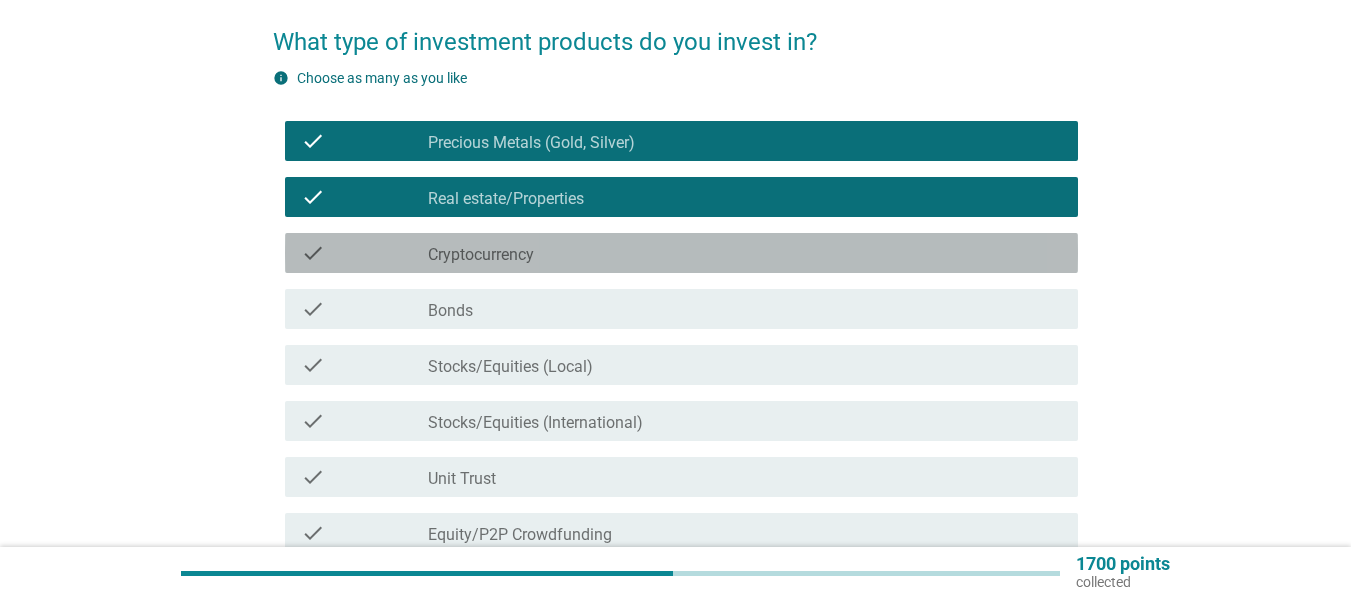 click on "check_box_outline_blank Cryptocurrency" at bounding box center (745, 253) 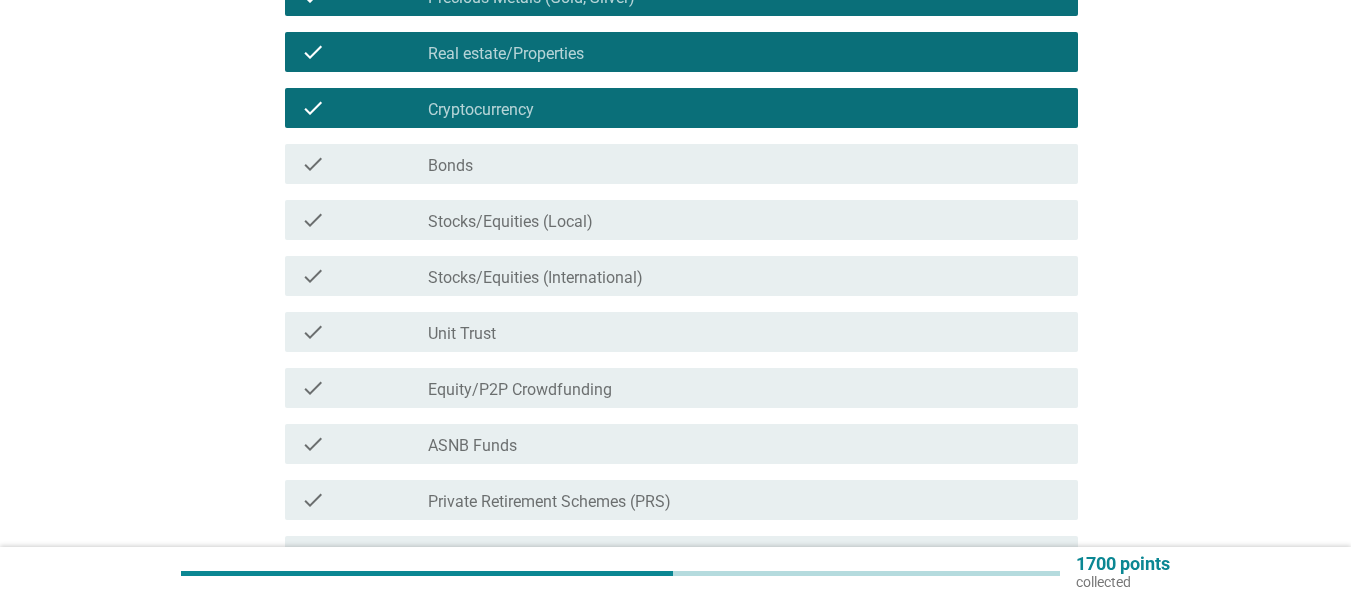 scroll, scrollTop: 302, scrollLeft: 0, axis: vertical 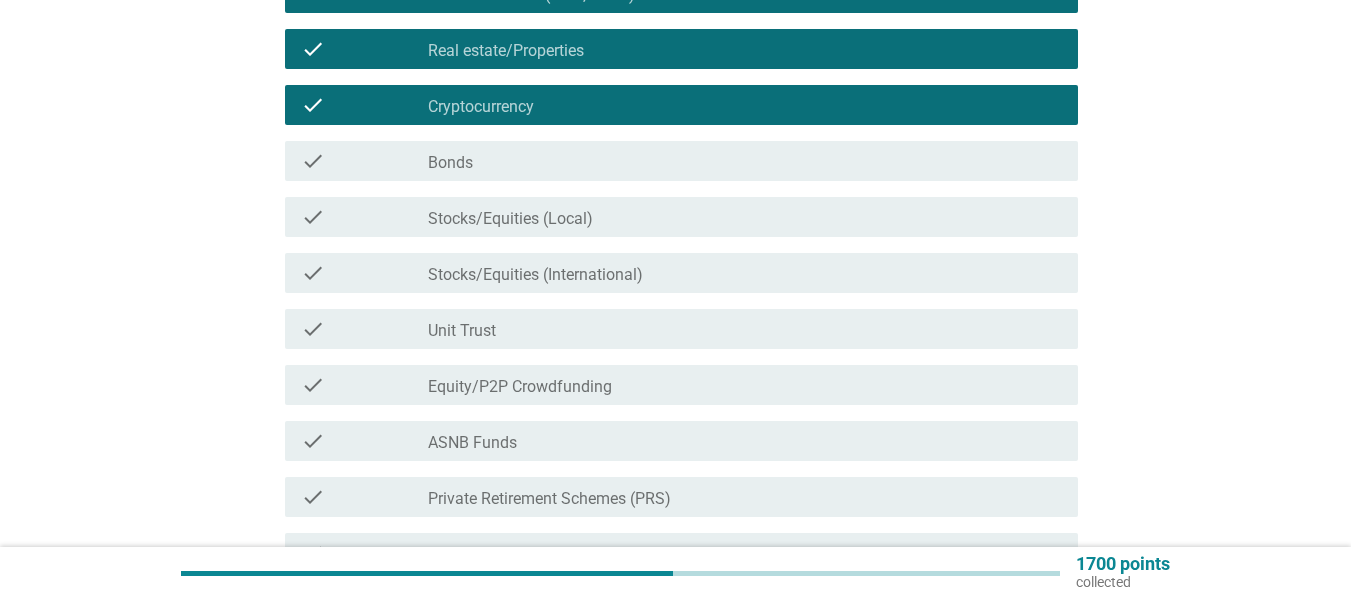 click on "check     check_box_outline_blank Unit Trust" at bounding box center [675, 329] 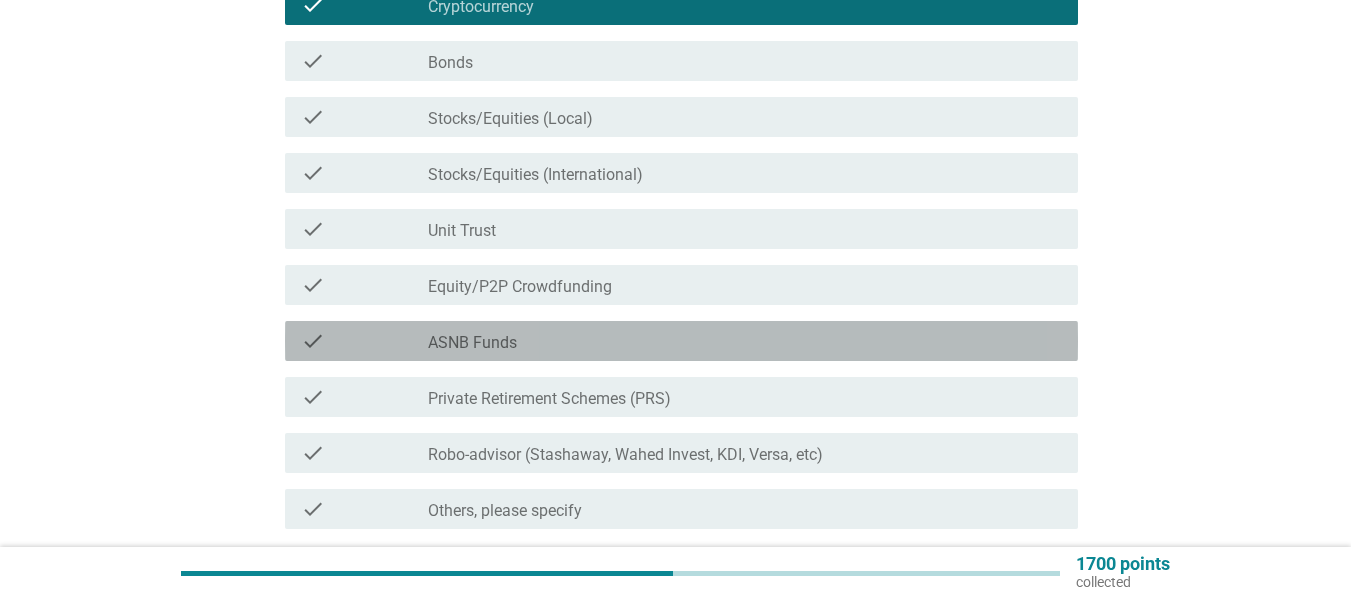 click on "ASNB Funds" at bounding box center (472, 343) 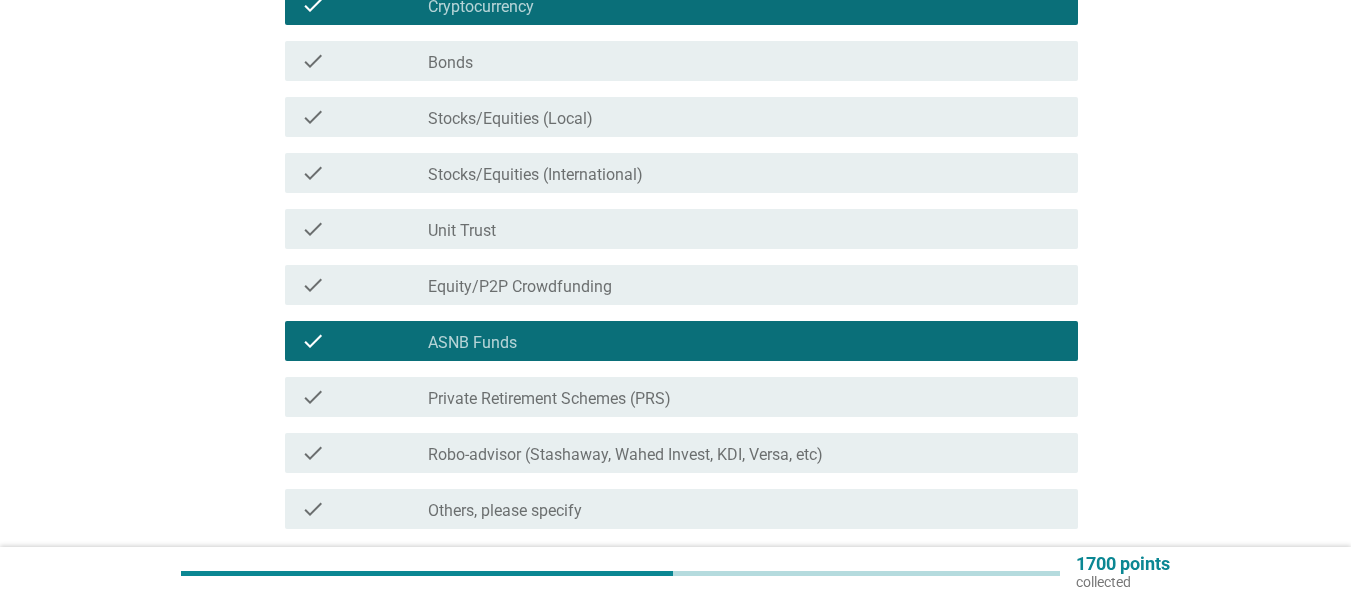 scroll, scrollTop: 540, scrollLeft: 0, axis: vertical 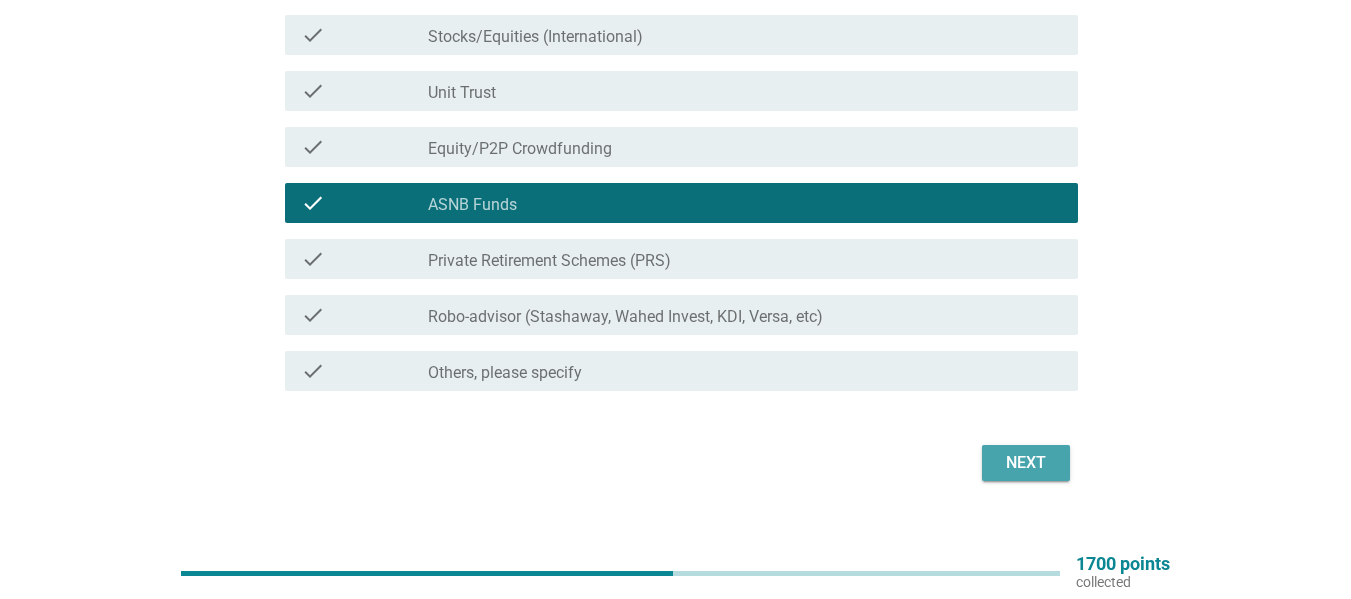 click on "Next" at bounding box center [1026, 463] 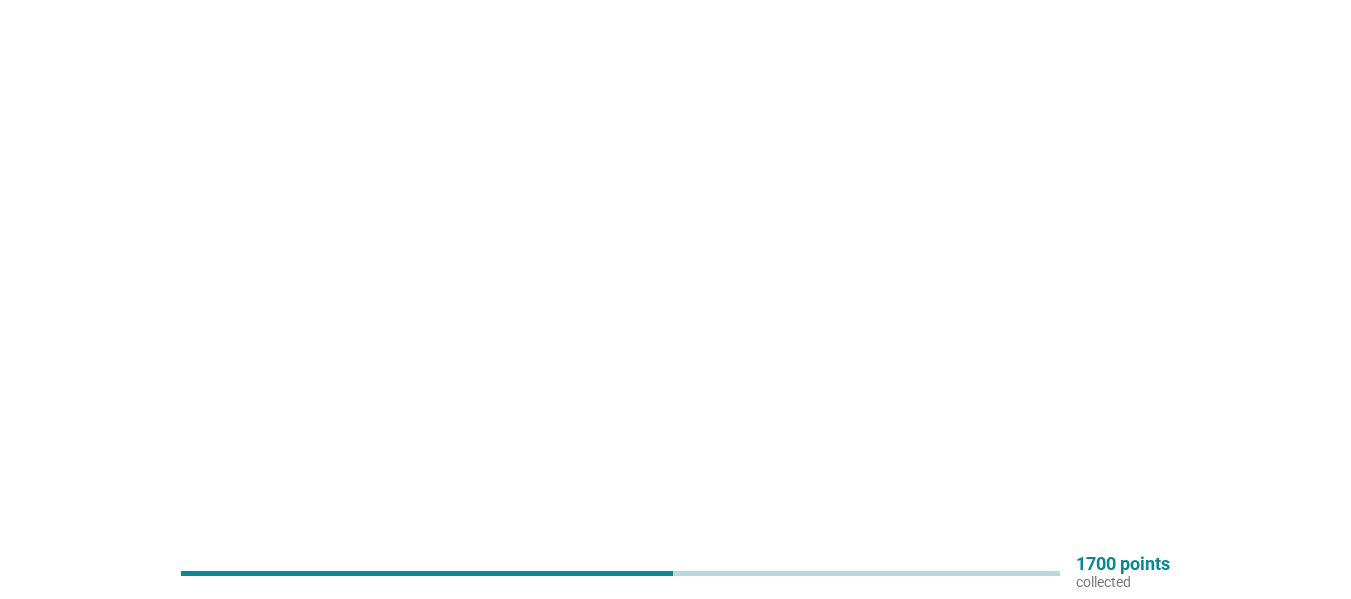 scroll, scrollTop: 0, scrollLeft: 0, axis: both 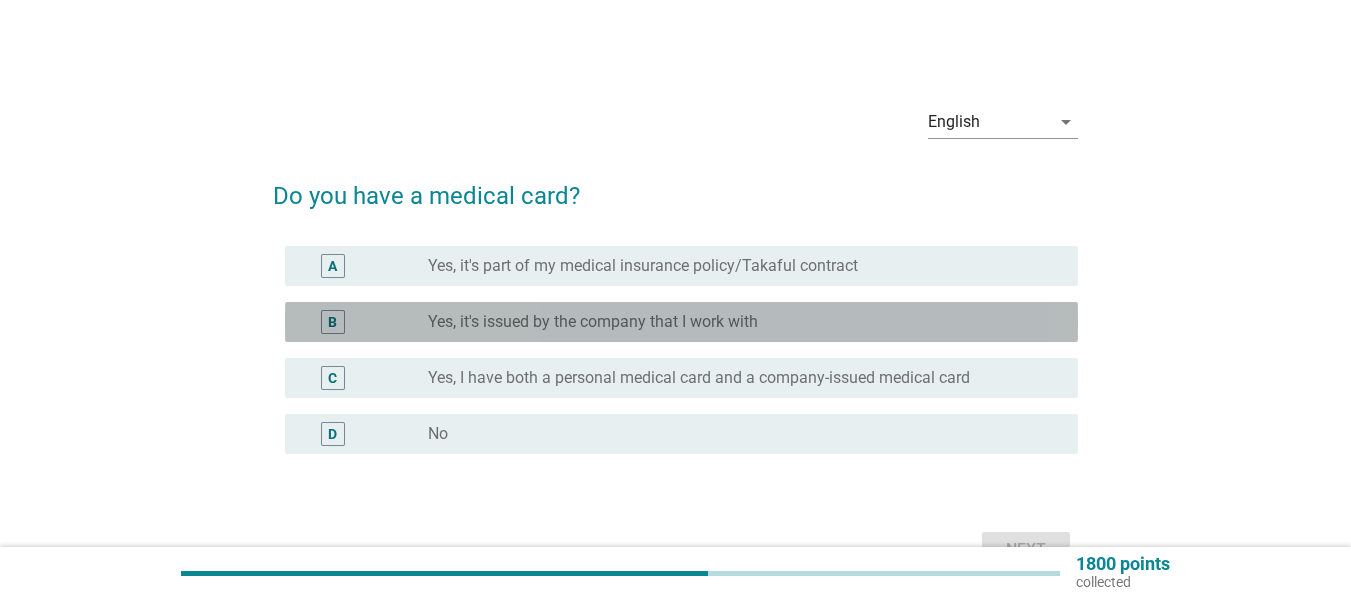 click on "Yes, it's issued by the company that I work with" at bounding box center (593, 322) 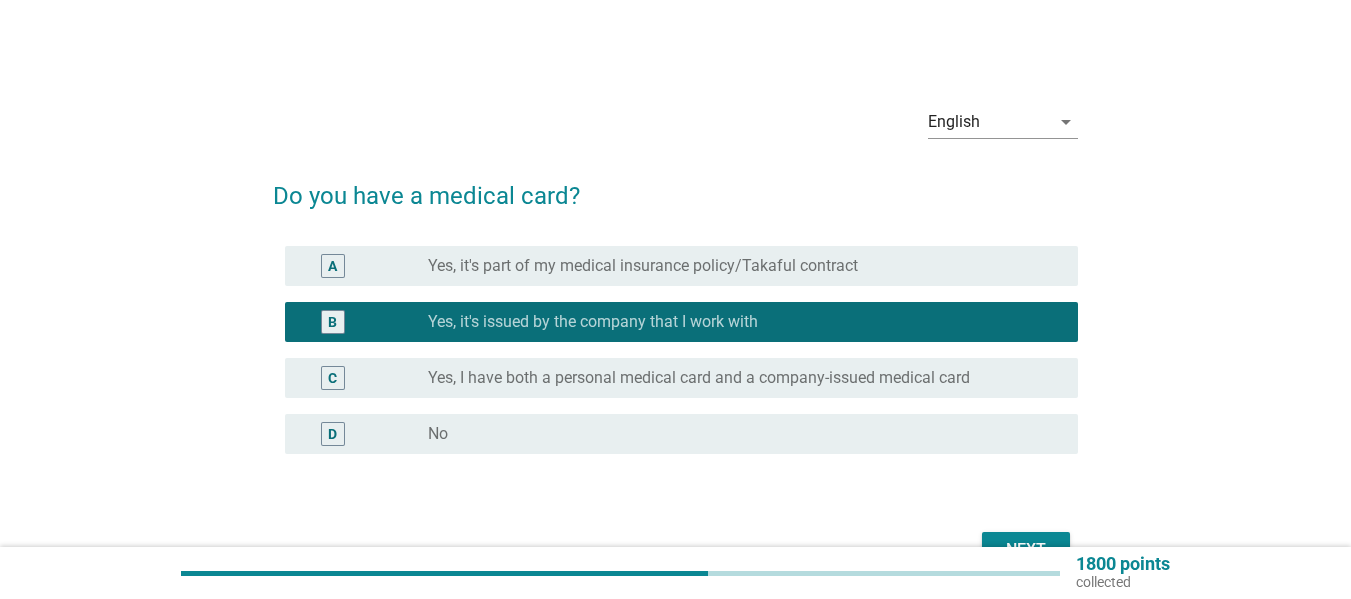 click on "B     radio_button_checked Yes, it's issued by the company that I work with" at bounding box center (675, 322) 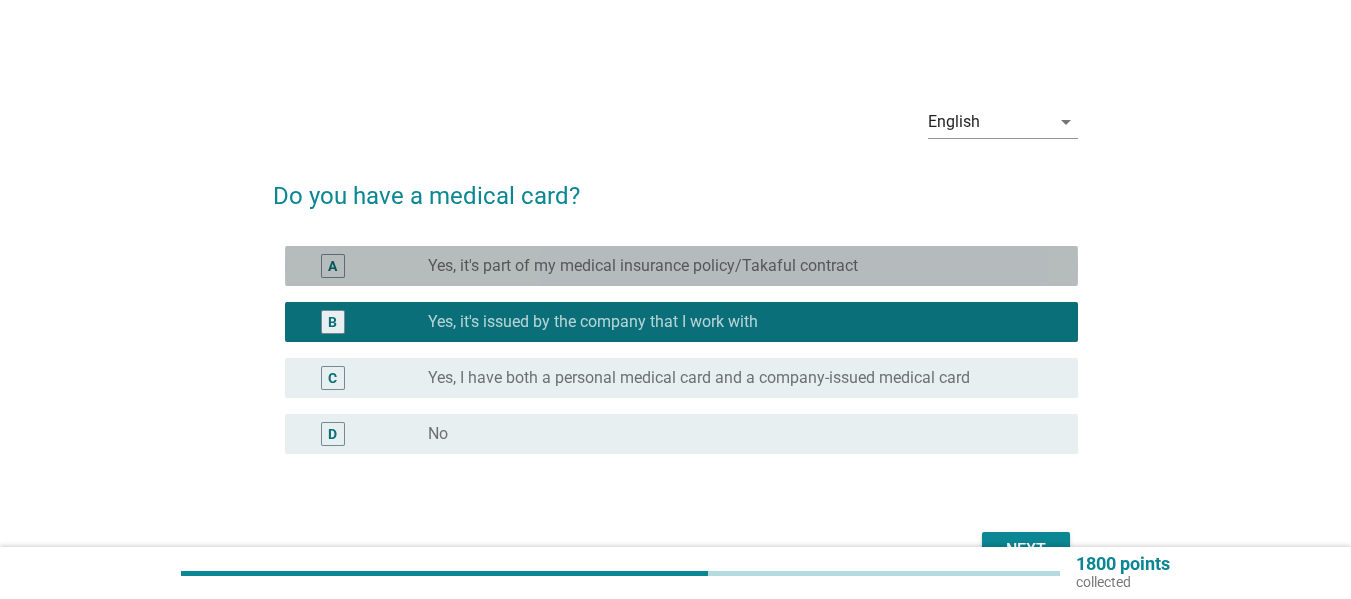 click on "A     radio_button_unchecked Yes, it's part of my medical insurance policy/Takaful contract" at bounding box center [681, 266] 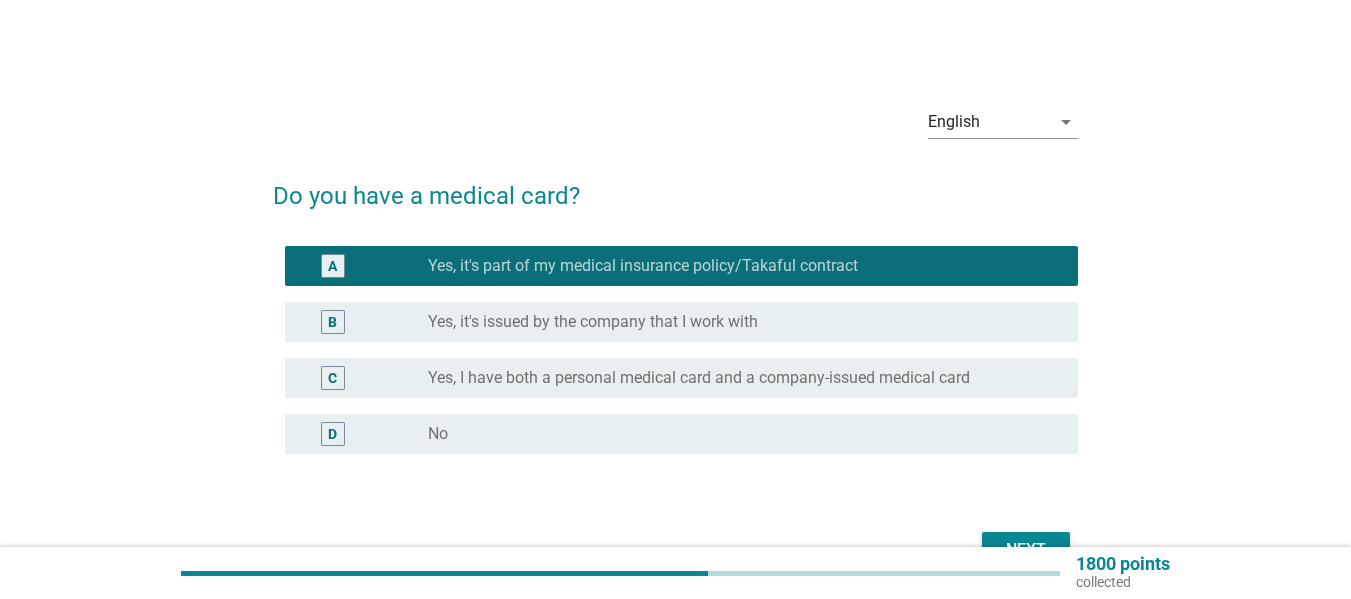 click on "Next" at bounding box center (675, 550) 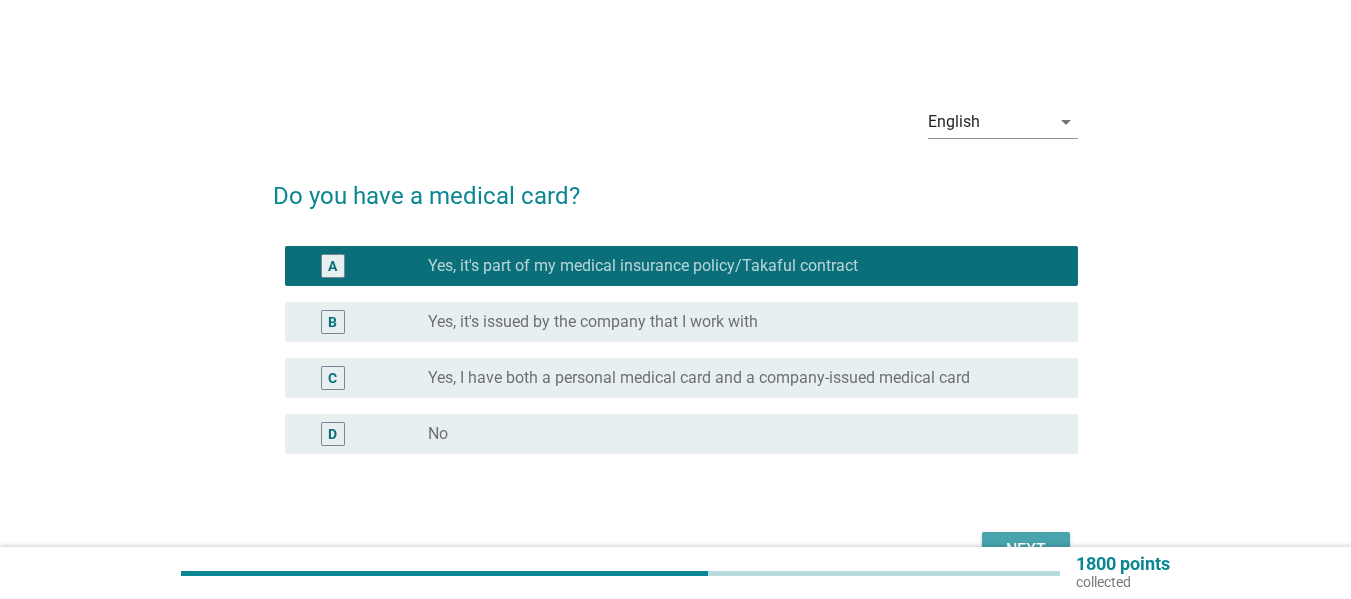 click on "Next" at bounding box center (1026, 550) 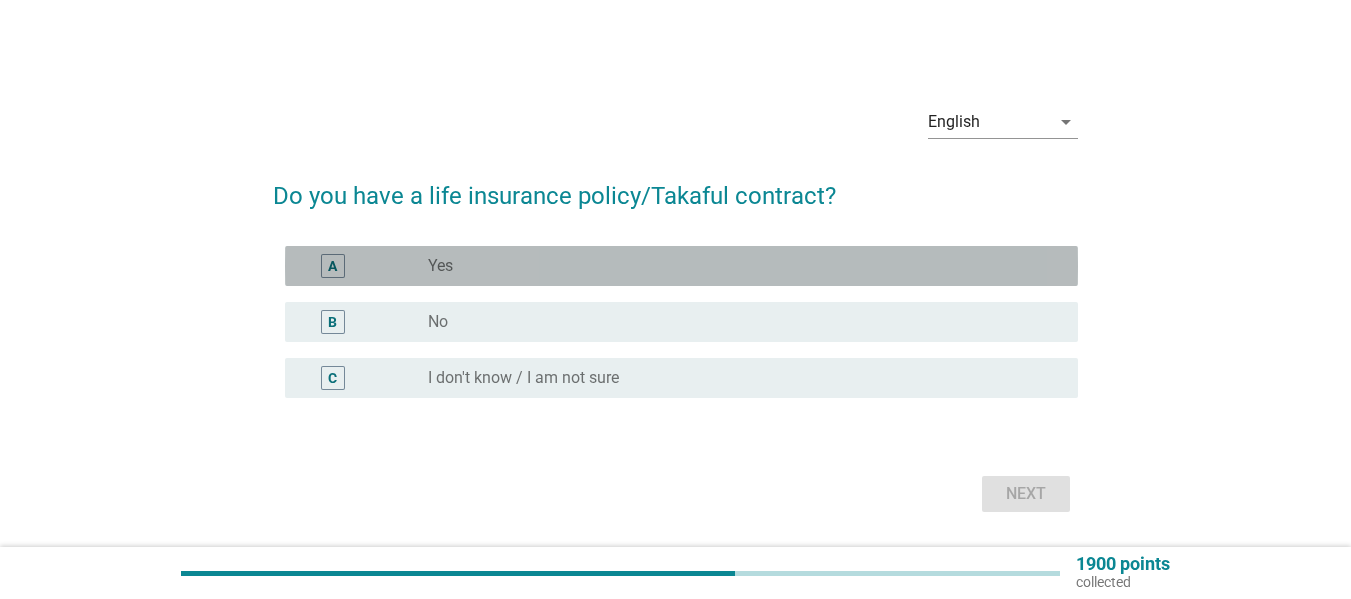 click on "radio_button_unchecked Yes" at bounding box center [737, 266] 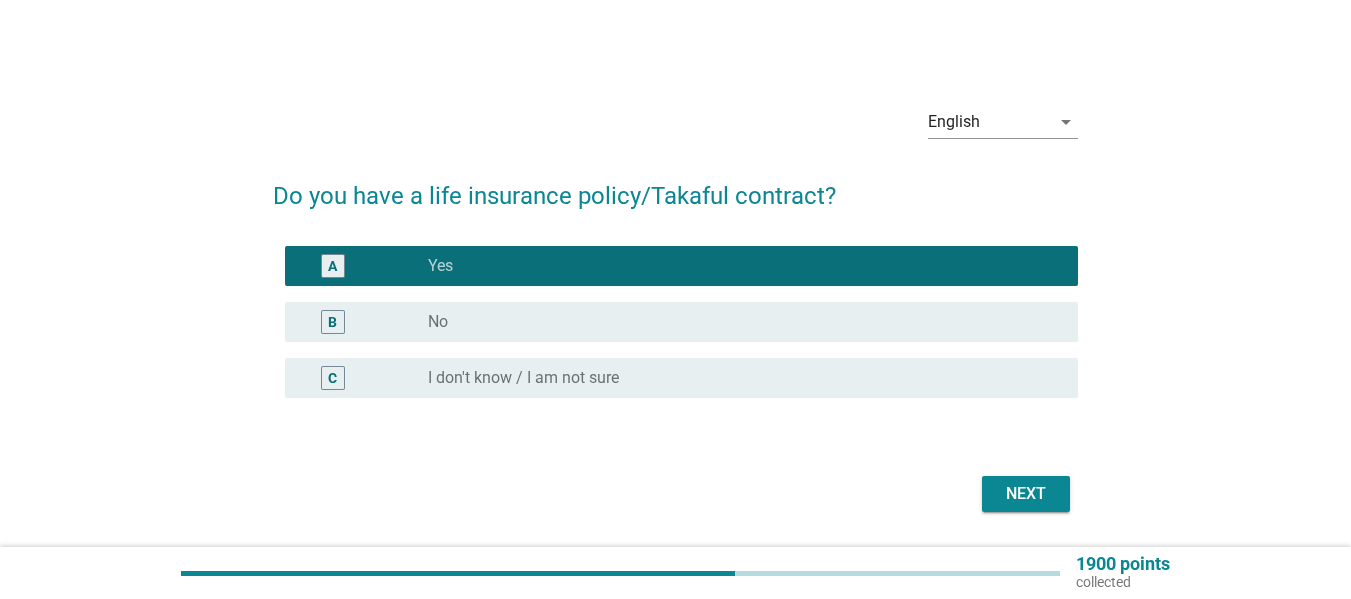 click on "Next" at bounding box center (675, 494) 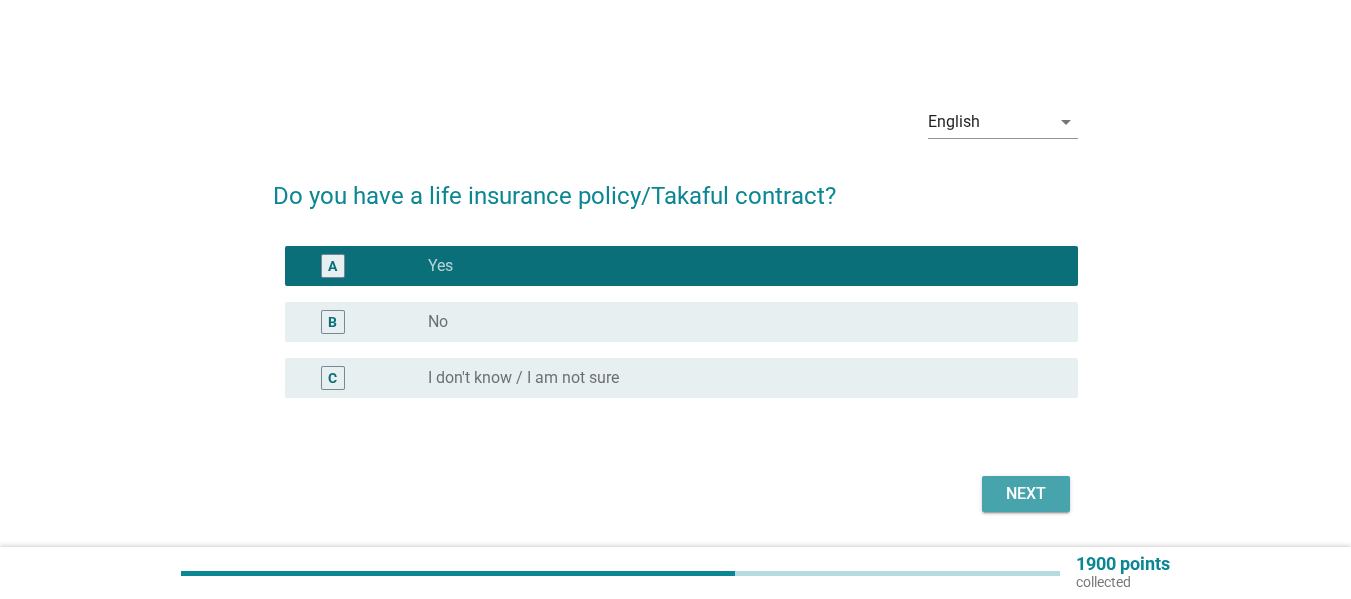 click on "Next" at bounding box center (1026, 494) 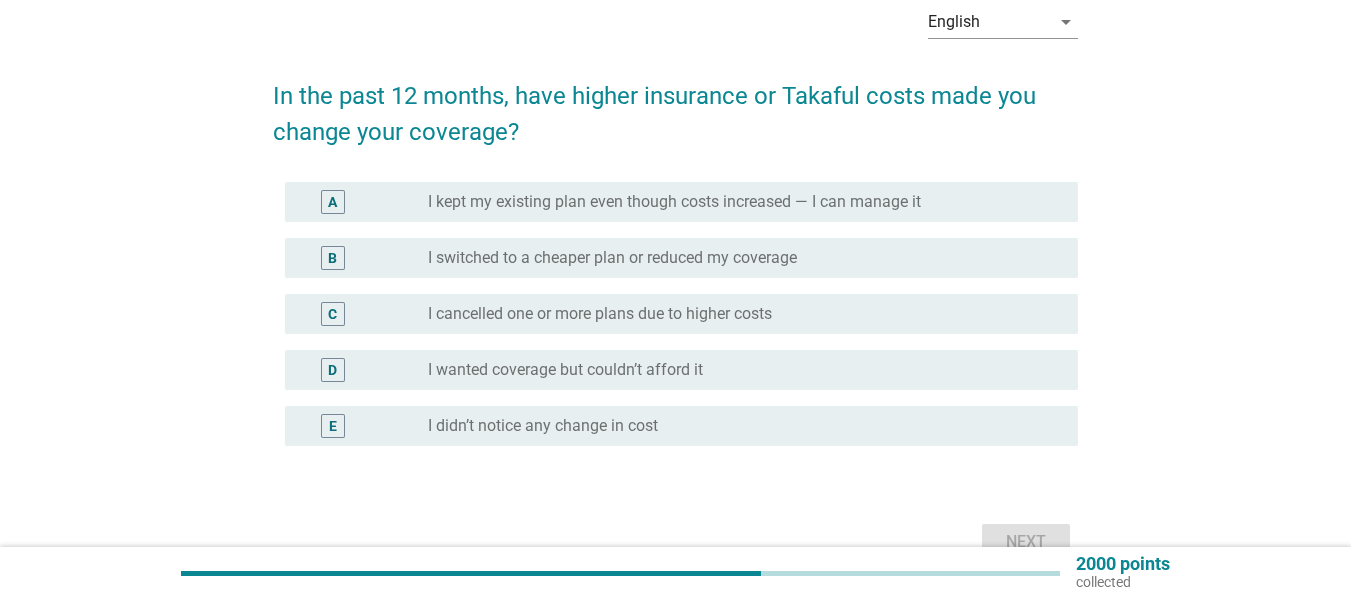 scroll, scrollTop: 101, scrollLeft: 0, axis: vertical 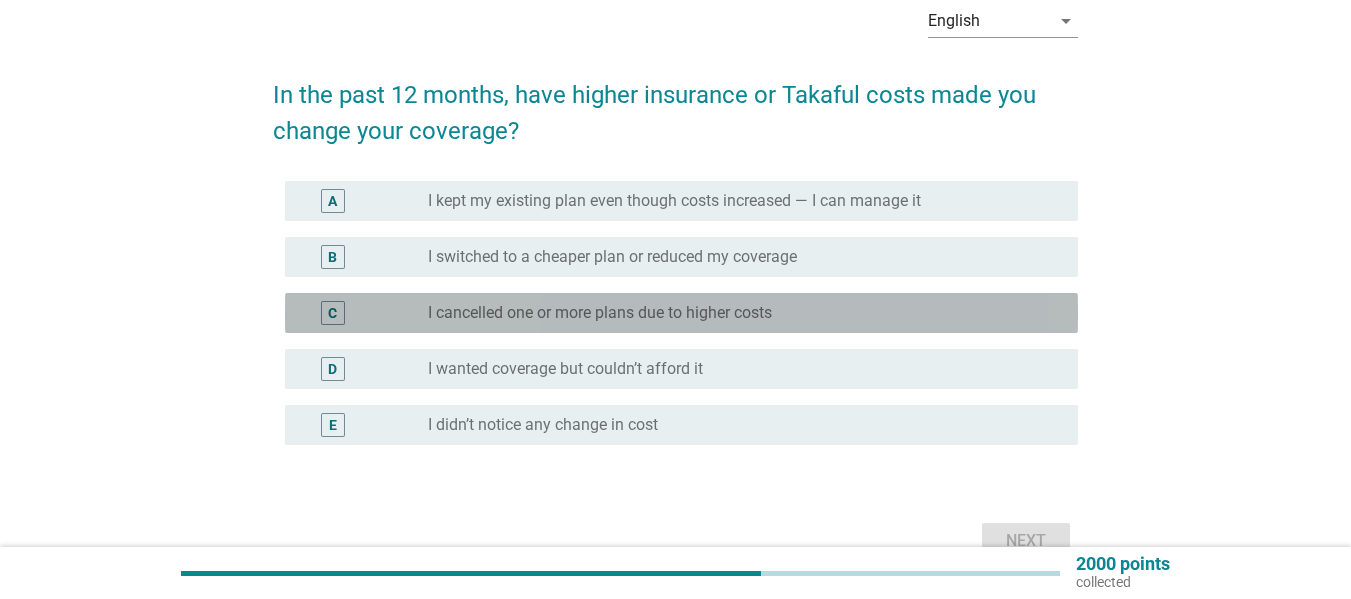 click on "I cancelled one or more plans due to higher costs" at bounding box center [600, 313] 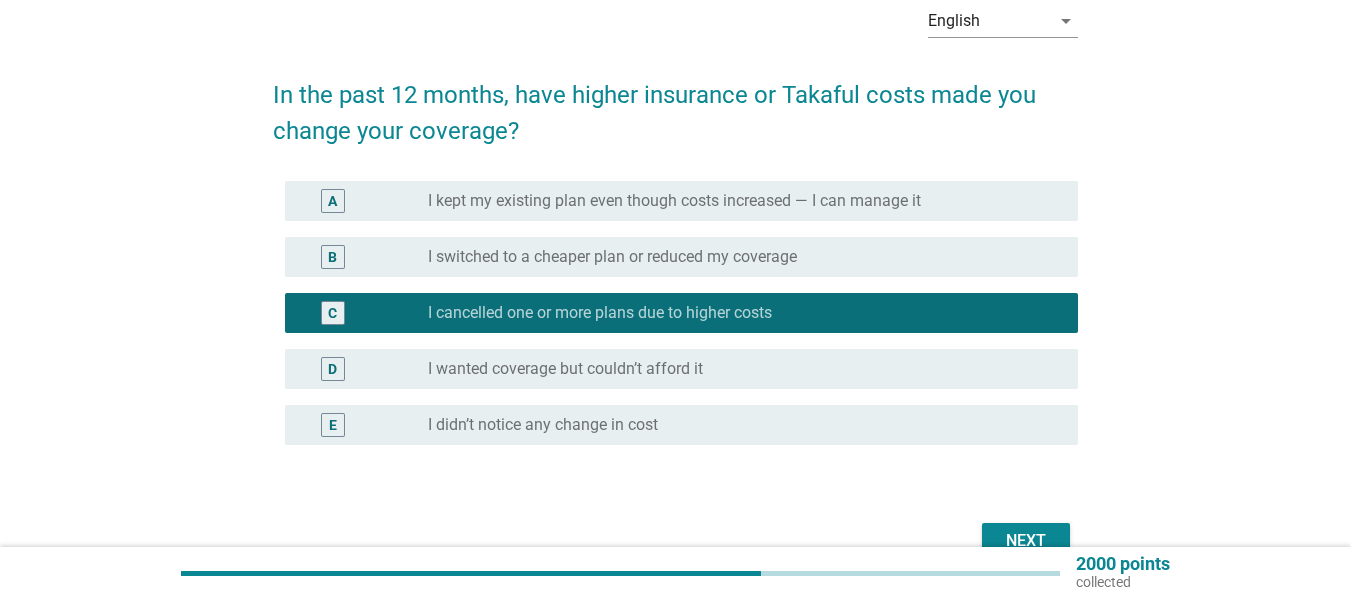 click on "Next" at bounding box center [1026, 541] 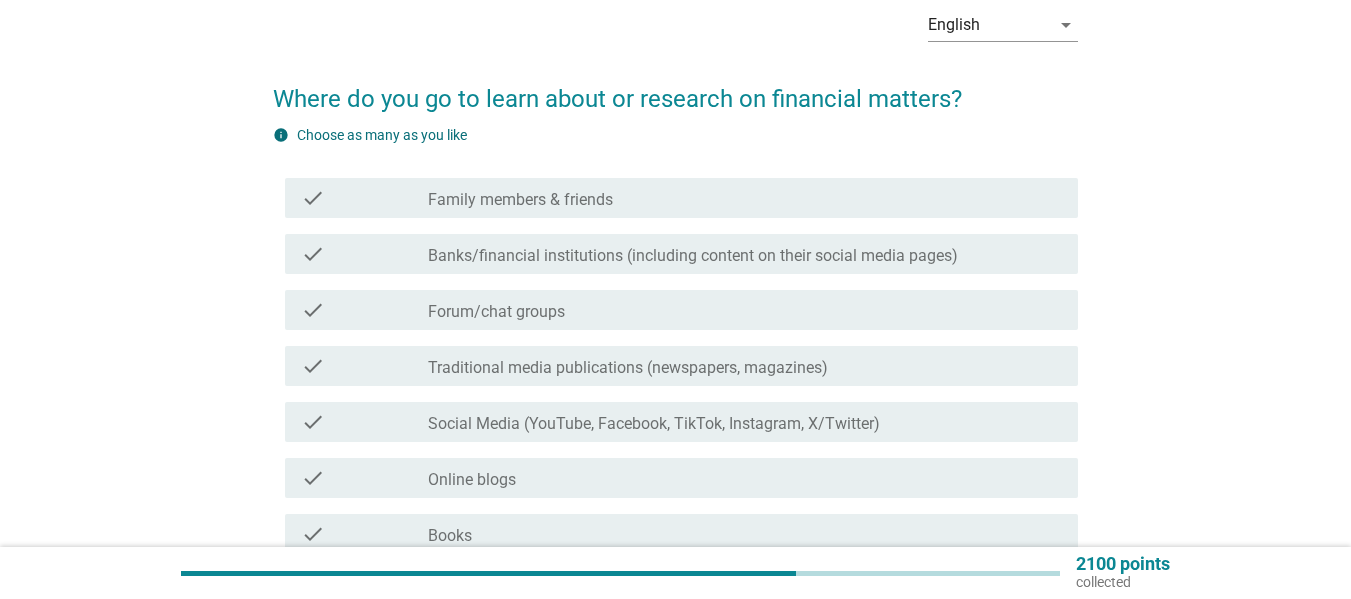 scroll, scrollTop: 98, scrollLeft: 0, axis: vertical 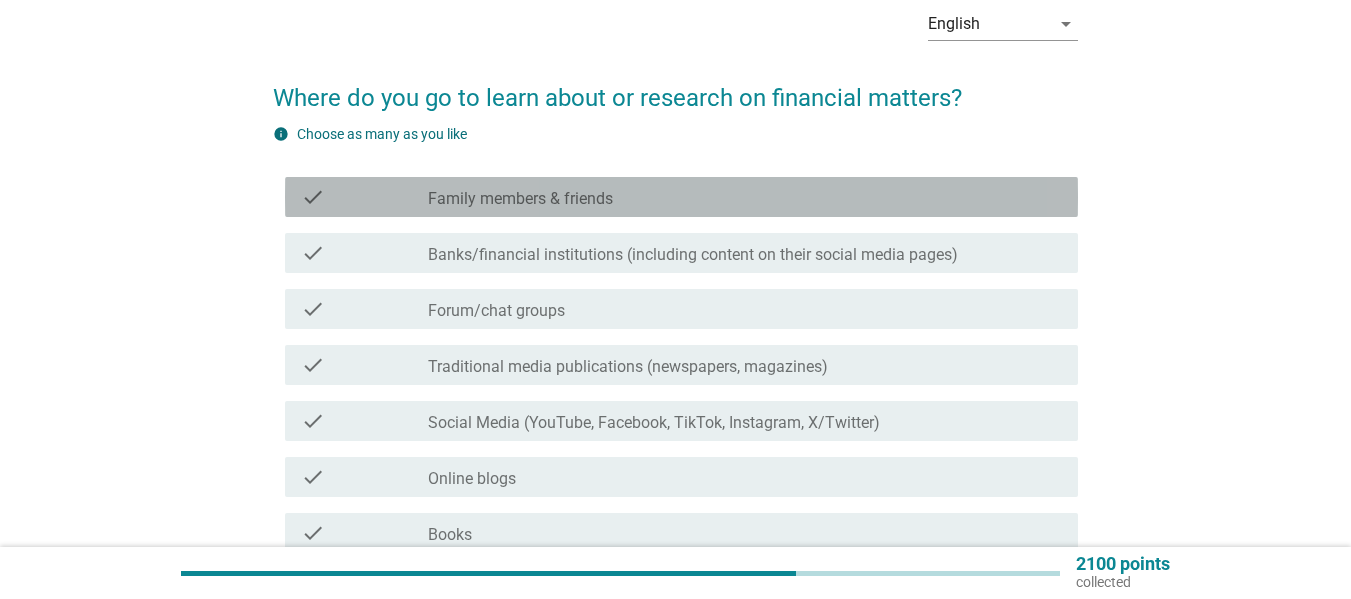 click on "Family members & friends" at bounding box center (520, 199) 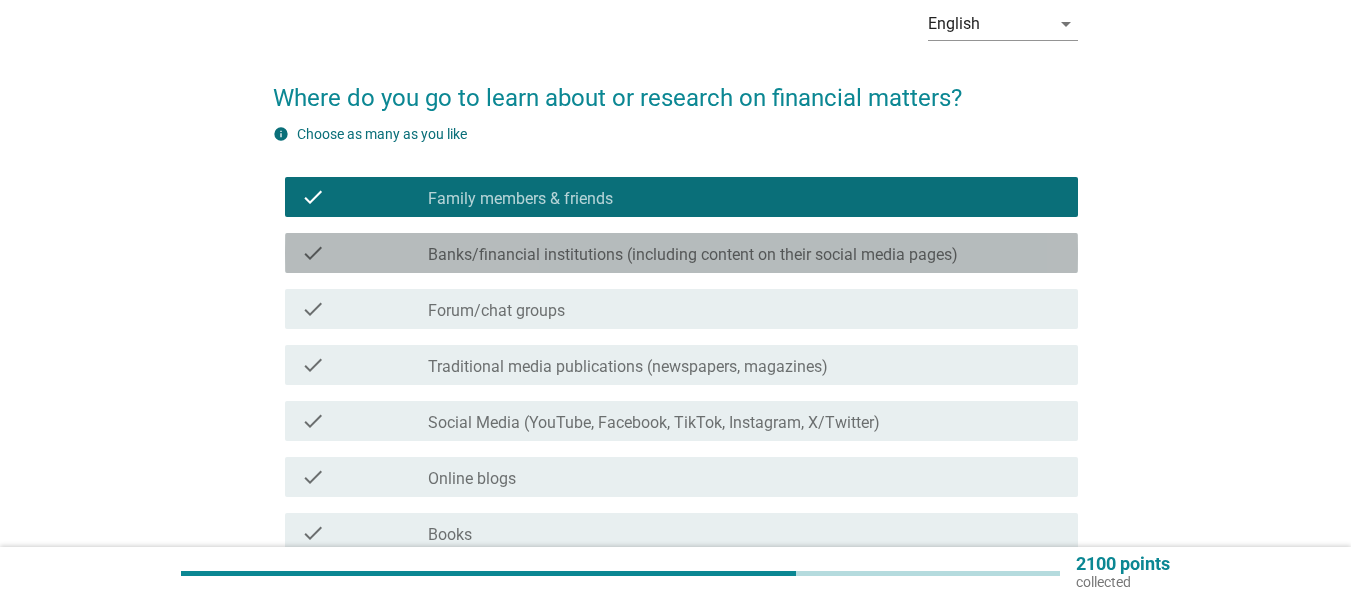 click on "check_box_outline_blank Banks/financial institutions (including content on their social media pages)" at bounding box center [745, 253] 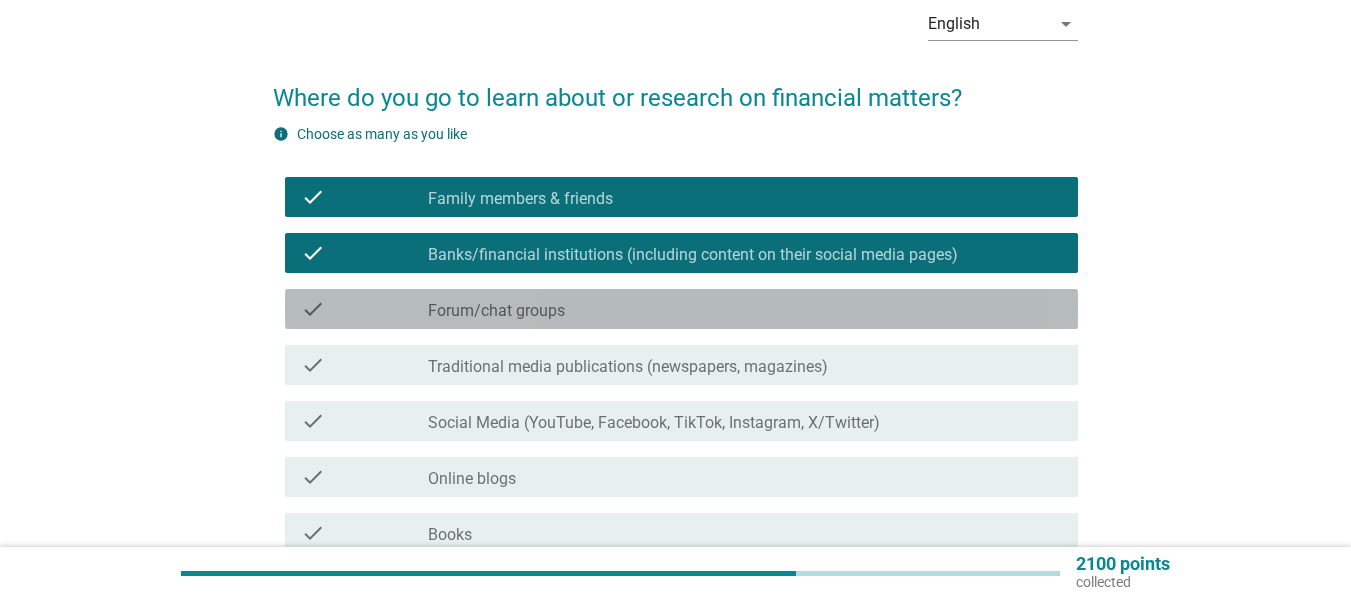 click on "check_box_outline_blank Forum/chat groups" at bounding box center [745, 309] 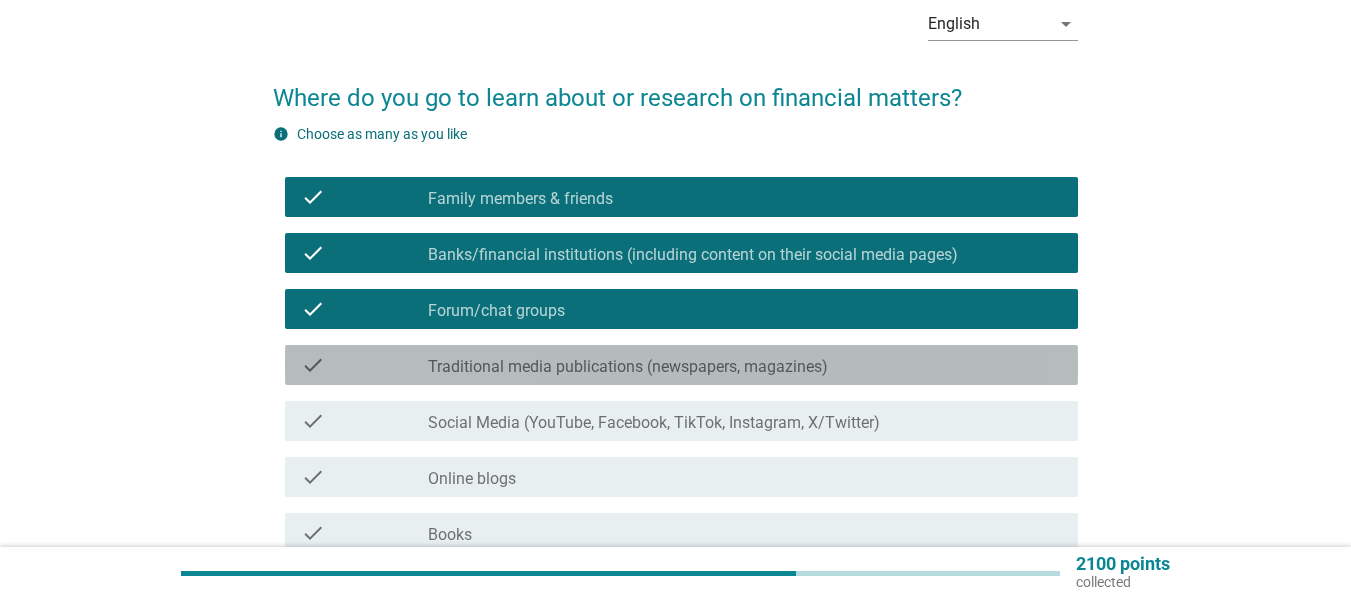click on "check     check_box_outline_blank Traditional media publications (newspapers, magazines)" at bounding box center [681, 365] 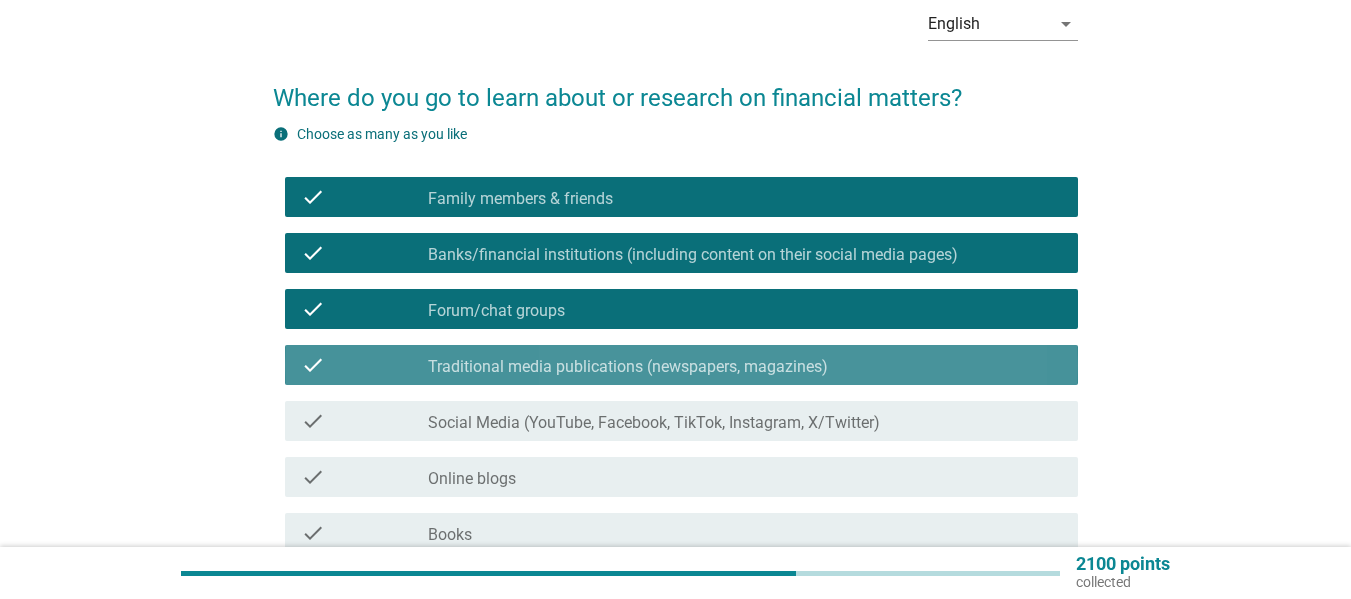 click on "check     check_box_outline_blank Traditional media publications (newspapers, magazines)" at bounding box center [681, 365] 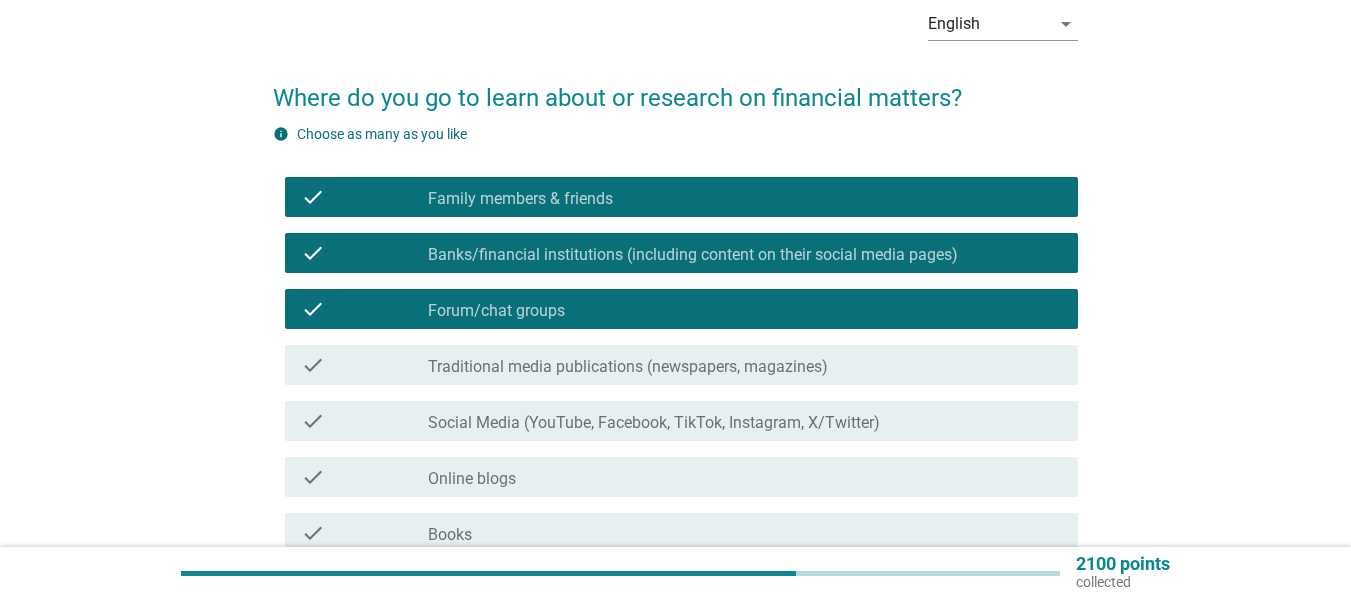 scroll, scrollTop: 192, scrollLeft: 0, axis: vertical 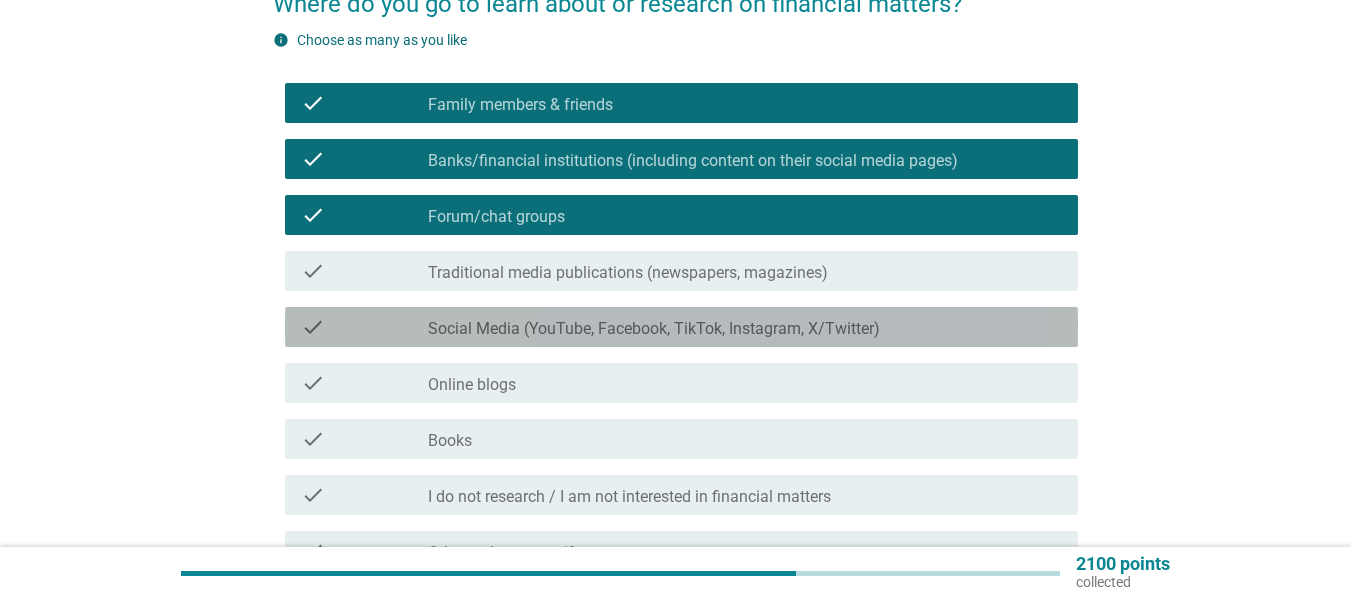 click on "Social Media (YouTube, Facebook, TikTok, Instagram, X/Twitter)" at bounding box center (654, 329) 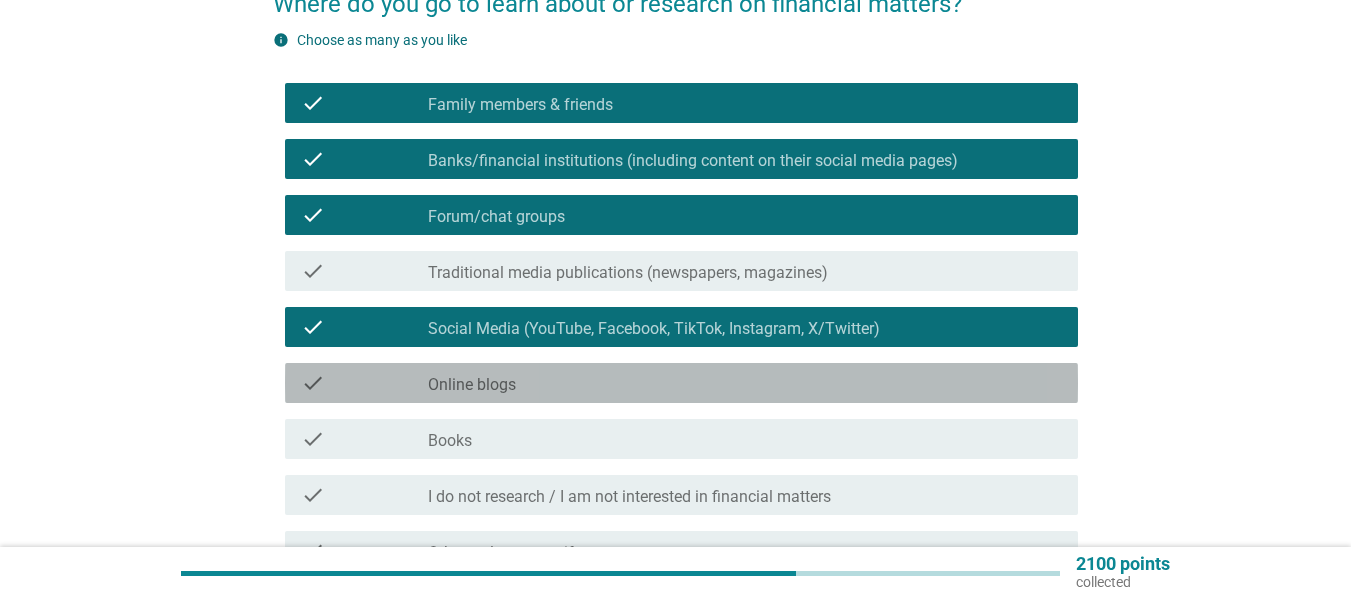 click on "check_box_outline_blank Online blogs" at bounding box center (745, 383) 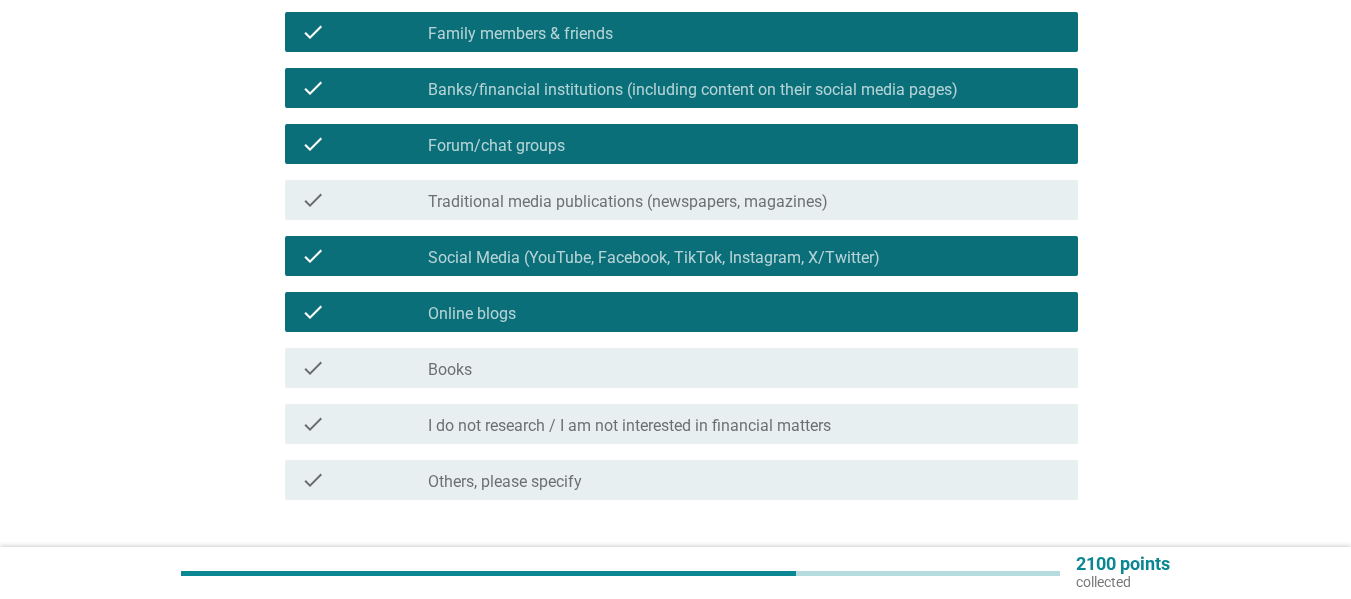 scroll, scrollTop: 264, scrollLeft: 0, axis: vertical 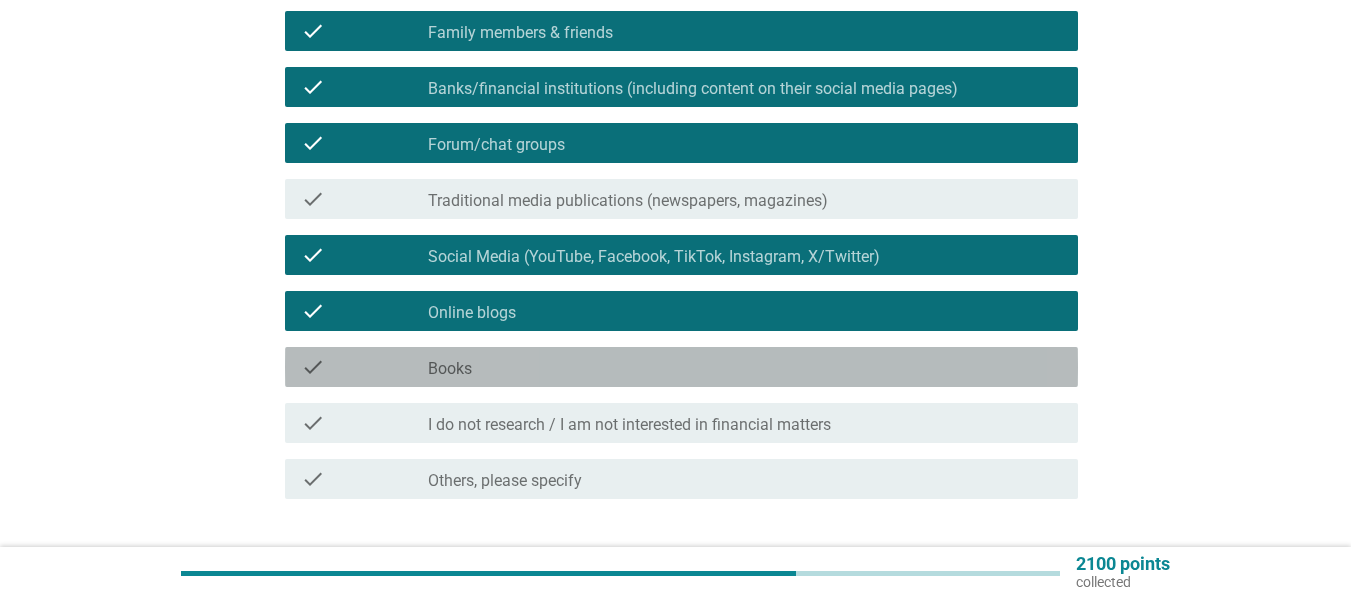 click on "check     check_box_outline_blank Books" at bounding box center (681, 367) 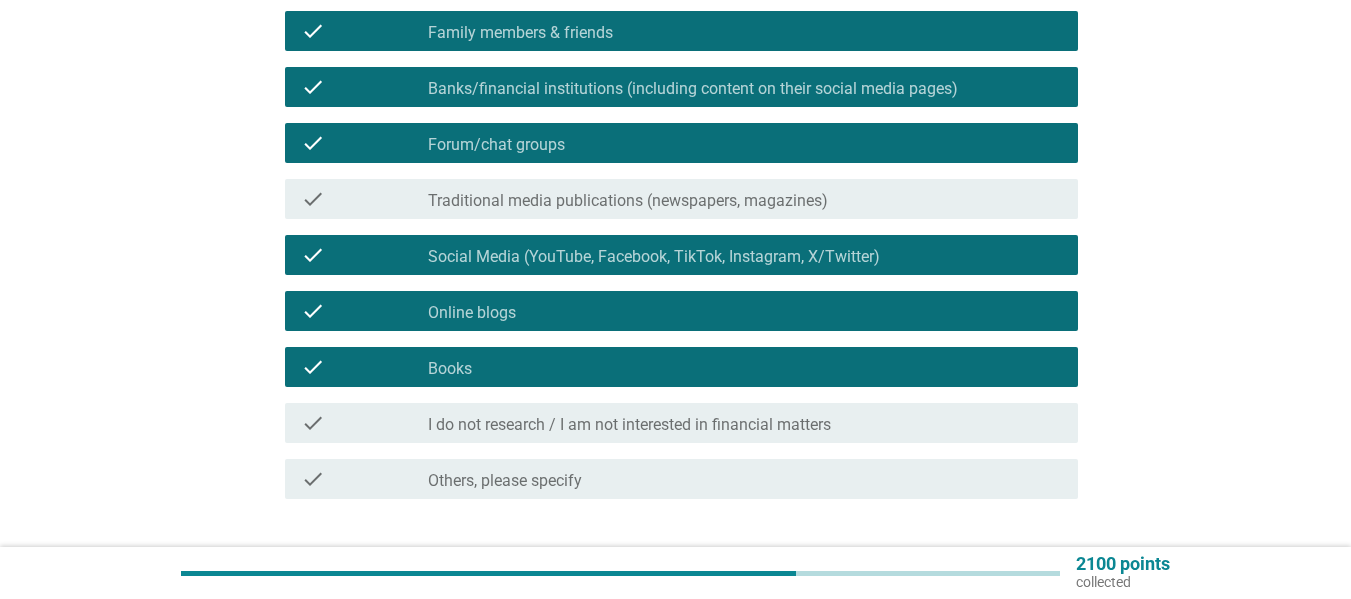 scroll, scrollTop: 402, scrollLeft: 0, axis: vertical 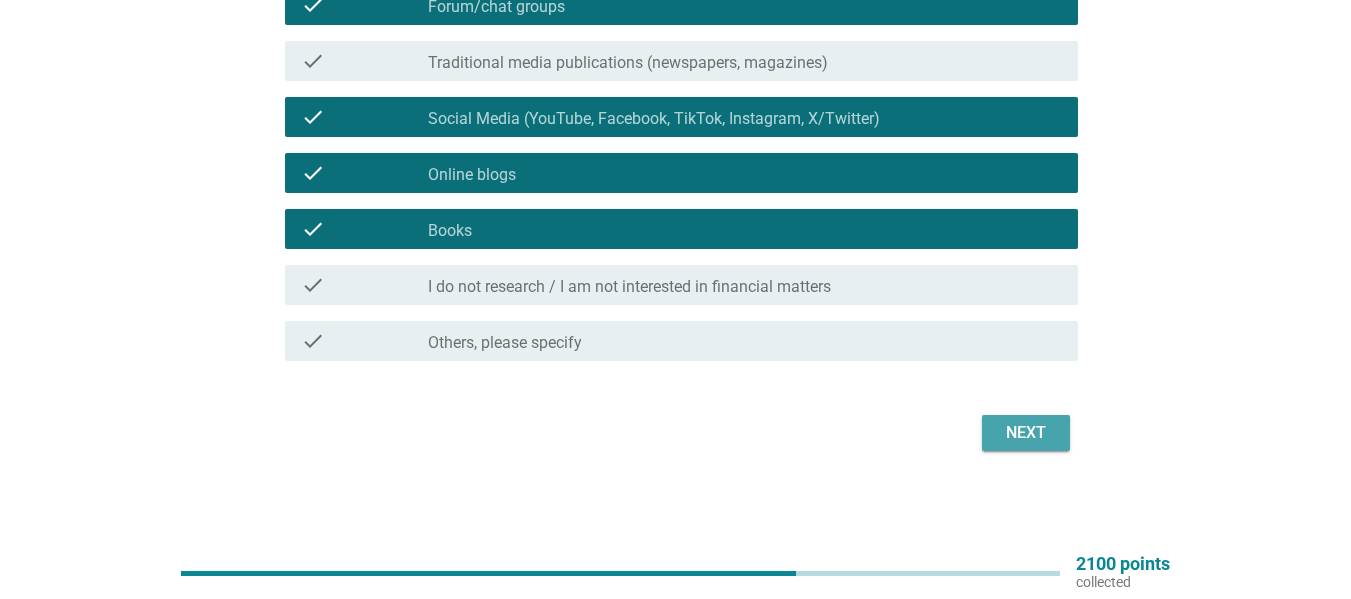 click on "Next" at bounding box center (1026, 433) 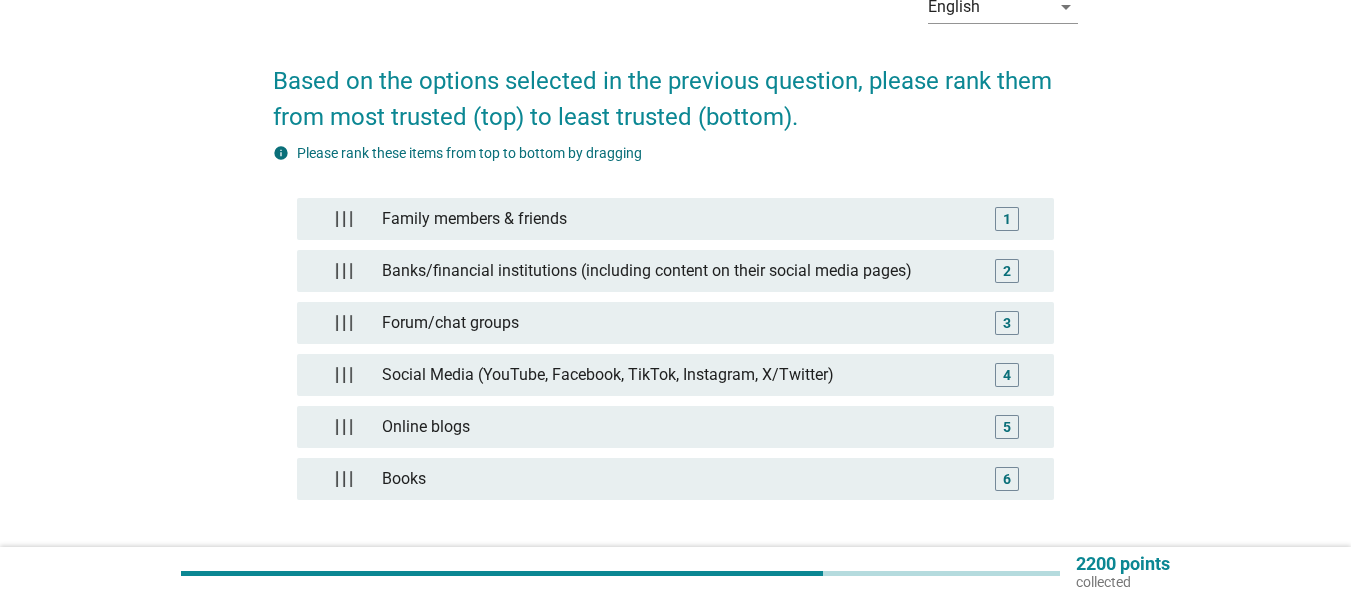 scroll, scrollTop: 116, scrollLeft: 0, axis: vertical 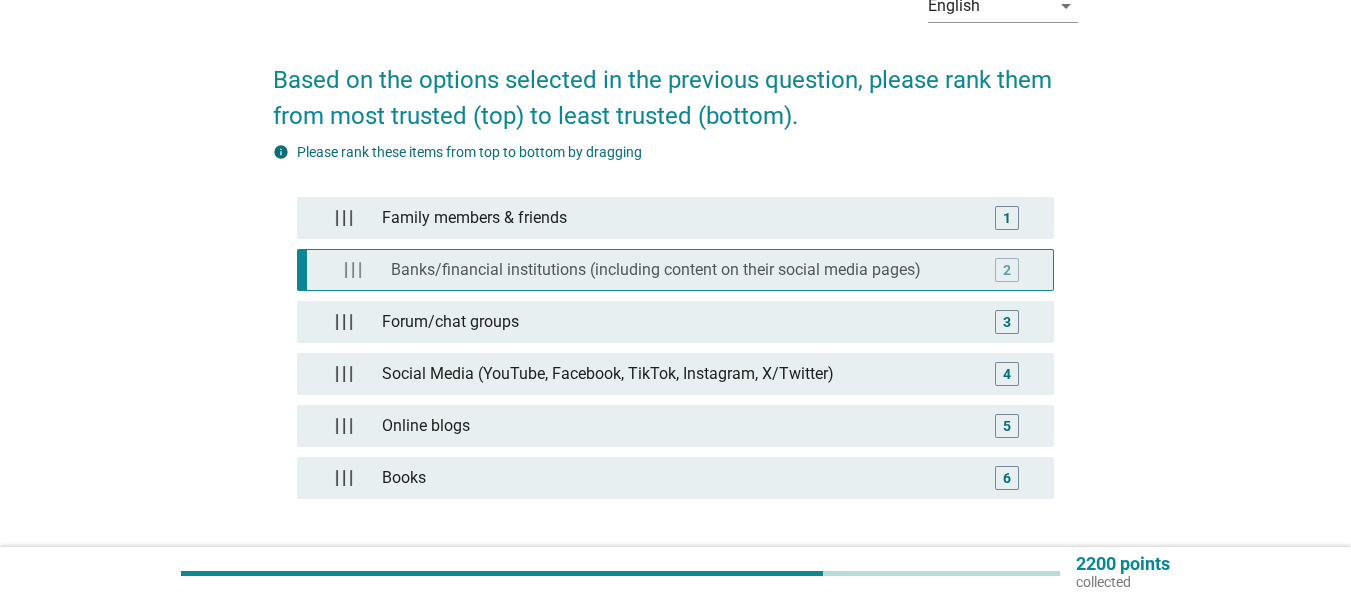 type 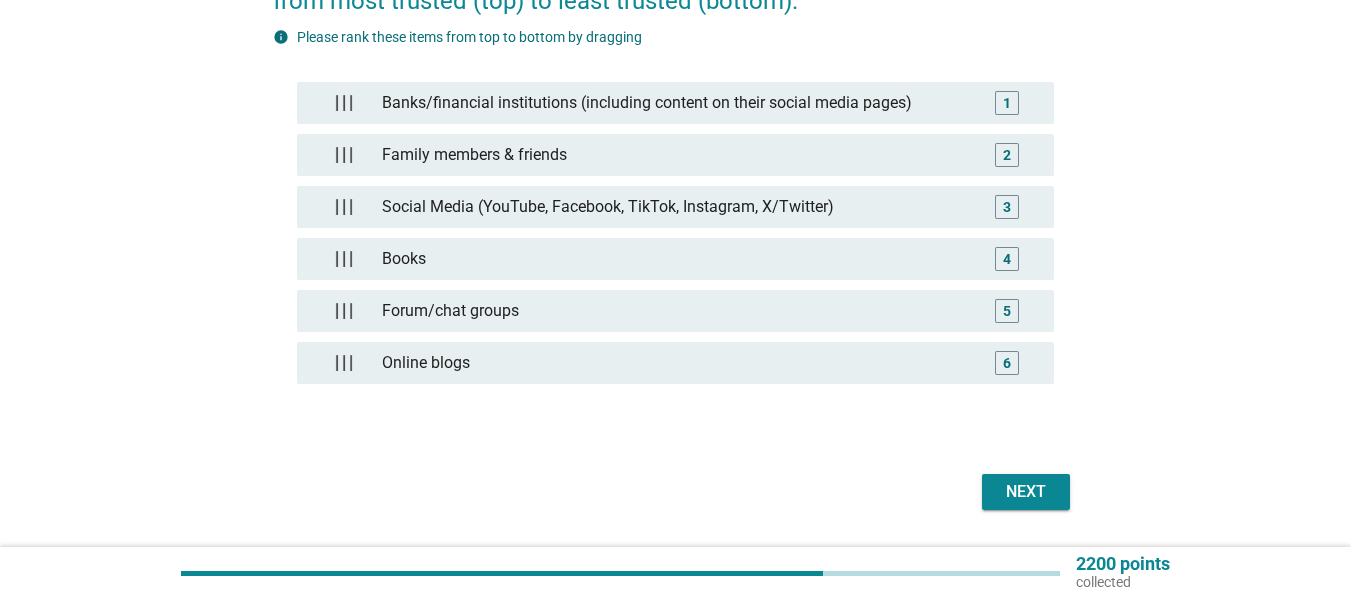 scroll, scrollTop: 242, scrollLeft: 0, axis: vertical 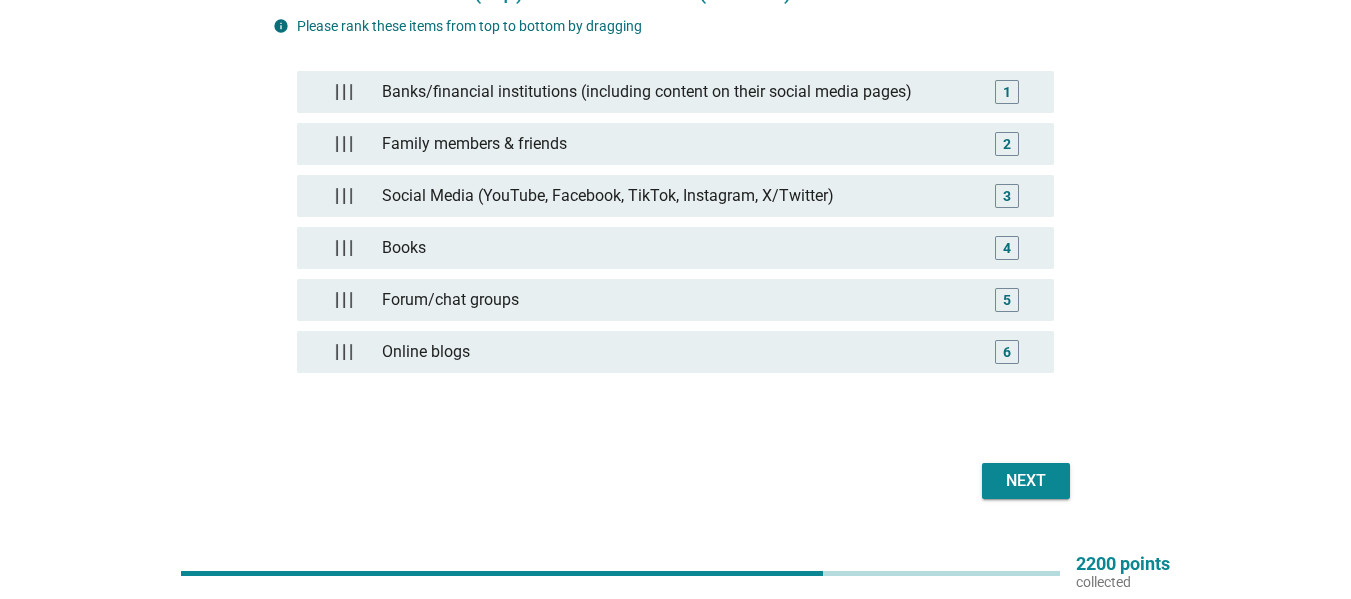 click on "English arrow_drop_down   Based on the options selected in the previous question, please rank them from most trusted (top) to least trusted (bottom).     info   Please rank these items from top to bottom by dragging     Banks/financial institutions (including content on their social media pages)   1   Family members & friends   2   Social Media (YouTube, Facebook, TikTok, Instagram, X/Twitter)   3   Books    4   Forum/chat groups   5   Online blogs   6   Next" at bounding box center [675, 176] 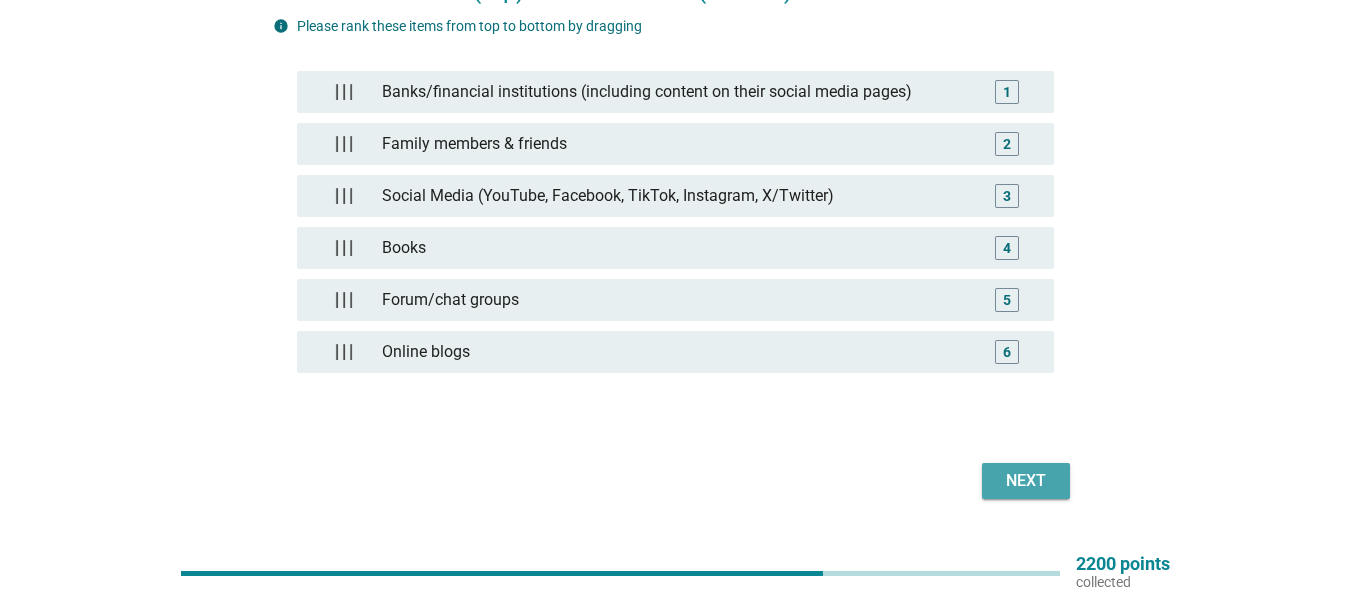 click on "Next" at bounding box center (1026, 481) 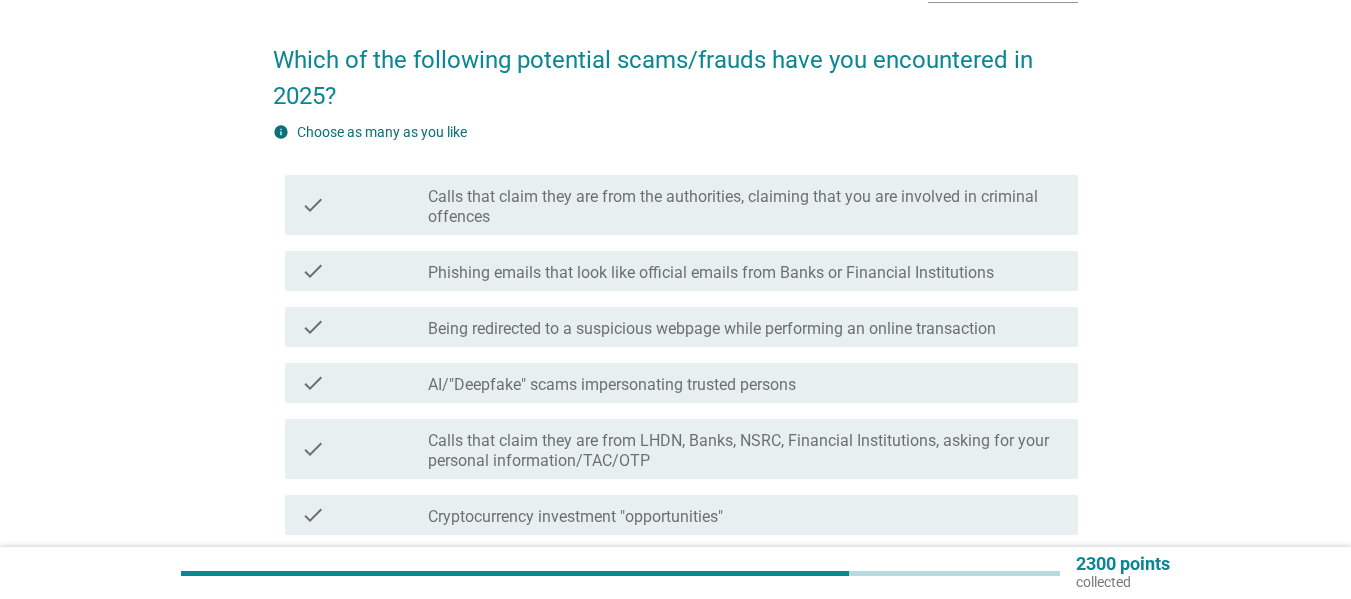 scroll, scrollTop: 137, scrollLeft: 0, axis: vertical 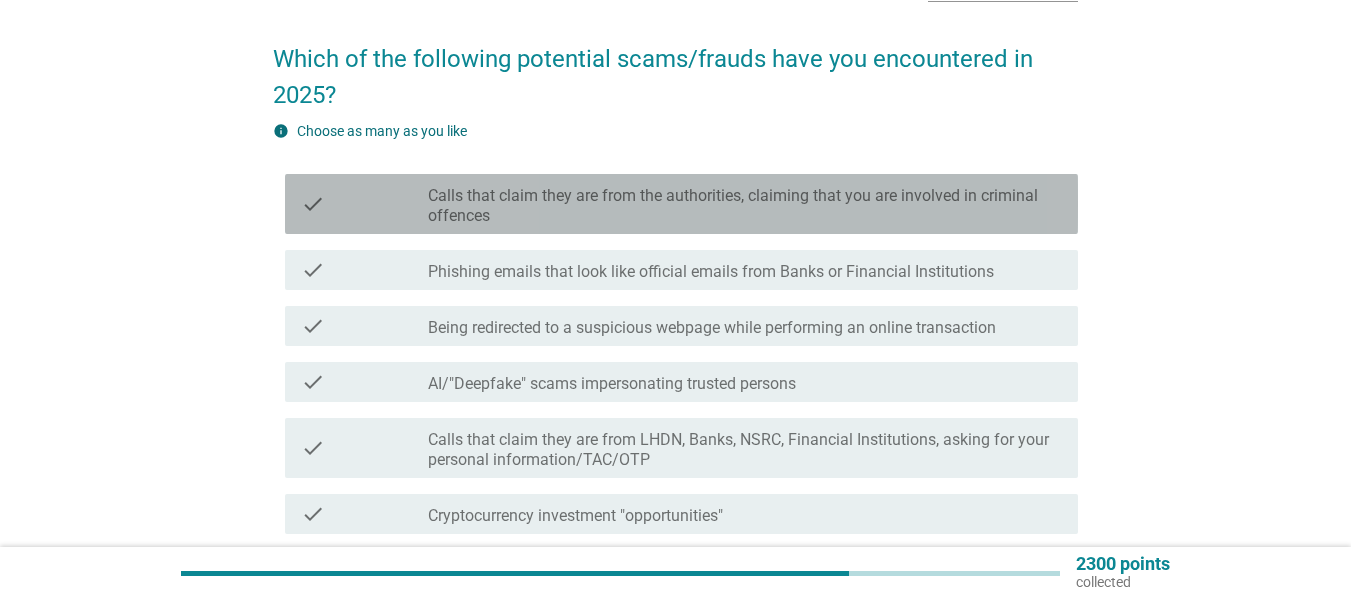 click on "check     check_box_outline_blank Calls that claim they are from the authorities, claiming that you are involved in criminal offences" at bounding box center [681, 204] 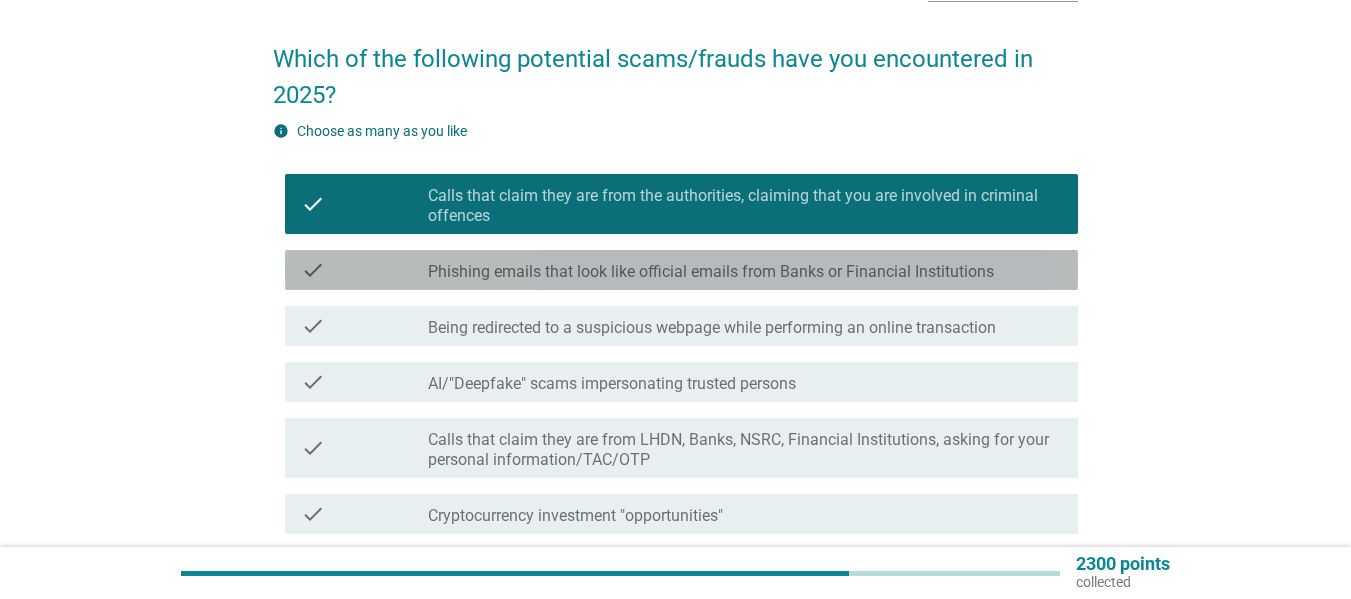 click on "Phishing emails that look like official emails from Banks or Financial Institutions" at bounding box center [711, 272] 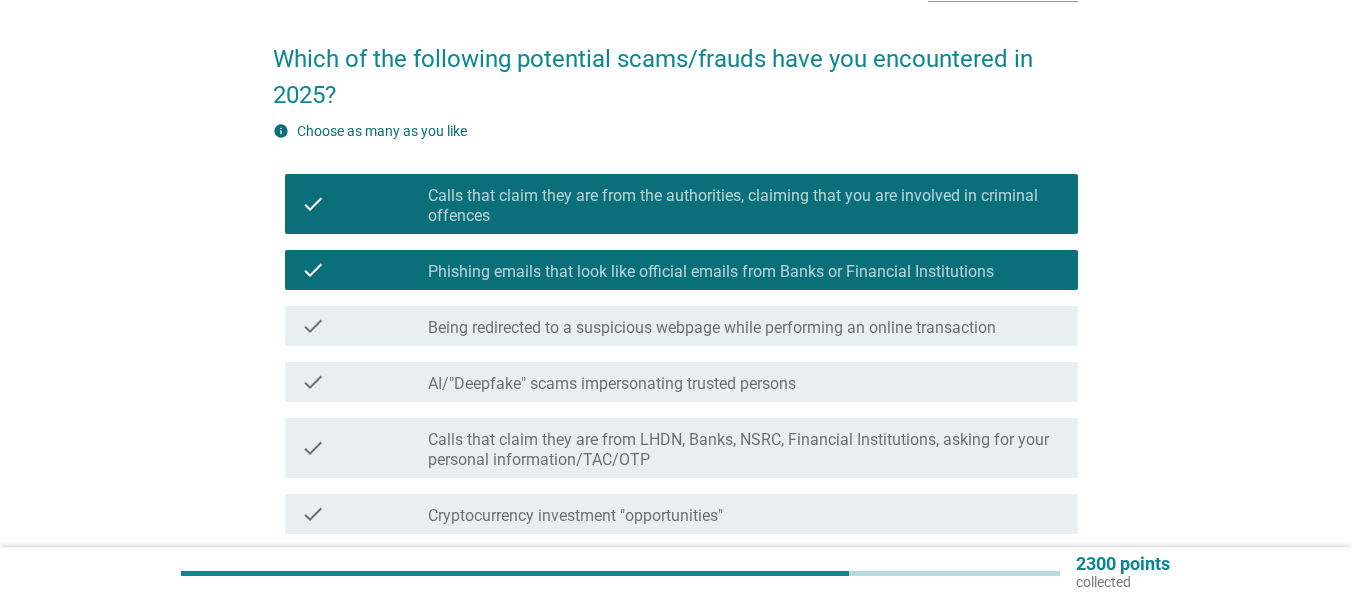 click on "check_box_outline_blank Being redirected to a suspicious webpage while performing an online transaction" at bounding box center (745, 326) 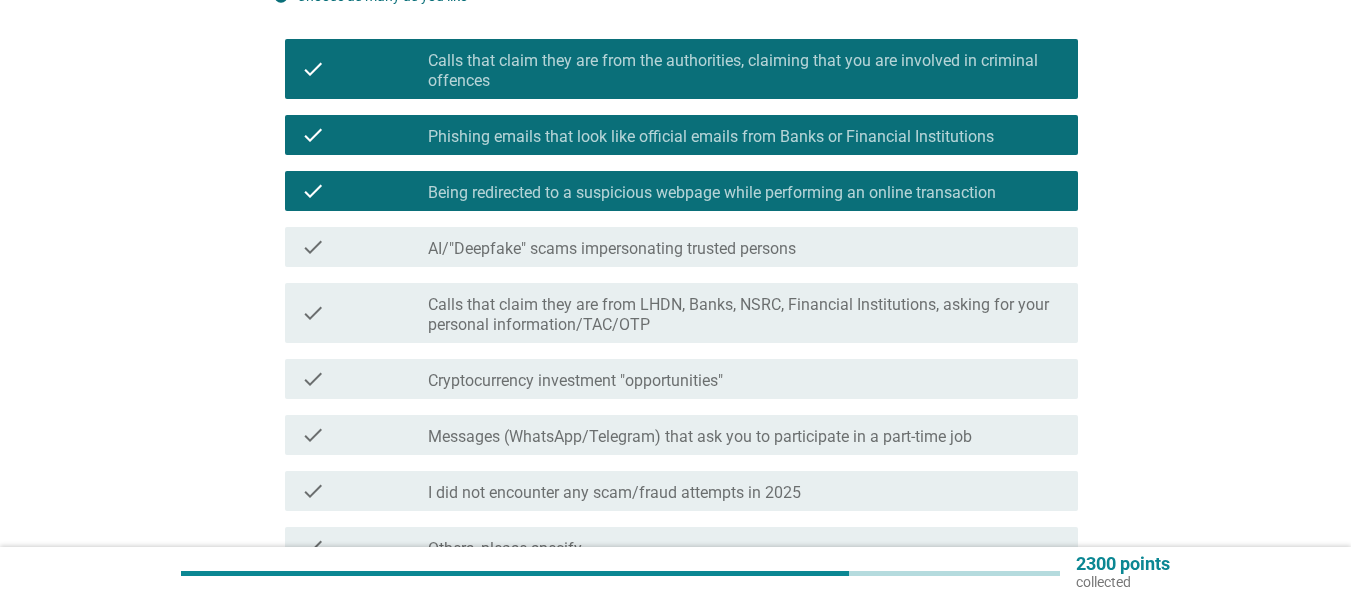 scroll, scrollTop: 277, scrollLeft: 0, axis: vertical 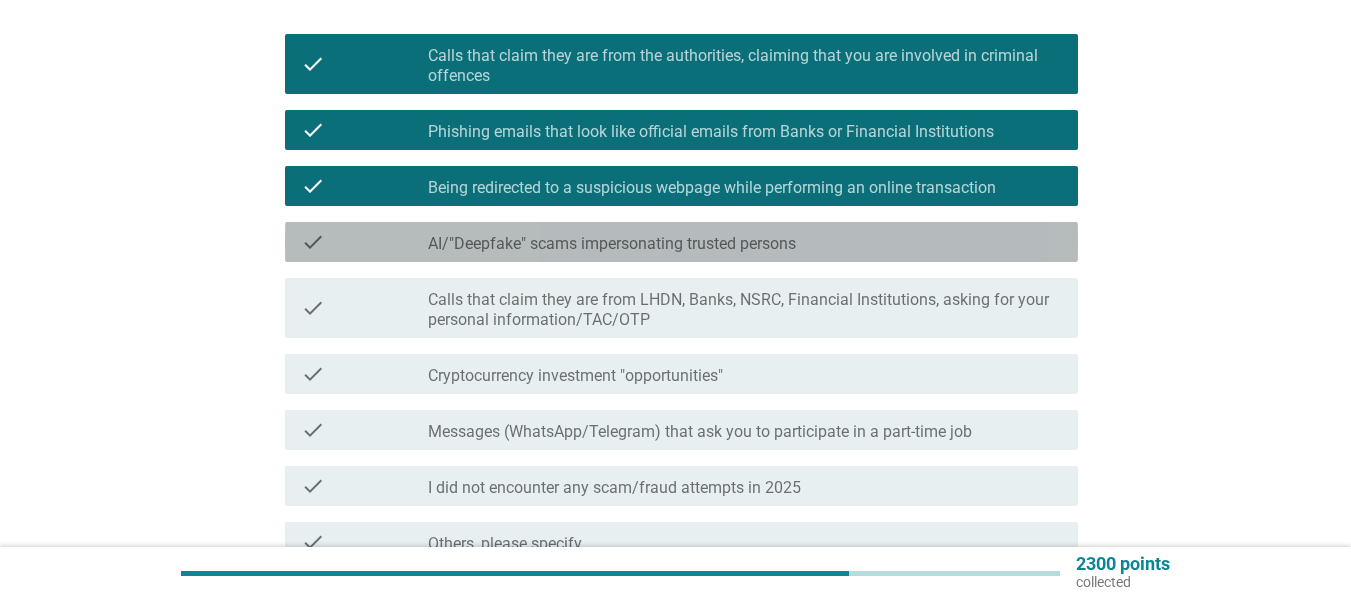 click on "check_box_outline_blank AI/"Deepfake" scams impersonating trusted persons" at bounding box center [745, 242] 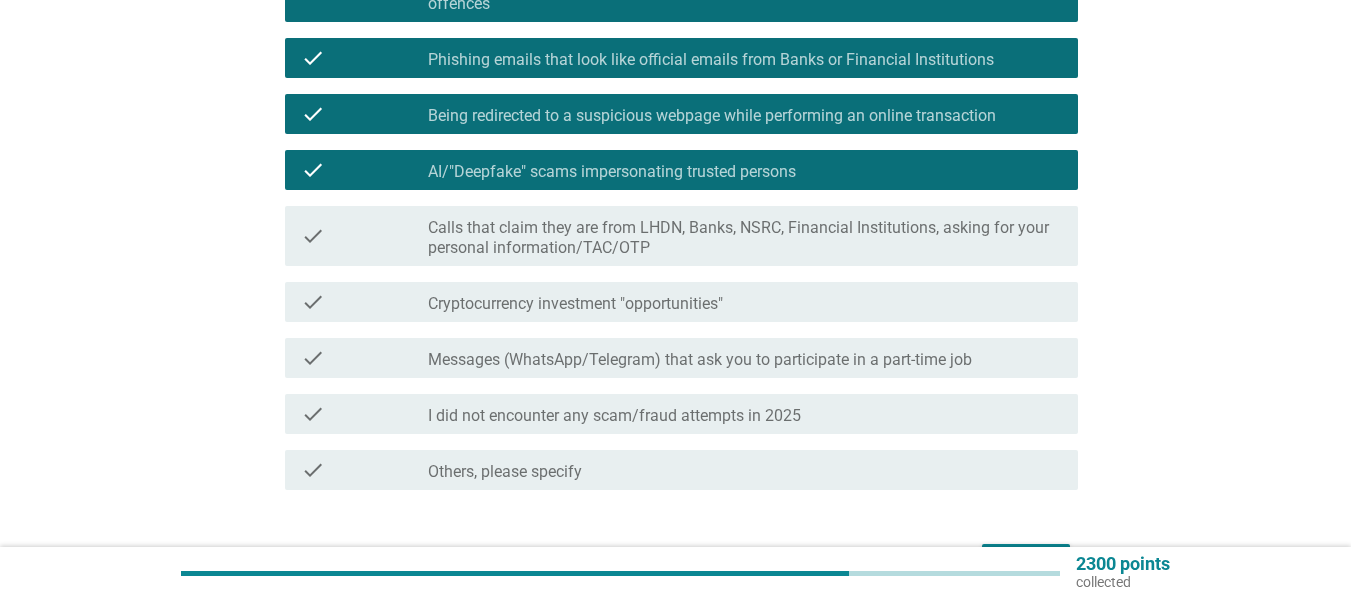 scroll, scrollTop: 354, scrollLeft: 0, axis: vertical 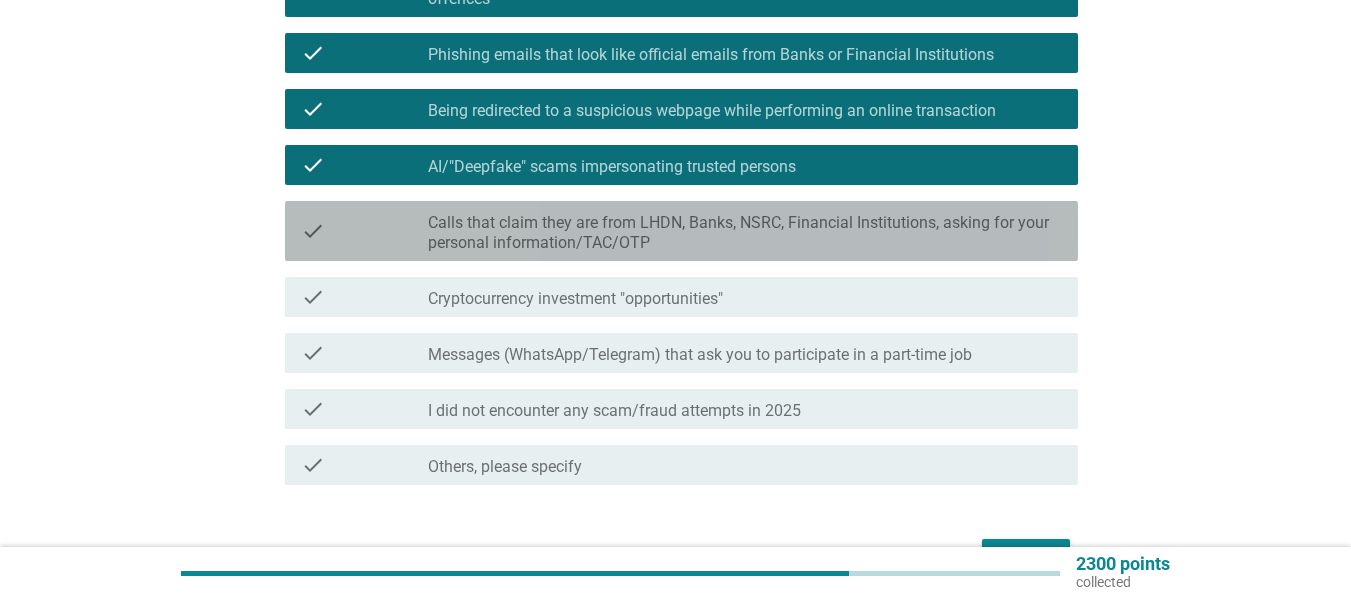 click on "Calls that claim they are from LHDN, Banks, NSRC, Financial Institutions, asking for your personal information/TAC/OTP" at bounding box center (745, 233) 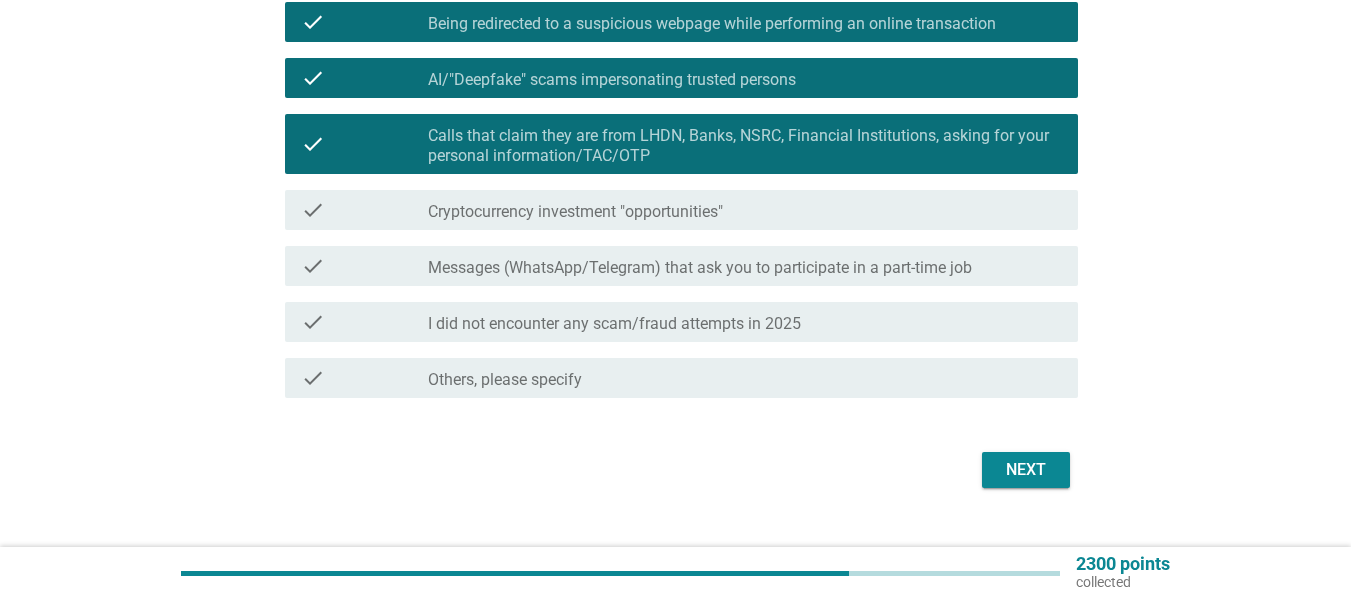 scroll, scrollTop: 442, scrollLeft: 0, axis: vertical 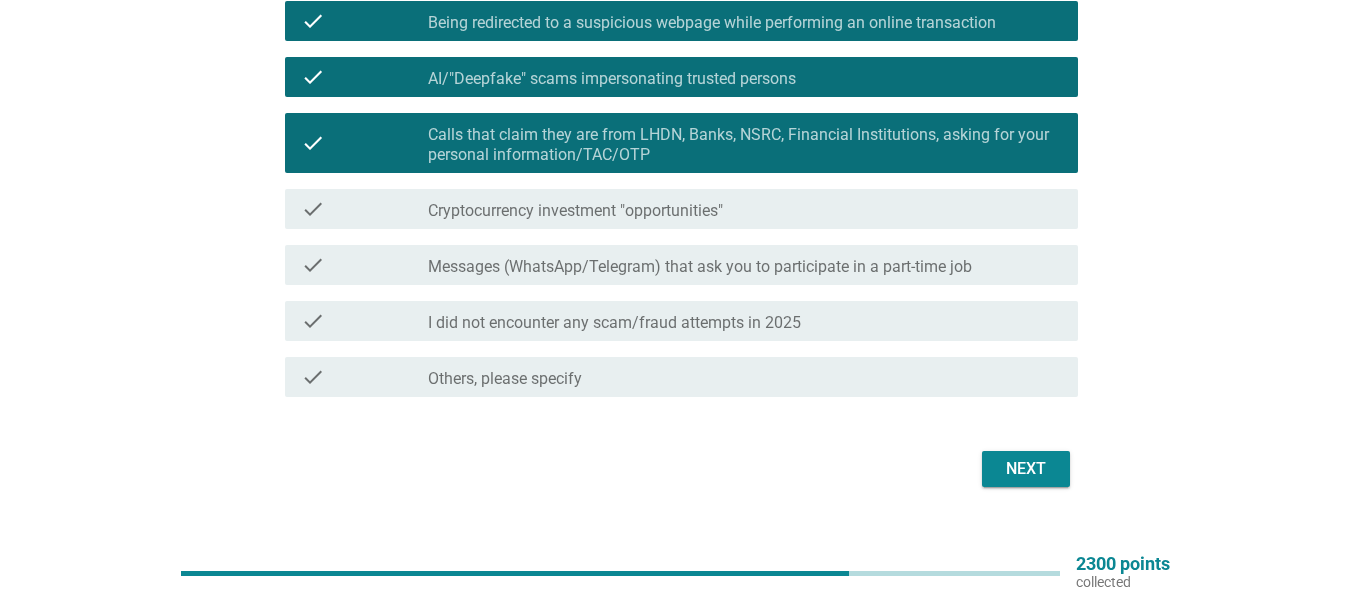 click on "check     check_box_outline_blank I did not encounter any scam/fraud attempts in 2025" at bounding box center (675, 321) 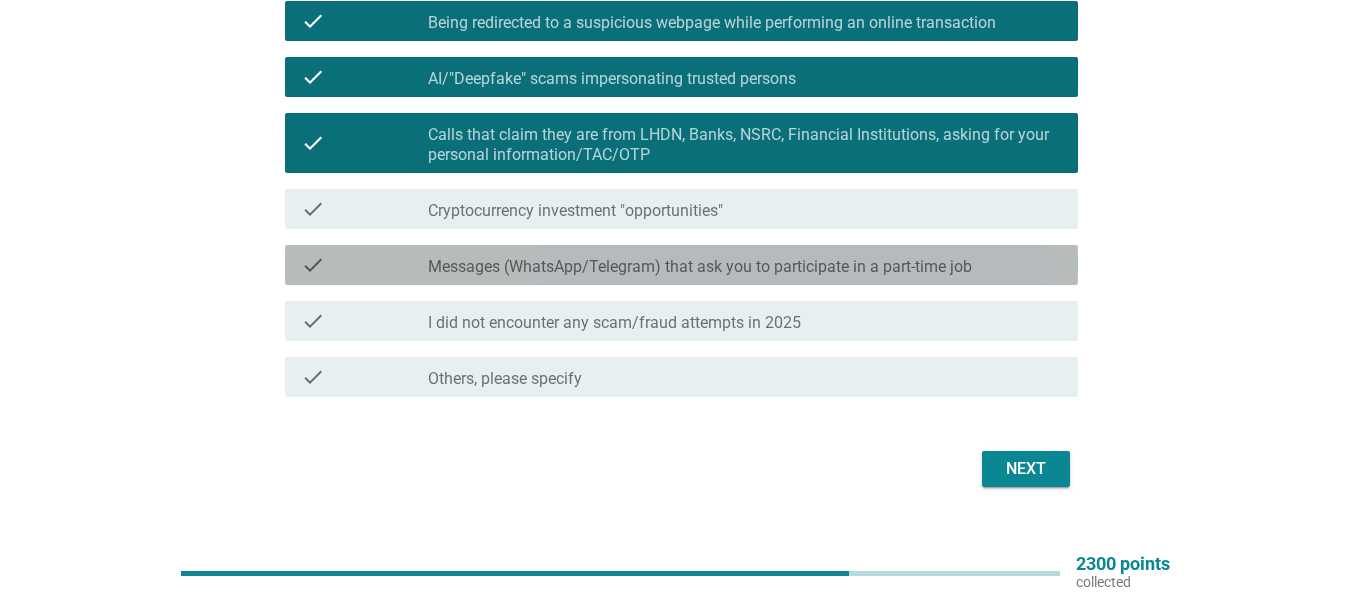 click on "Messages (WhatsApp/Telegram) that ask you to participate in a part-time job" at bounding box center (700, 267) 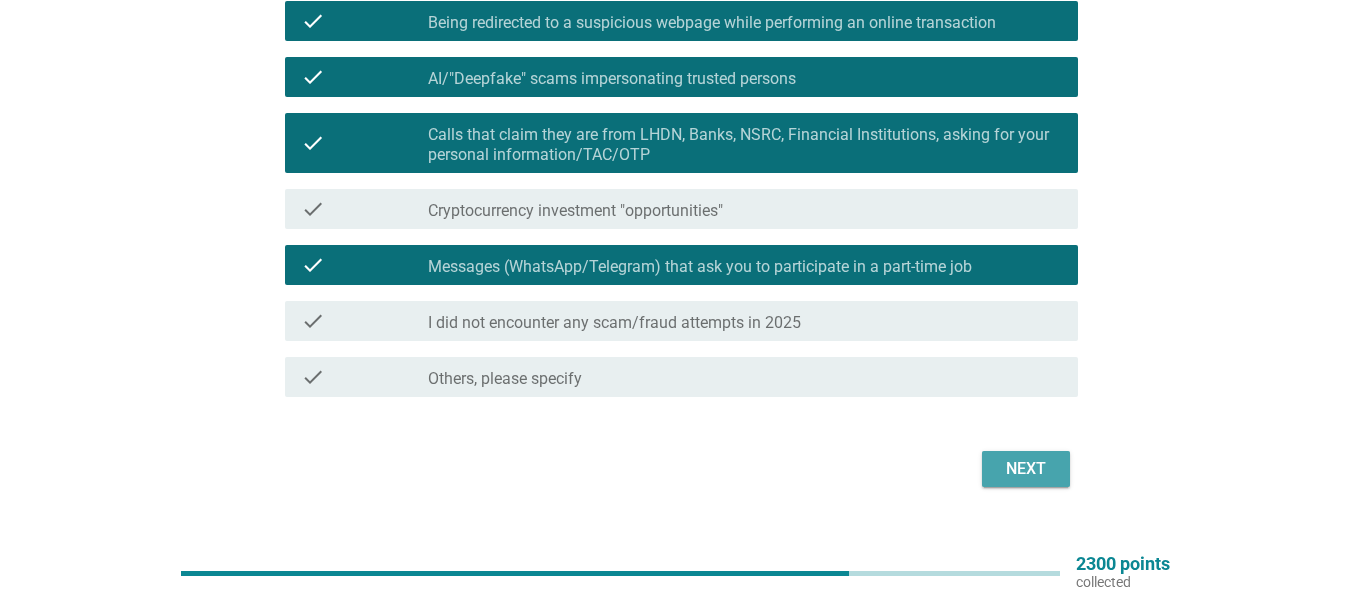 click on "Next" at bounding box center (1026, 469) 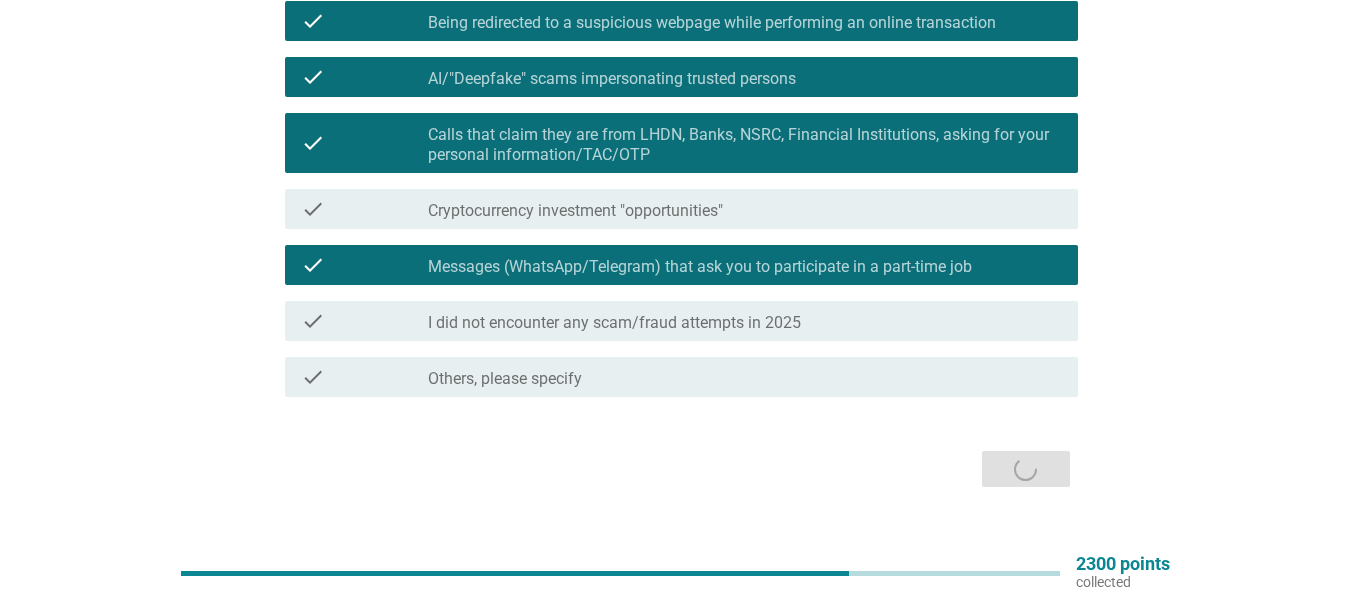 scroll, scrollTop: 0, scrollLeft: 0, axis: both 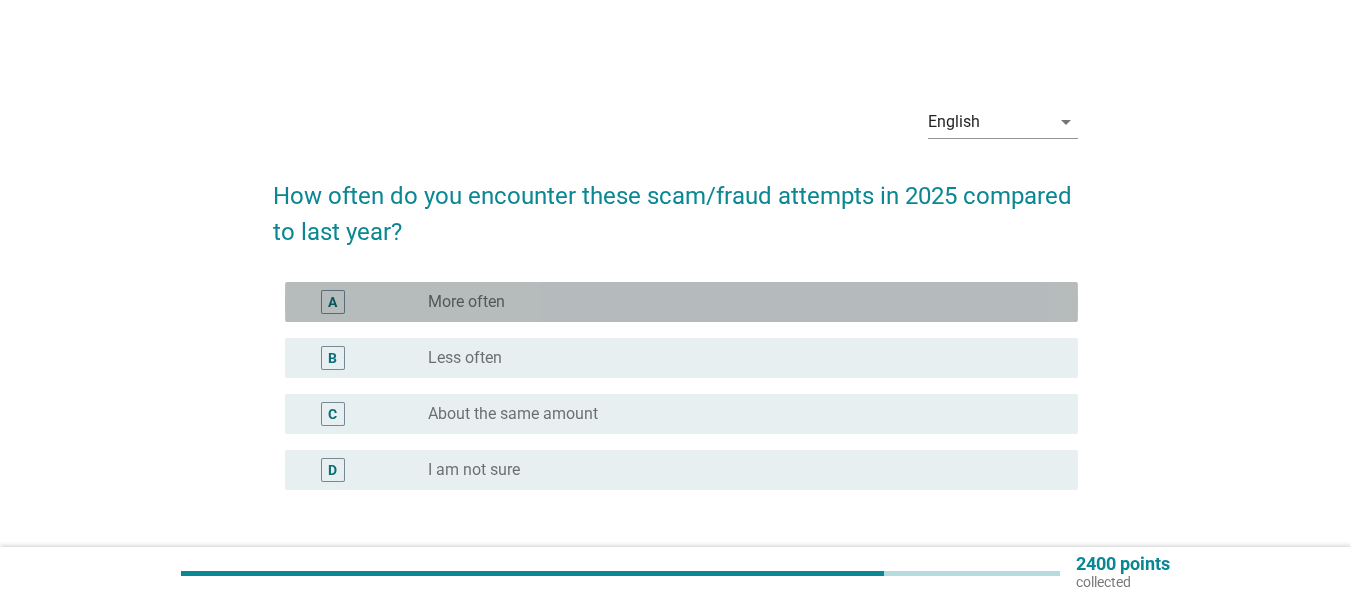 click on "More often" at bounding box center (466, 302) 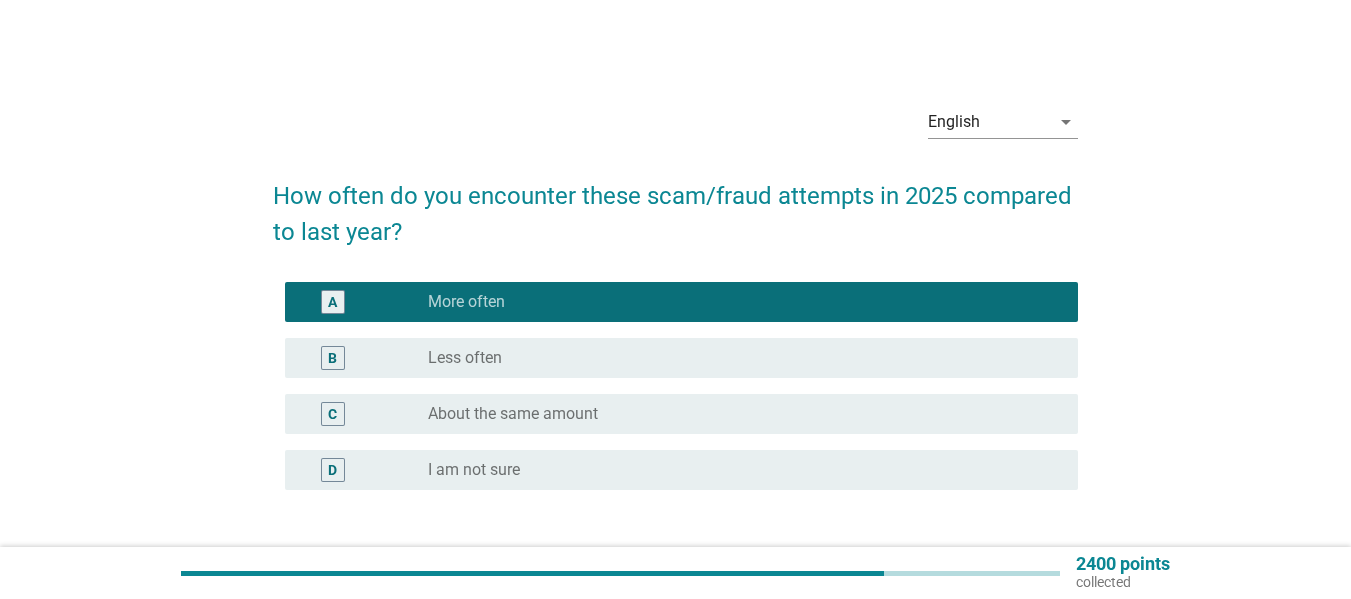 scroll, scrollTop: 153, scrollLeft: 0, axis: vertical 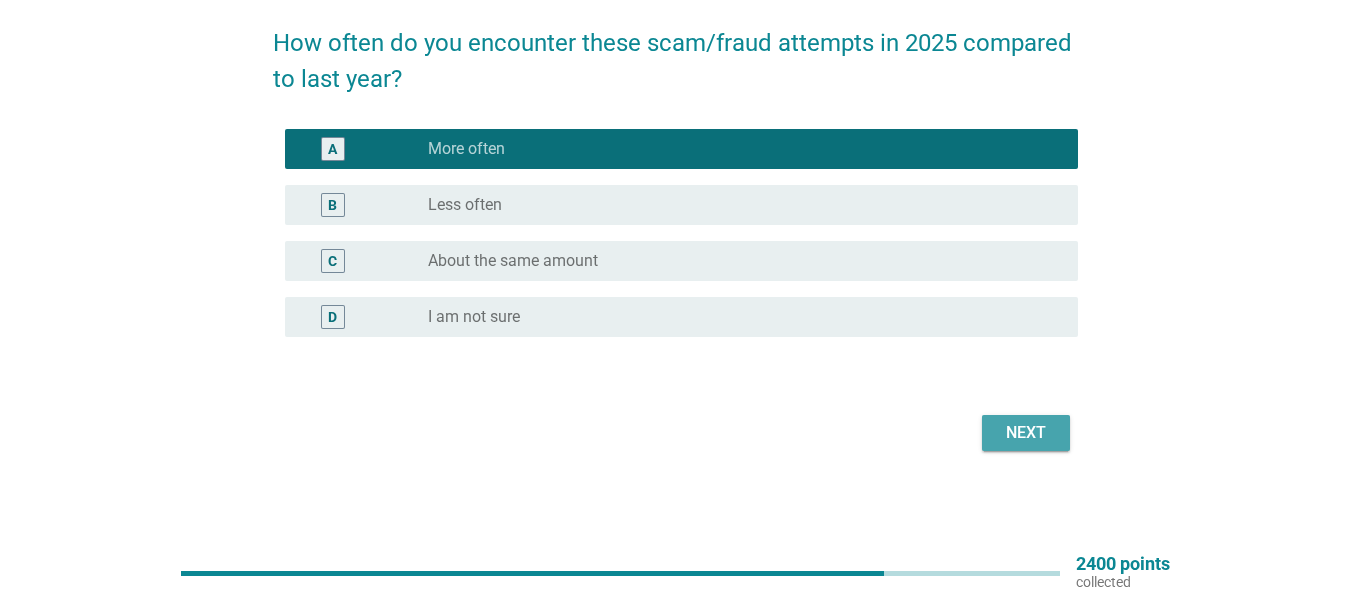 click on "Next" at bounding box center (1026, 433) 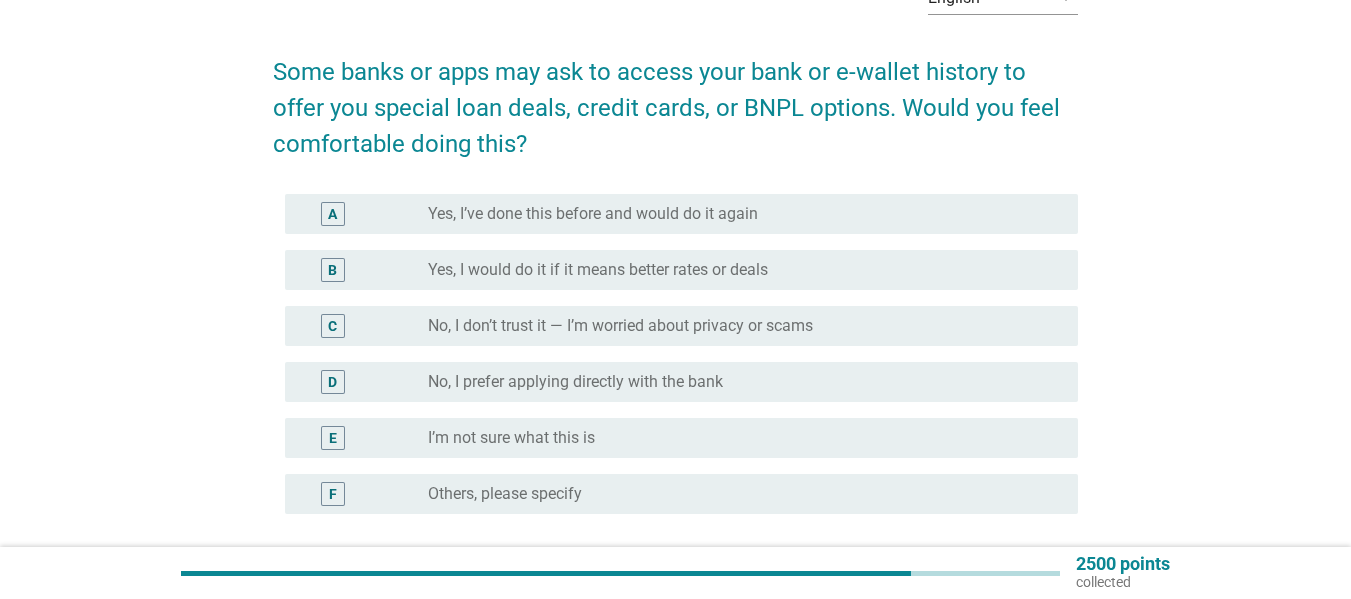 scroll, scrollTop: 126, scrollLeft: 0, axis: vertical 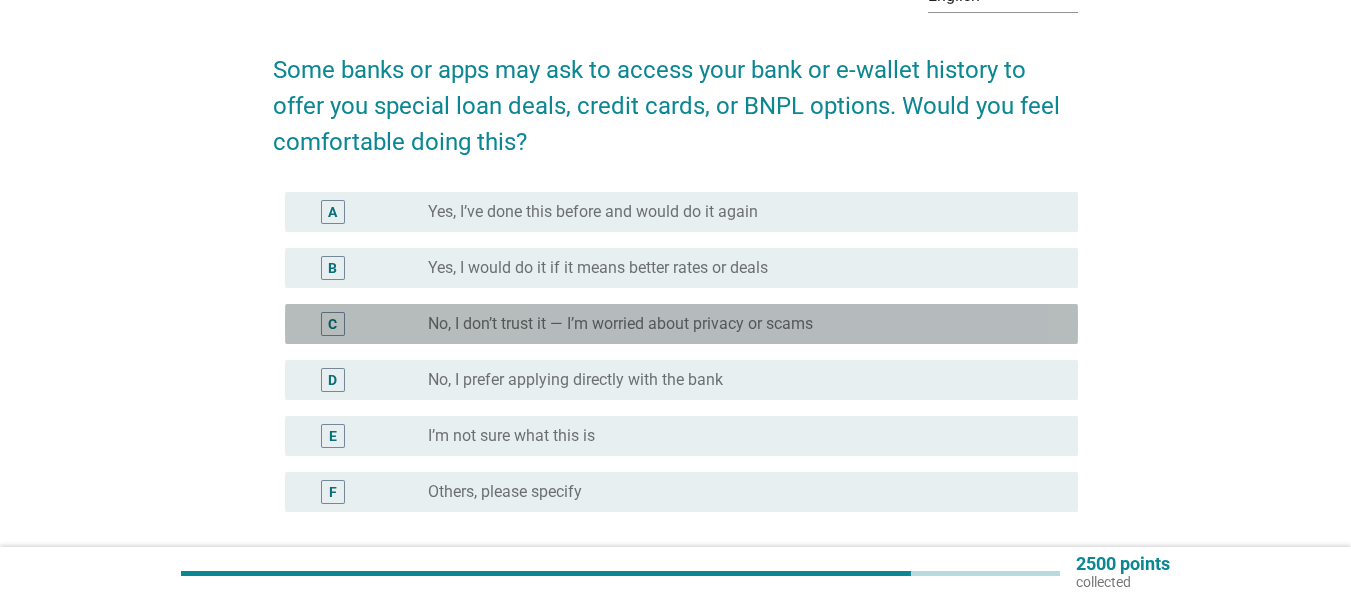 click on "radio_button_unchecked No, I don’t trust it — I’m worried about privacy or scams" at bounding box center [745, 324] 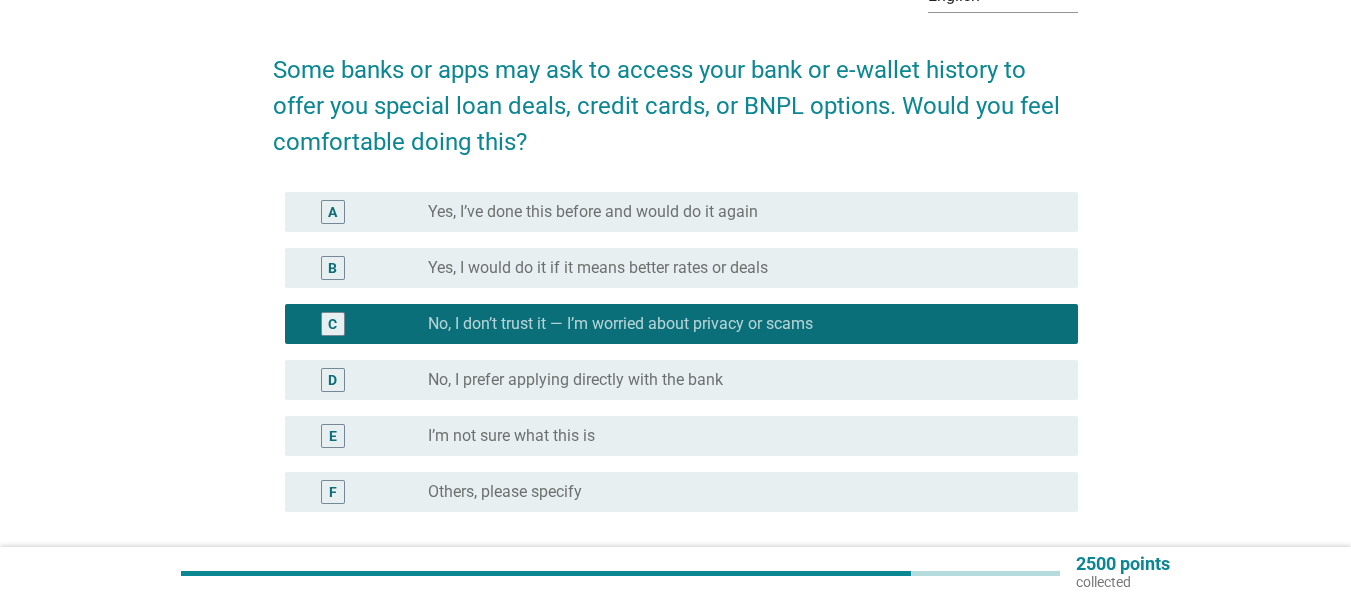 scroll, scrollTop: 301, scrollLeft: 0, axis: vertical 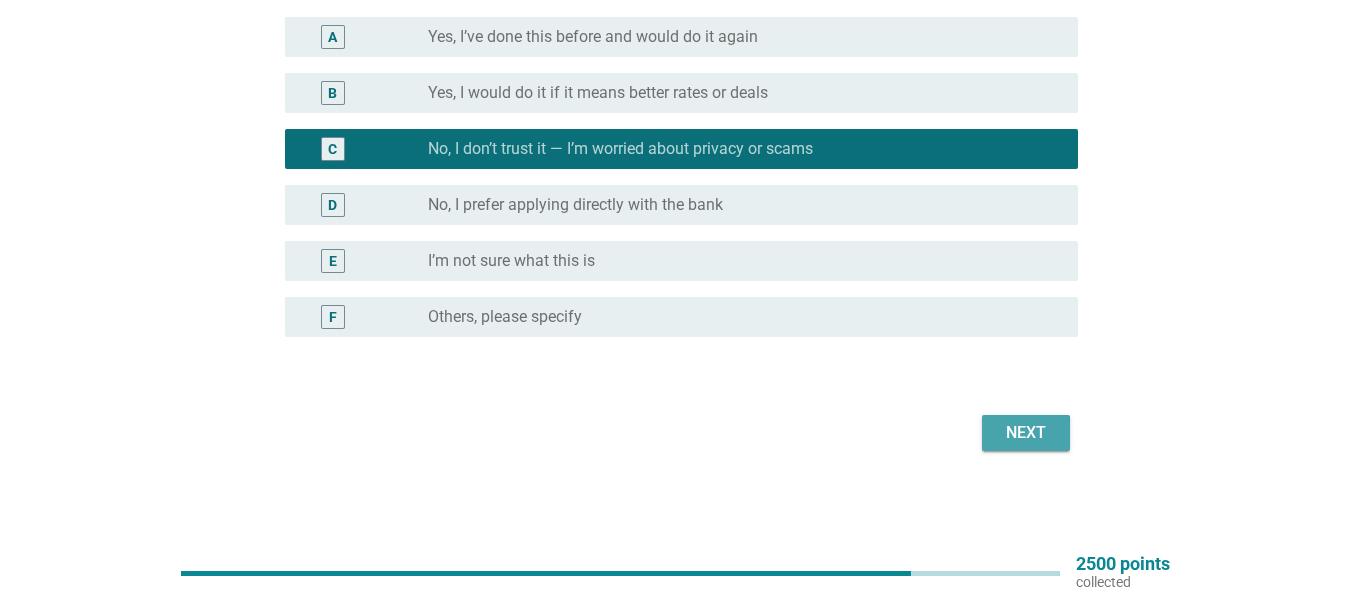 click on "Next" at bounding box center (1026, 433) 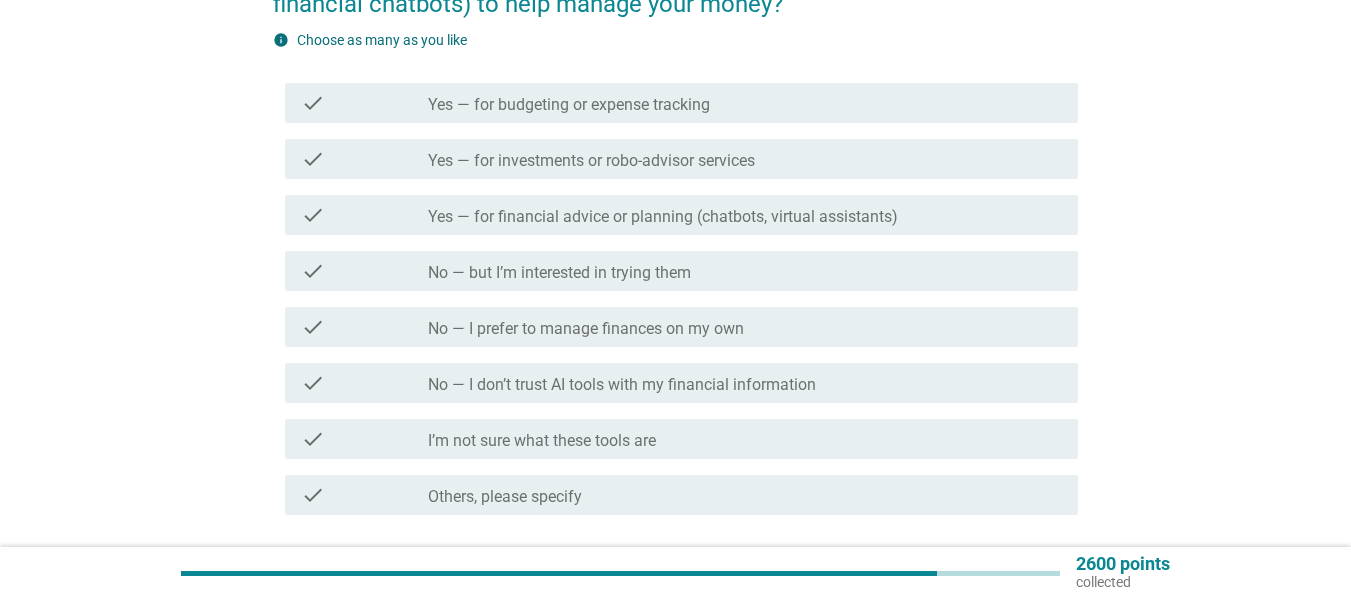 scroll, scrollTop: 229, scrollLeft: 0, axis: vertical 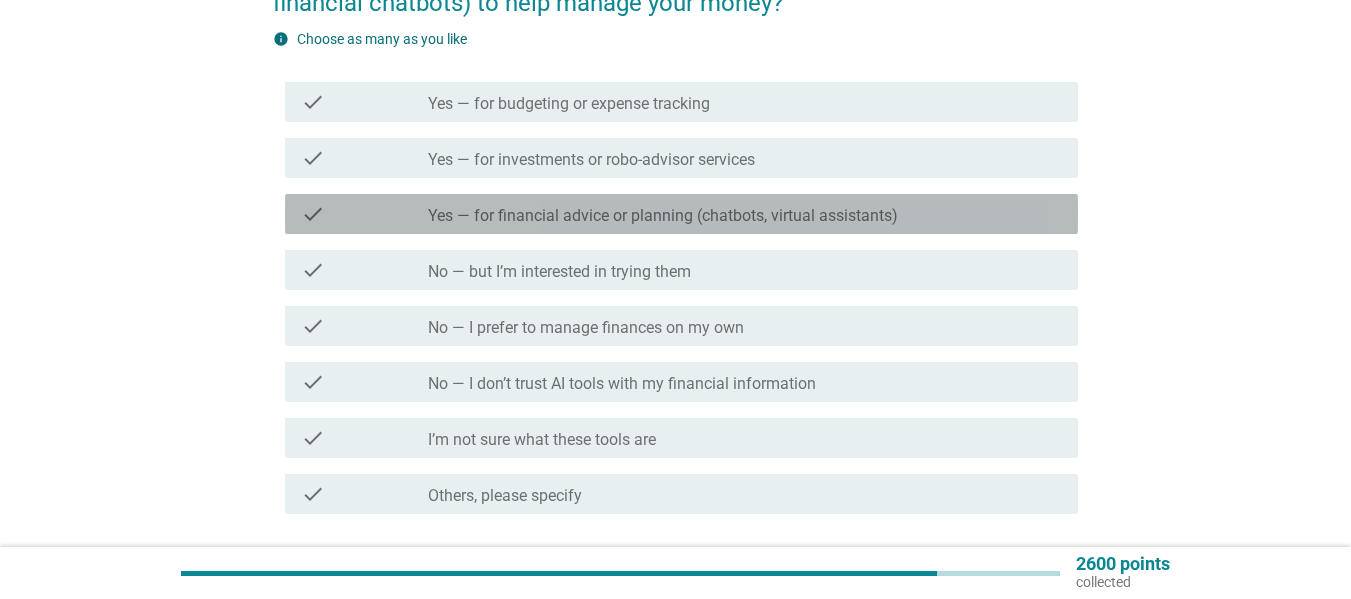 click on "check     check_box_outline_blank Yes — for financial advice or planning (chatbots, virtual assistants)" at bounding box center [681, 214] 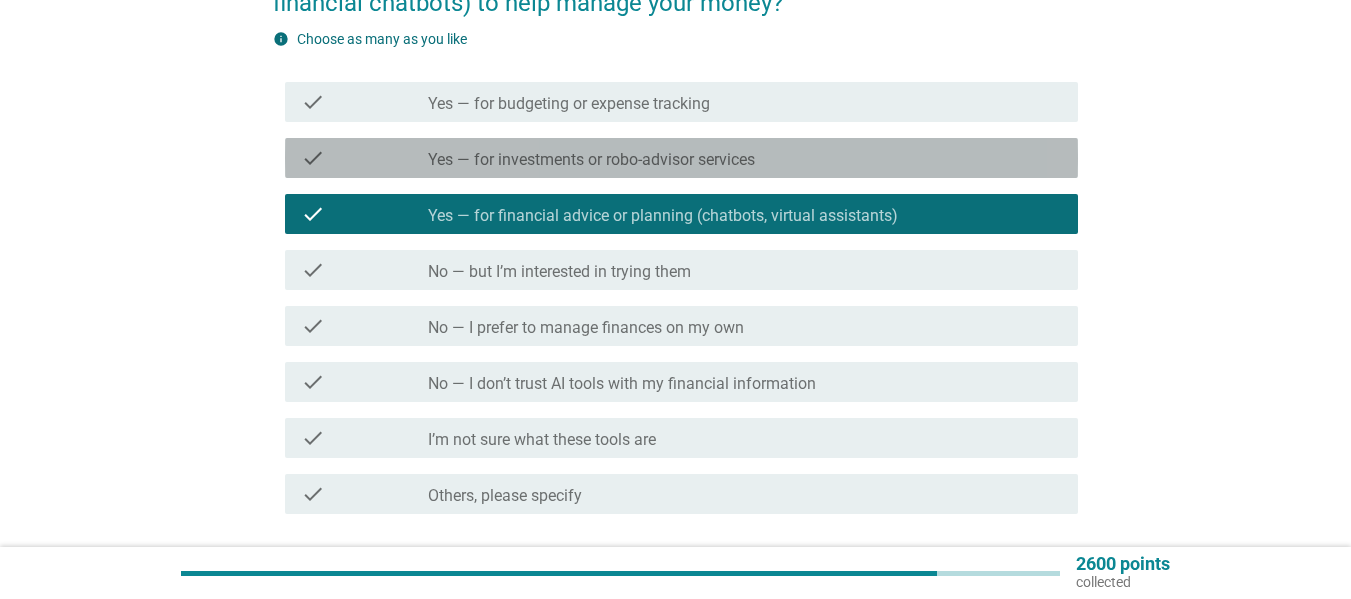 click on "Yes — for investments or robo-advisor services" at bounding box center [591, 160] 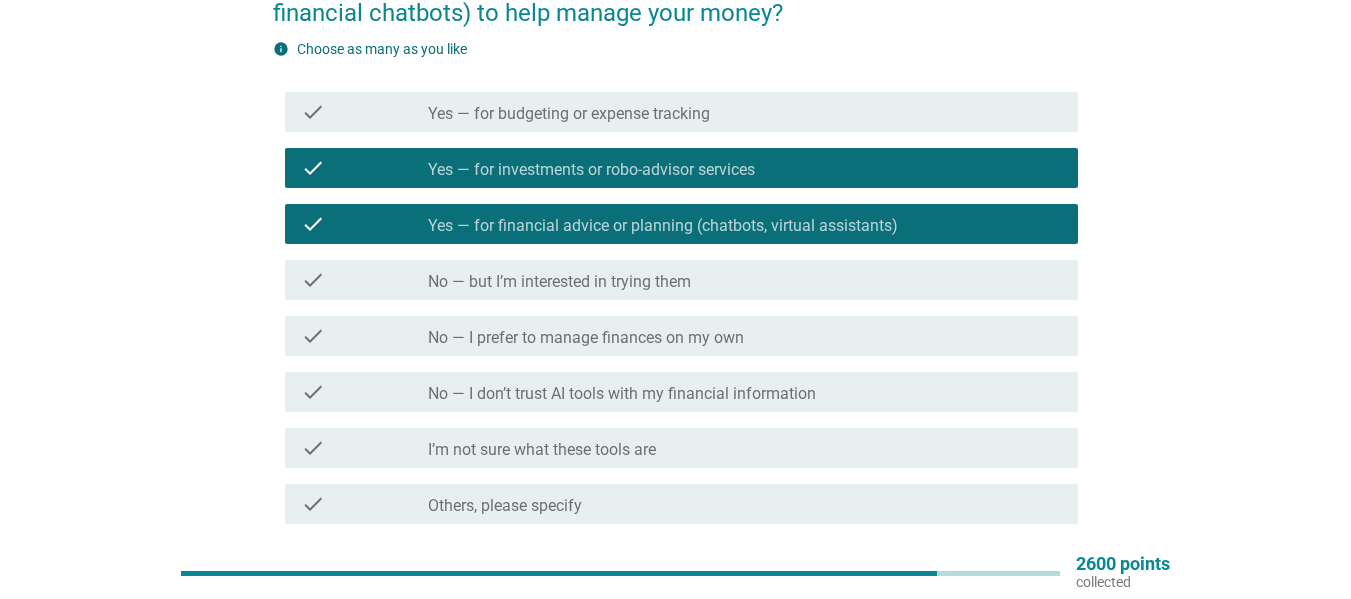 scroll, scrollTop: 203, scrollLeft: 0, axis: vertical 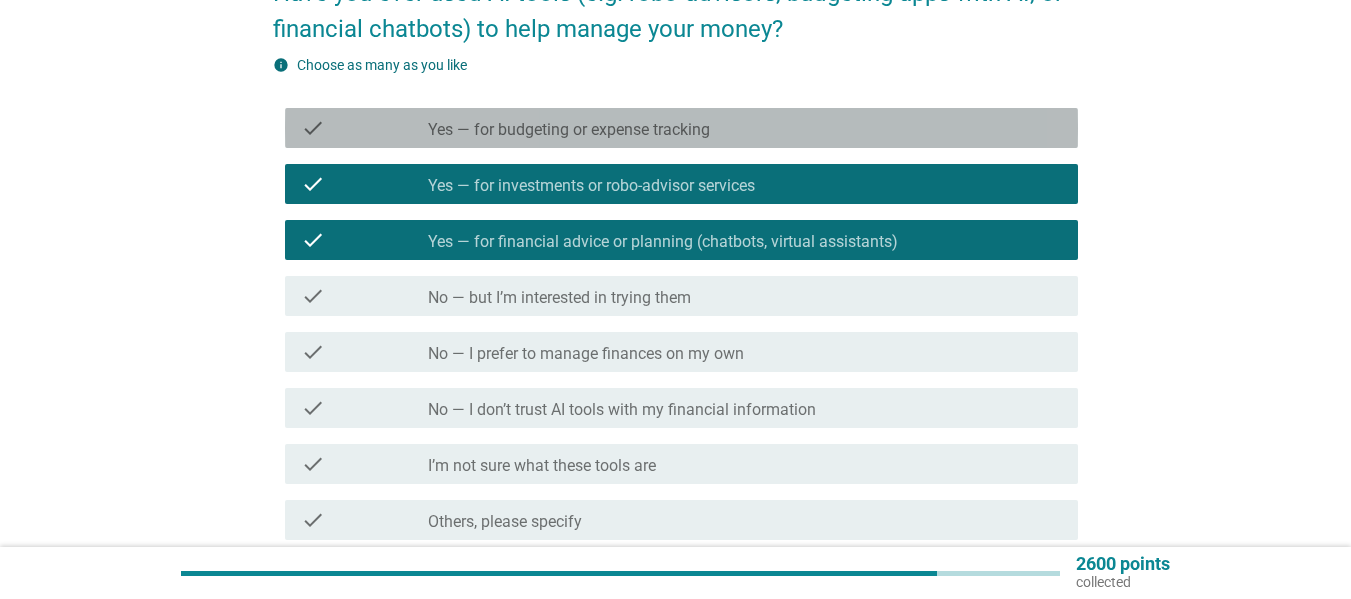 click on "check_box_outline_blank Yes — for budgeting or expense tracking" at bounding box center [745, 128] 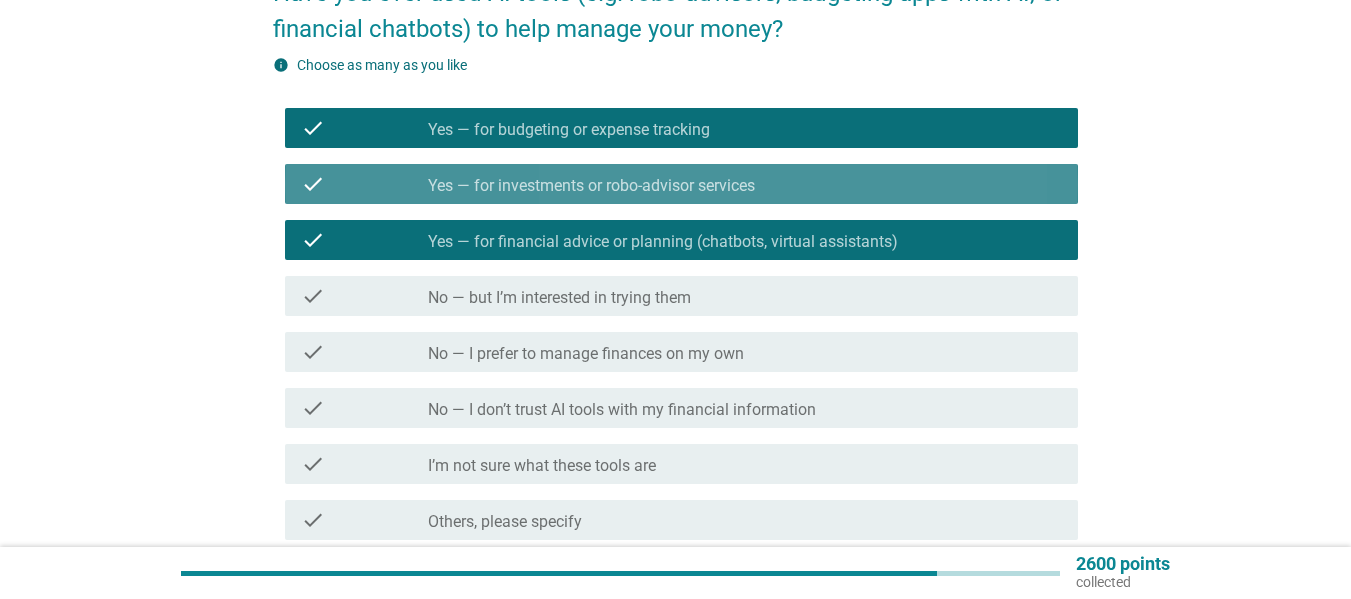 click on "check_box Yes — for investments or robo-advisor services" at bounding box center [745, 184] 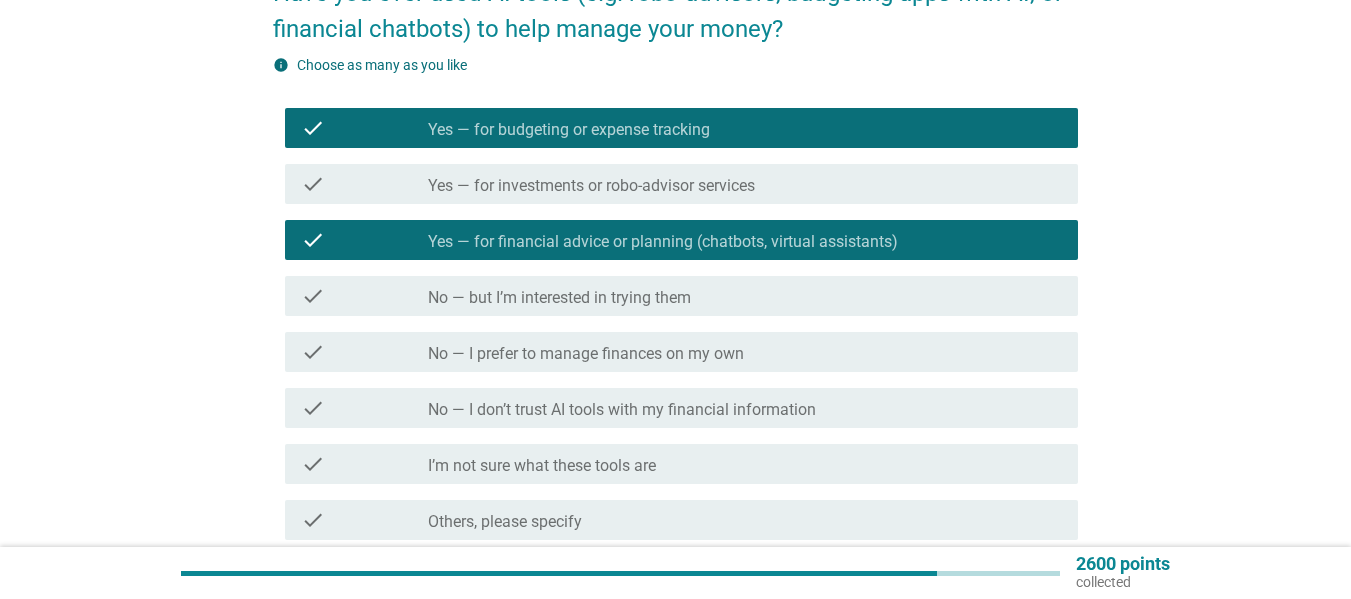 scroll, scrollTop: 382, scrollLeft: 0, axis: vertical 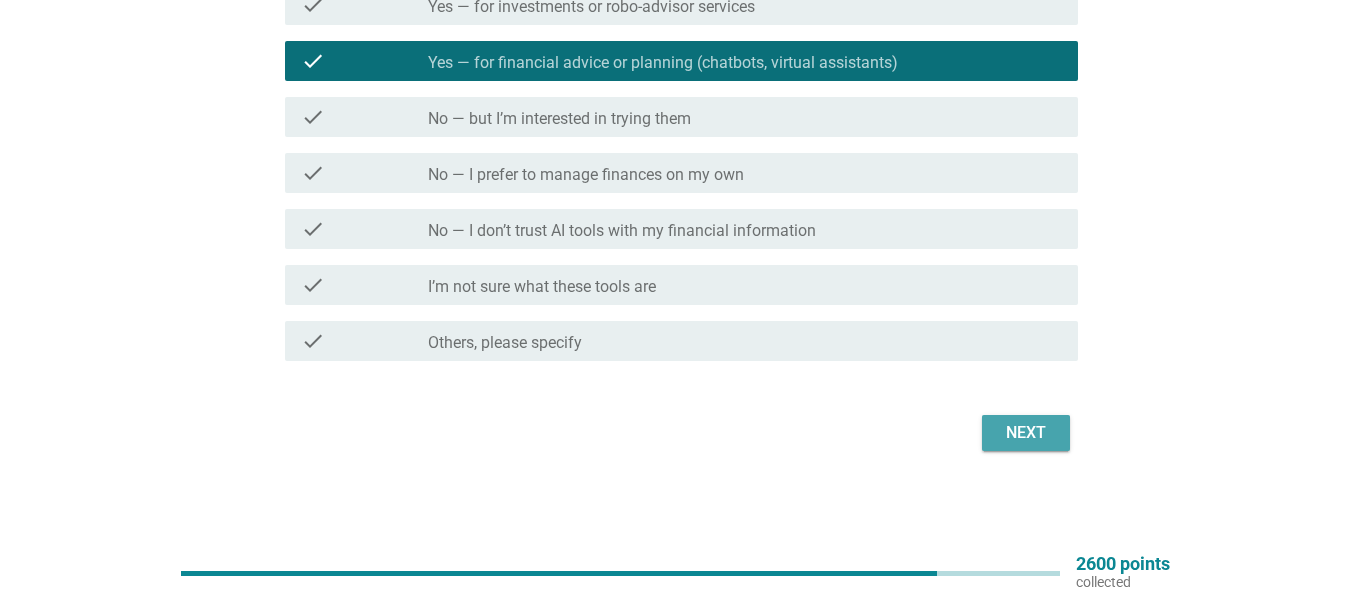 click on "Next" at bounding box center (1026, 433) 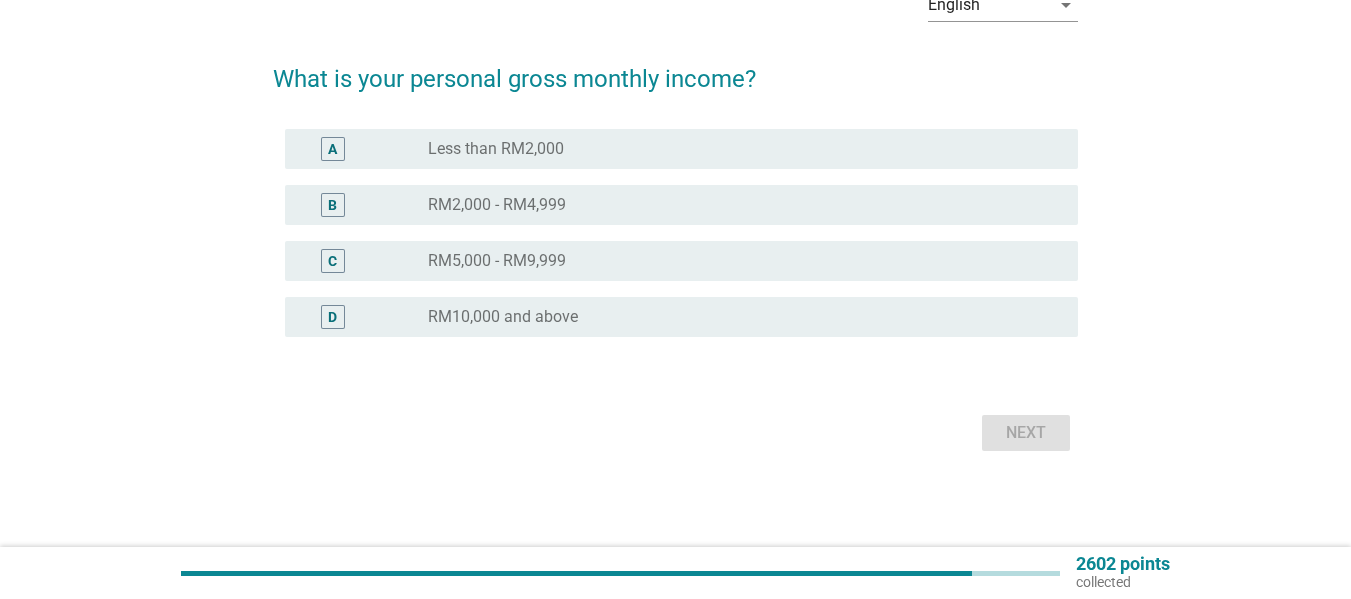 scroll, scrollTop: 0, scrollLeft: 0, axis: both 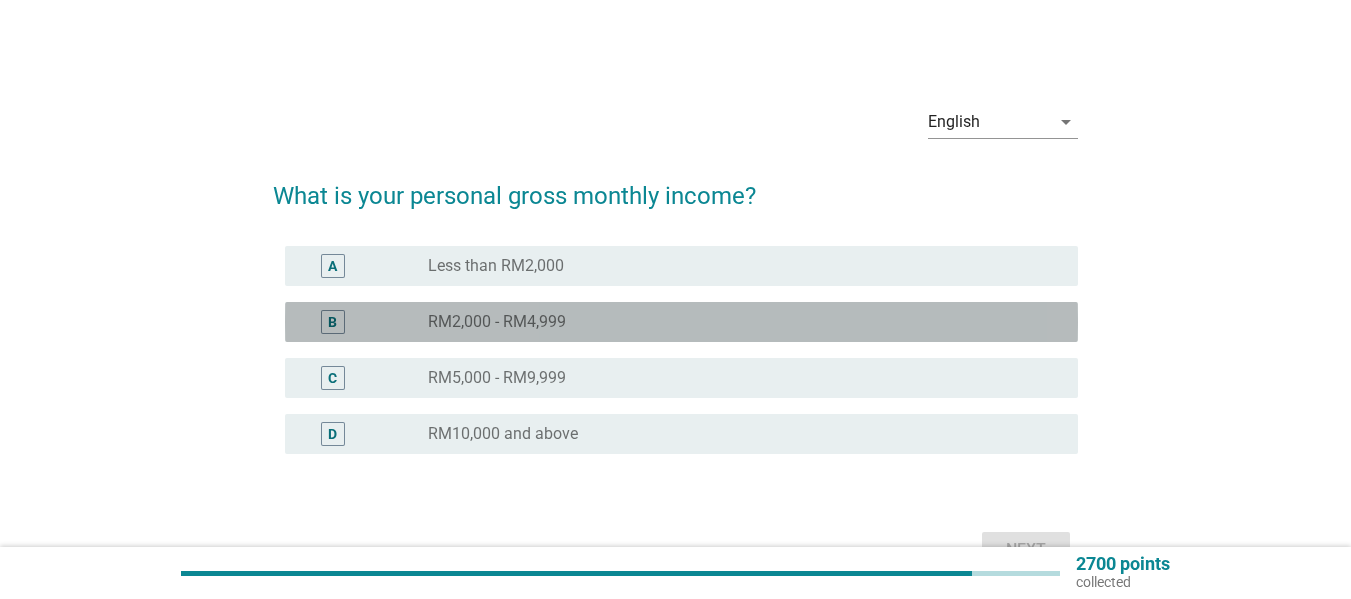 click on "radio_button_unchecked RM2,000 - RM4,999" at bounding box center (737, 322) 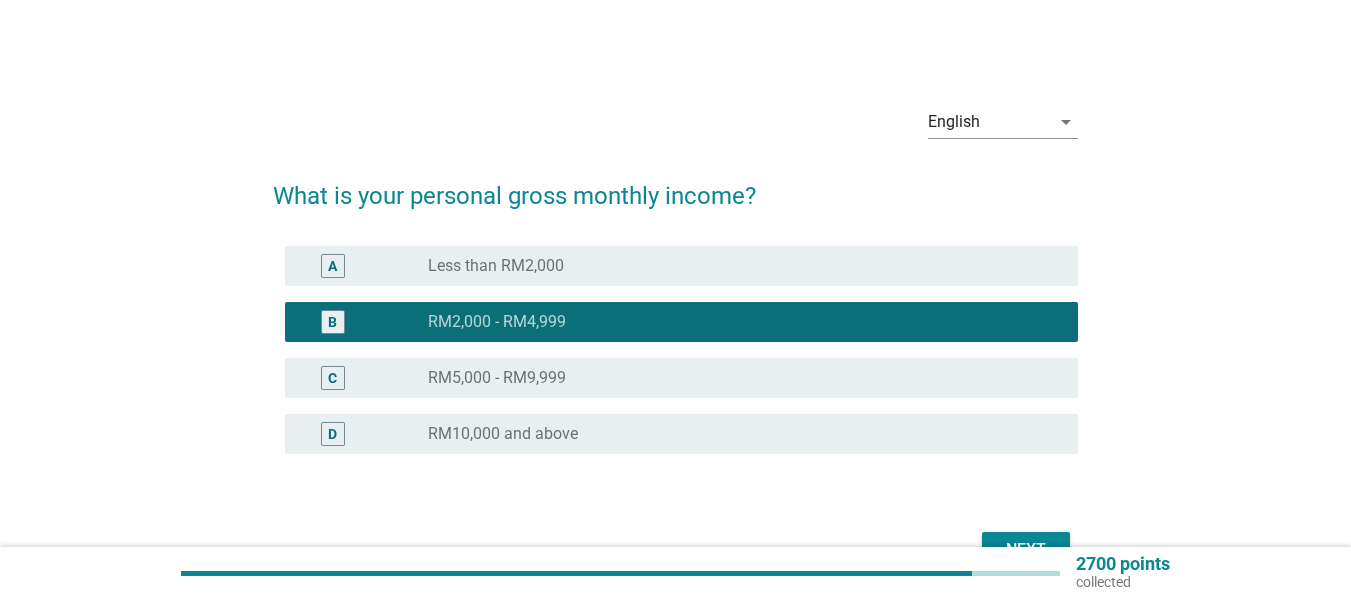 scroll, scrollTop: 117, scrollLeft: 0, axis: vertical 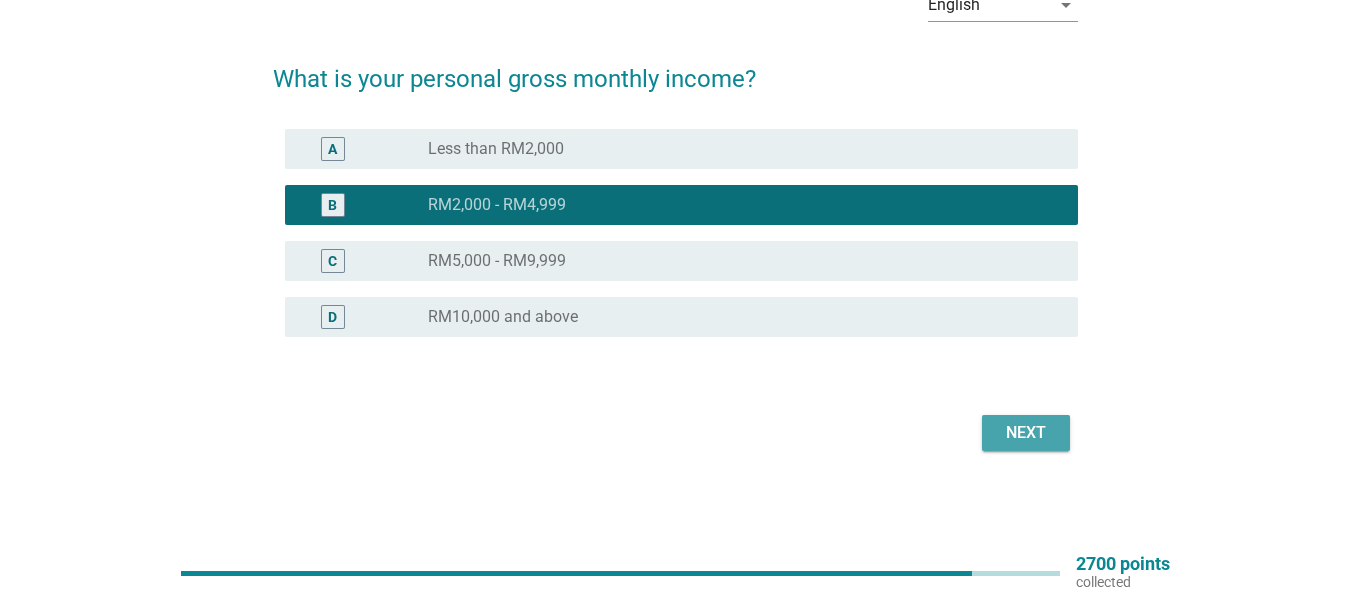 click on "Next" at bounding box center [1026, 433] 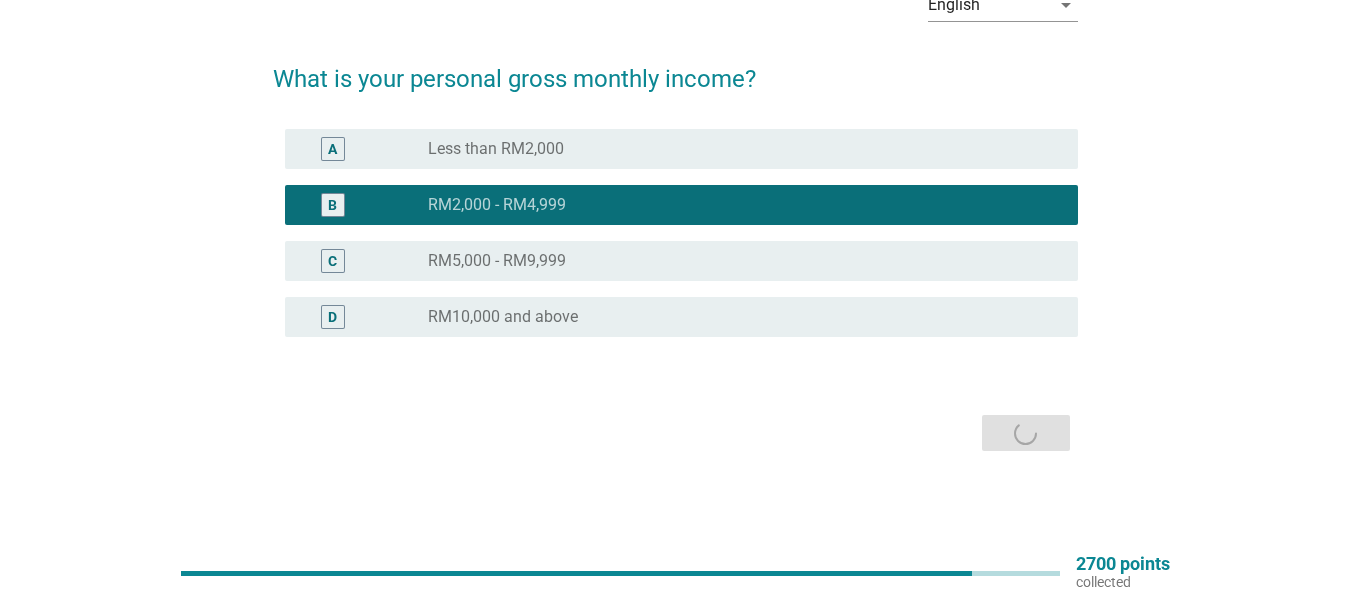 scroll, scrollTop: 0, scrollLeft: 0, axis: both 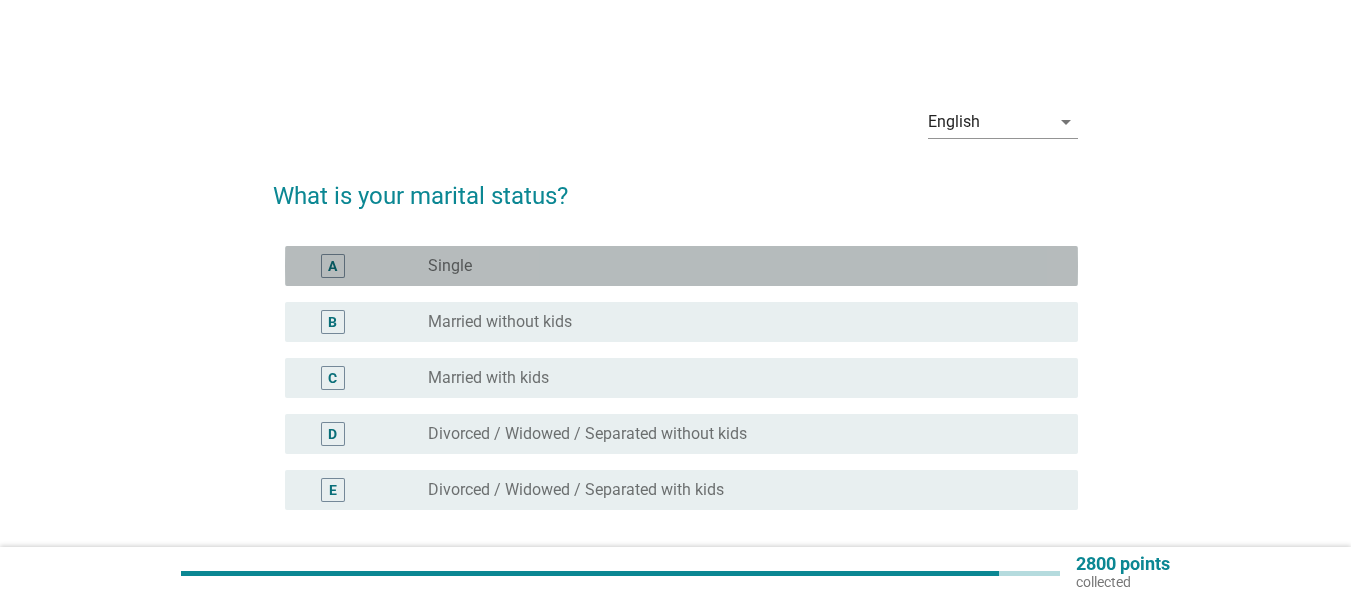 click on "A" at bounding box center [332, 266] 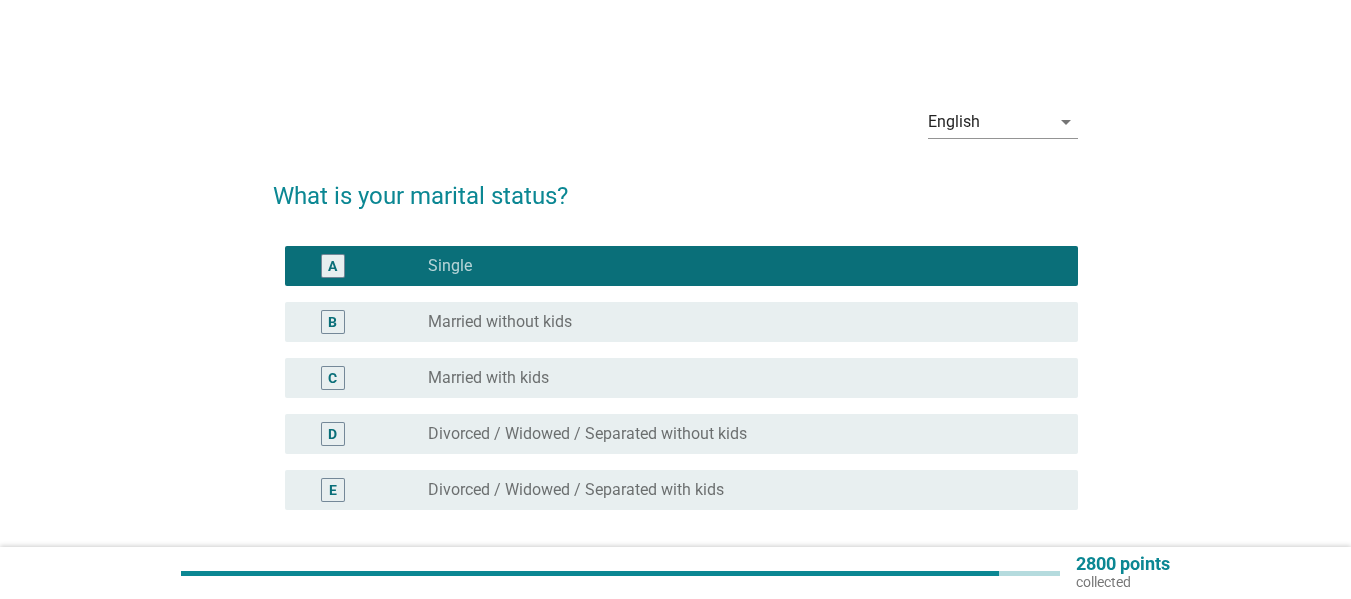 scroll, scrollTop: 173, scrollLeft: 0, axis: vertical 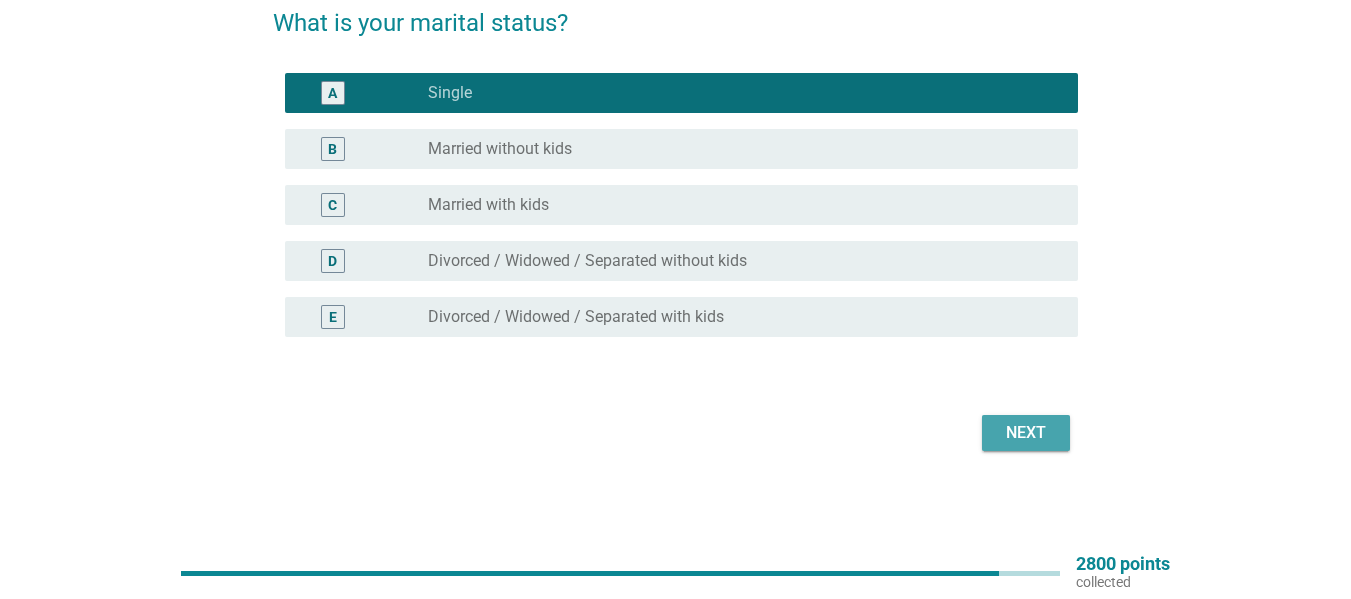 click on "Next" at bounding box center (1026, 433) 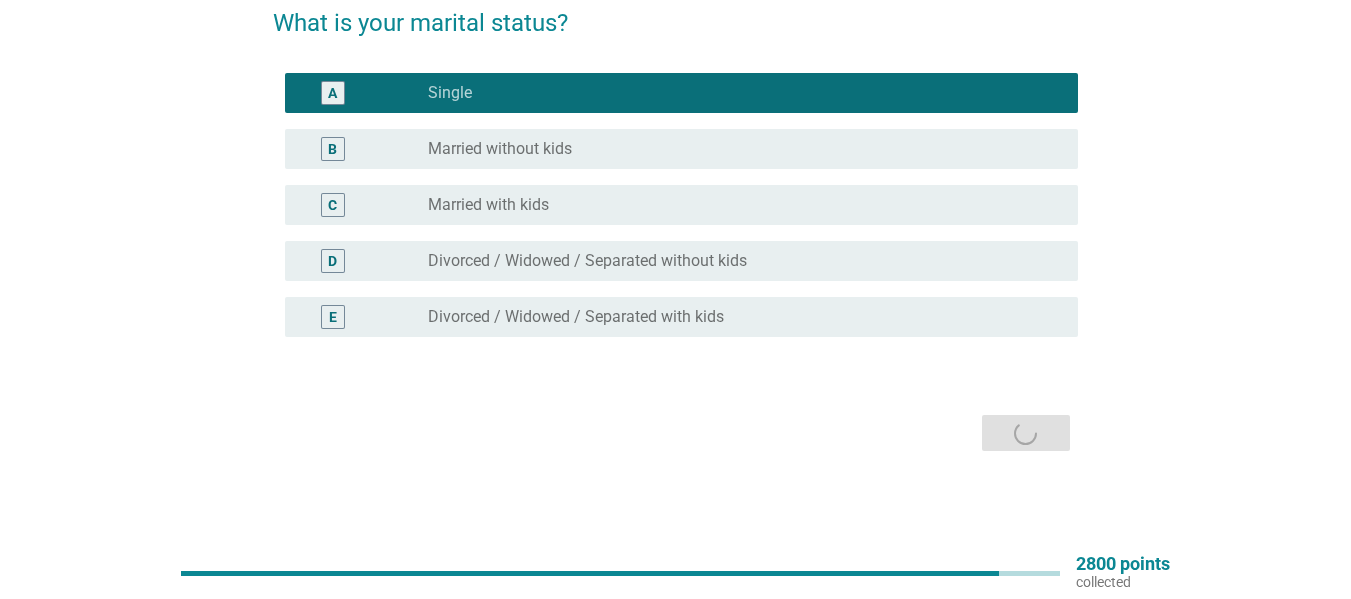 scroll, scrollTop: 0, scrollLeft: 0, axis: both 